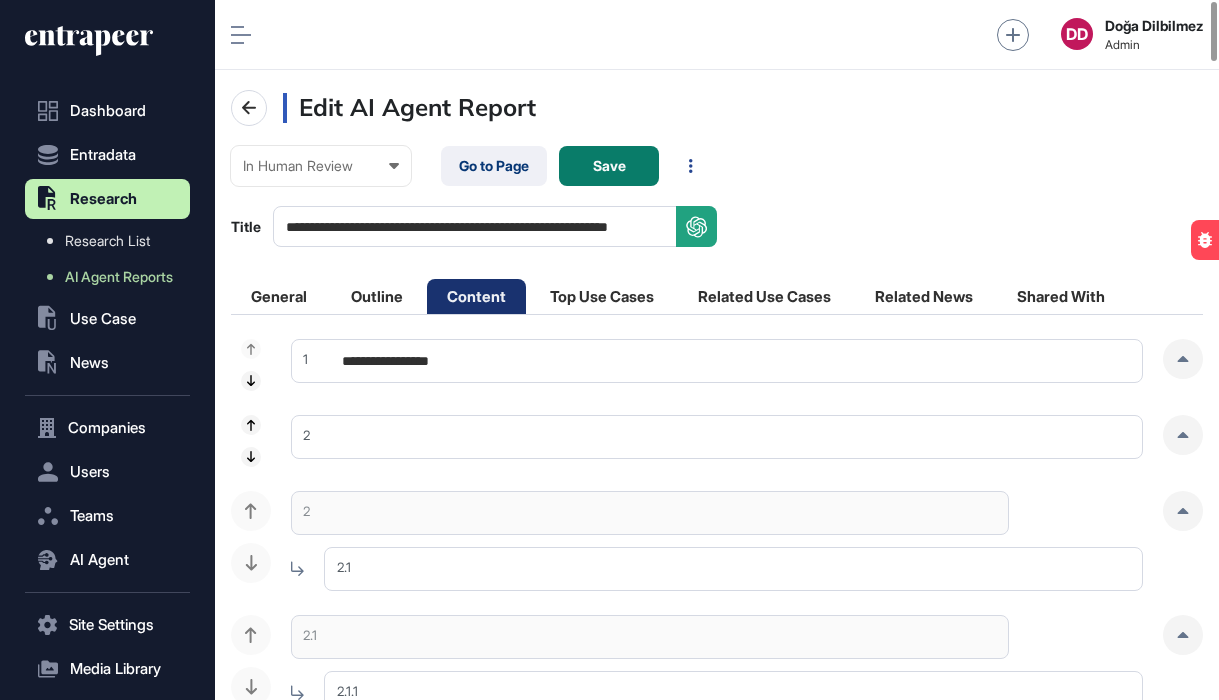 scroll, scrollTop: 0, scrollLeft: 0, axis: both 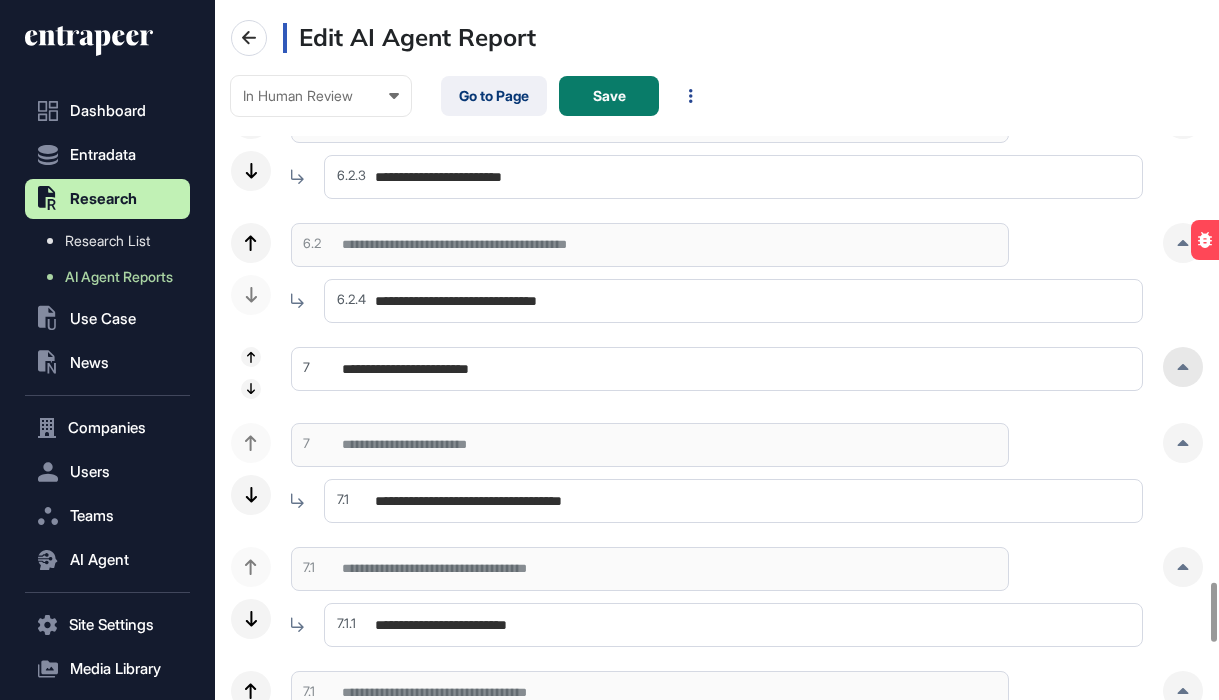click at bounding box center [1183, 367] 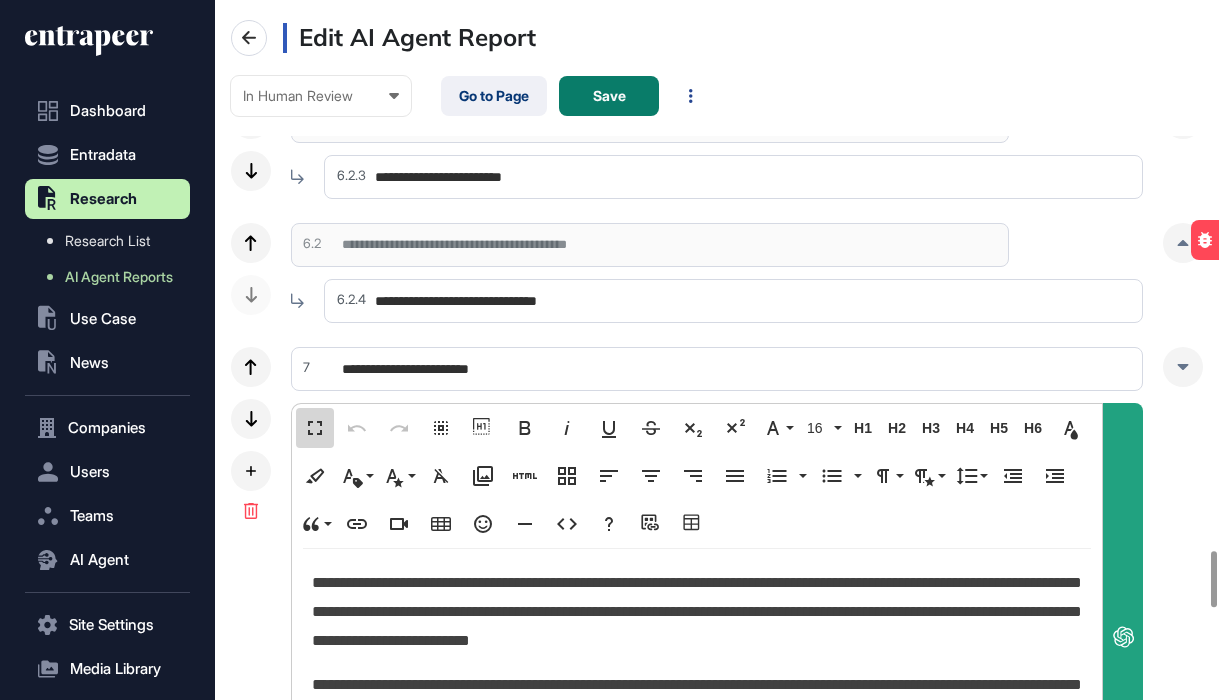 click on "Fullscreen" at bounding box center [315, 428] 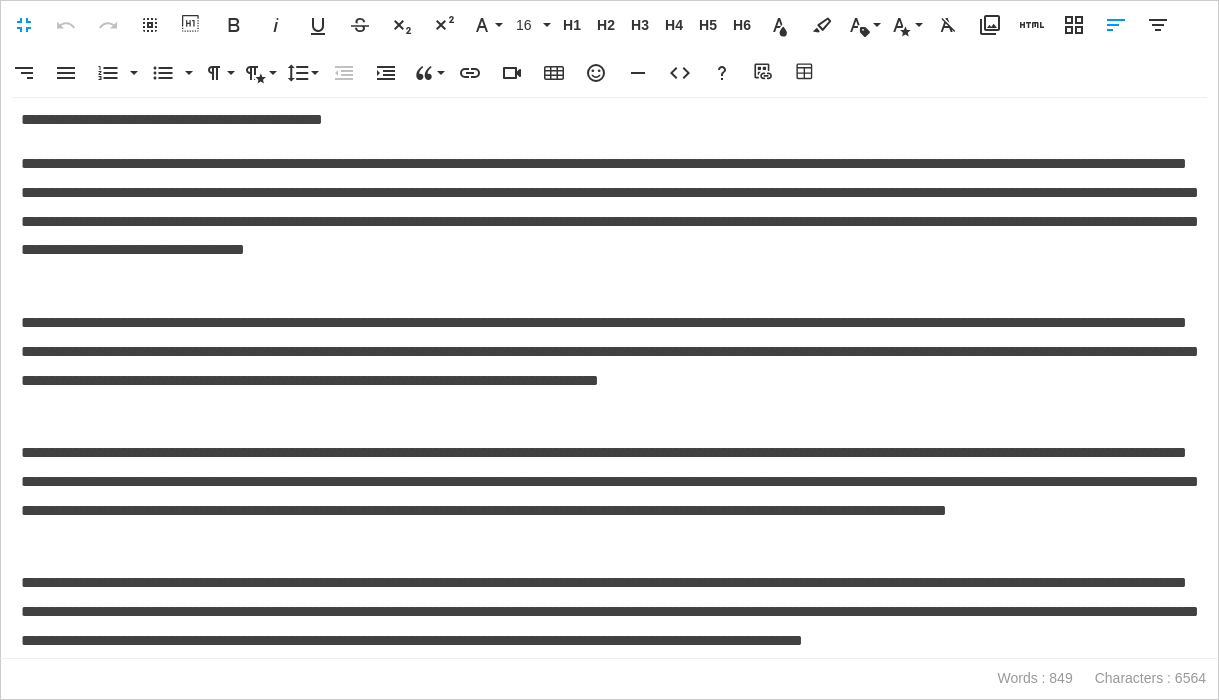 scroll, scrollTop: 0, scrollLeft: 0, axis: both 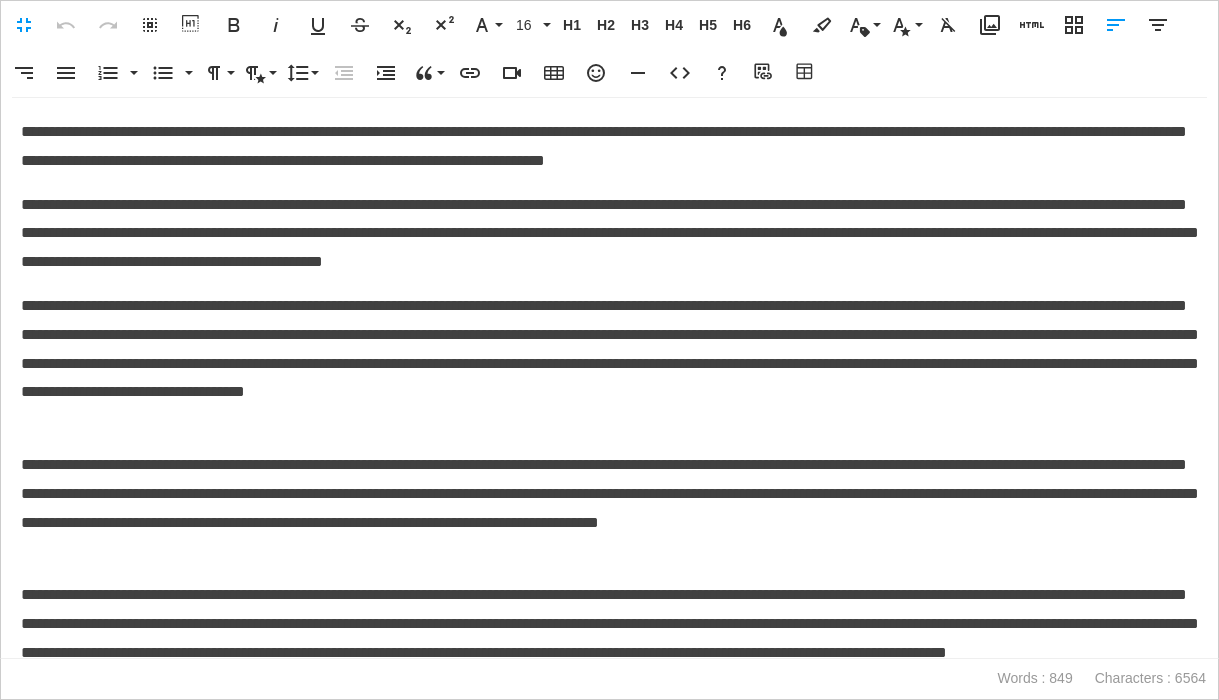 click on "**********" at bounding box center (609, 234) 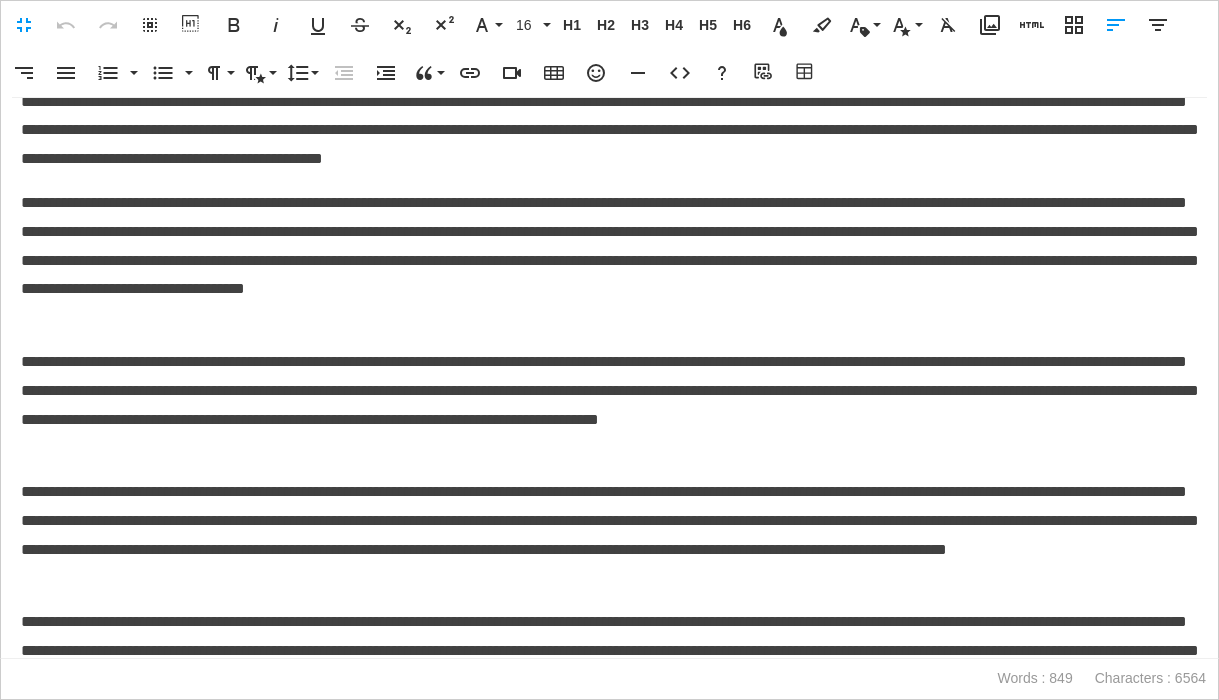 click on "**********" at bounding box center (609, 261) 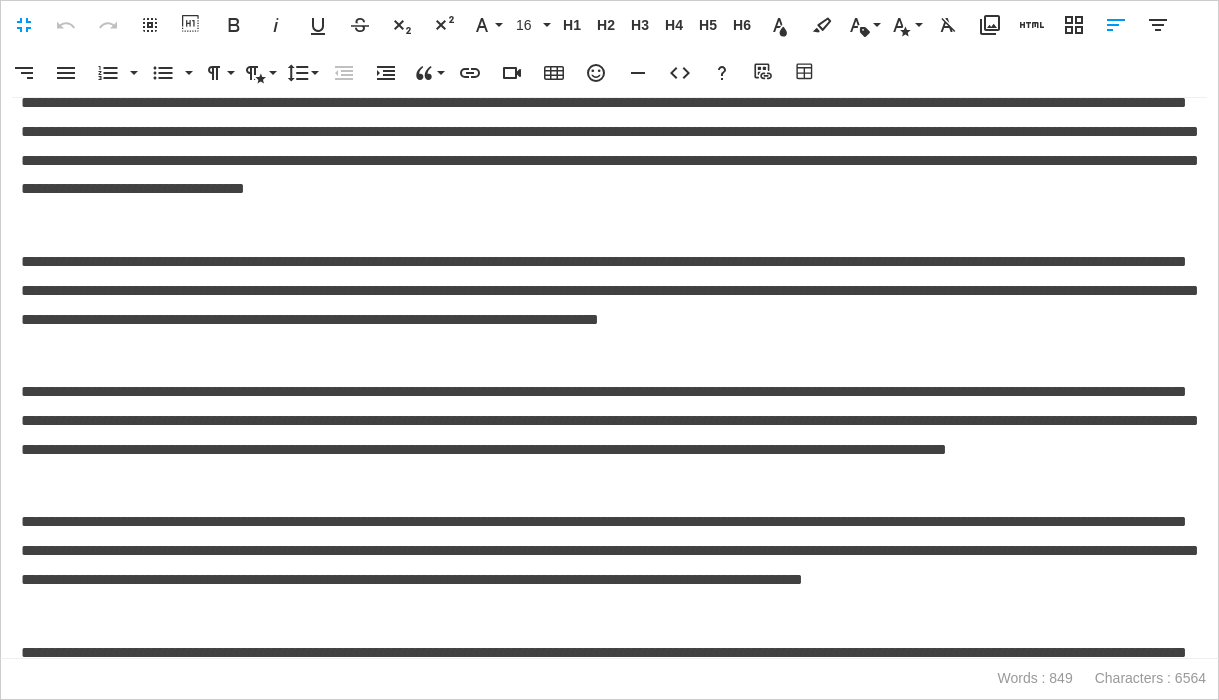 click on "**********" at bounding box center (609, 305) 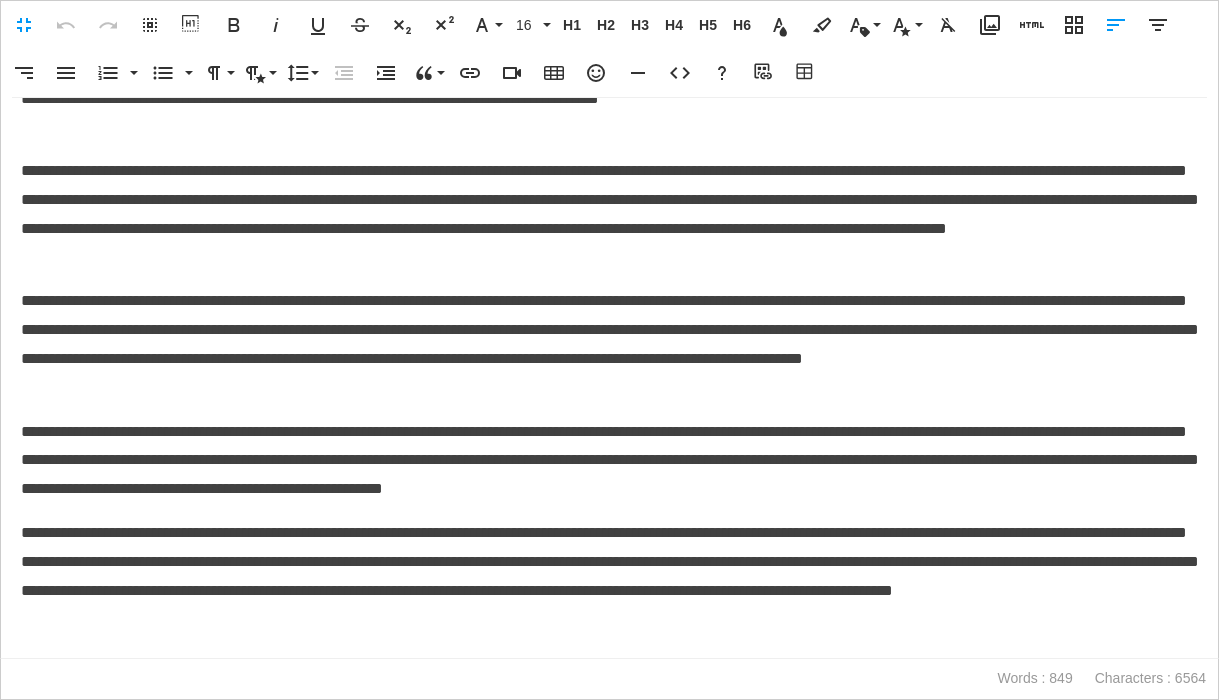 scroll, scrollTop: 429, scrollLeft: 0, axis: vertical 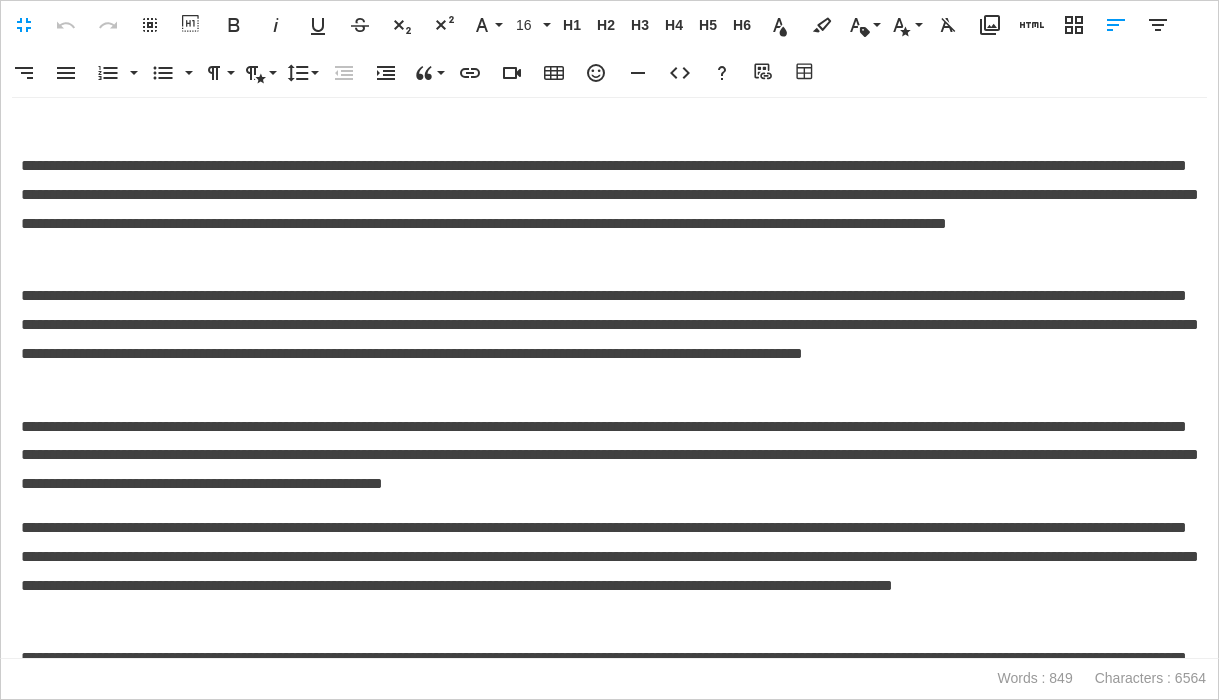 click on "**********" at bounding box center [609, 209] 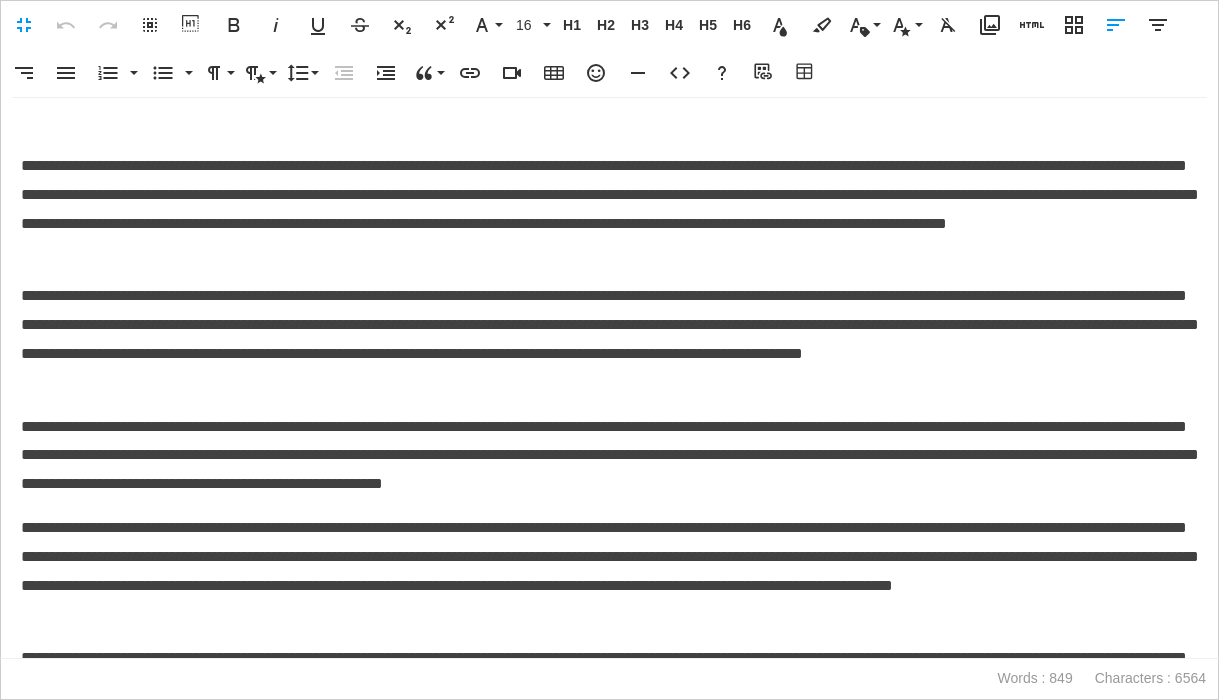 click on "**********" at bounding box center (609, 339) 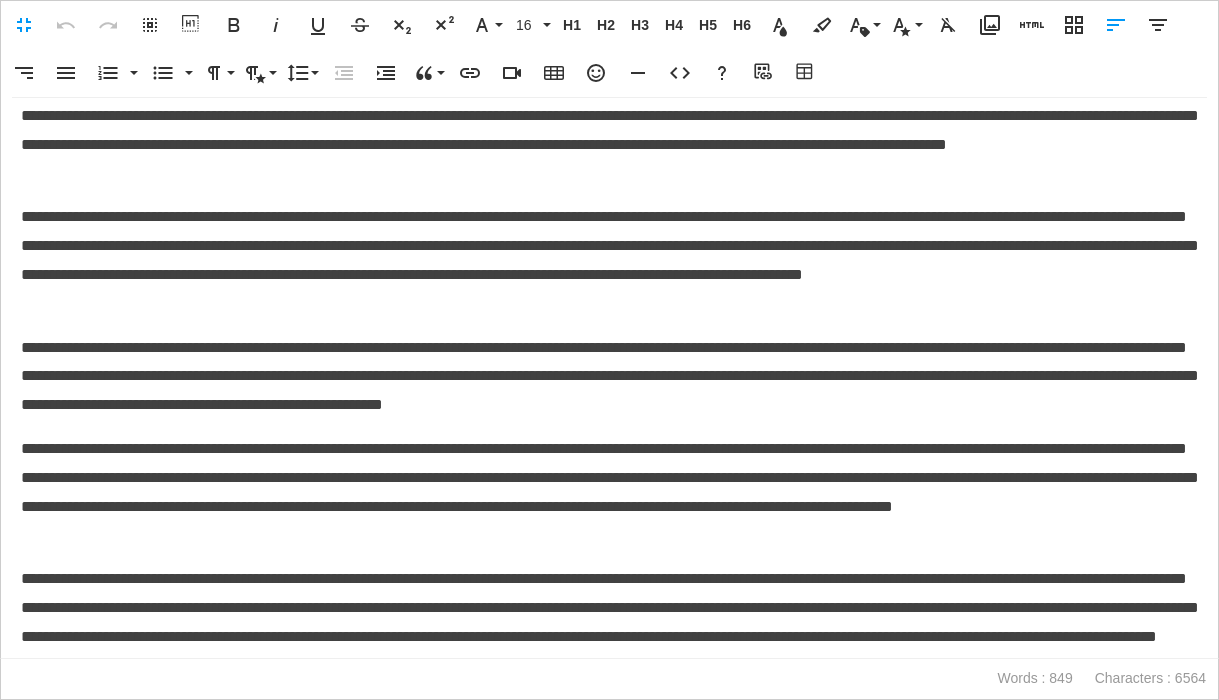 click on "**********" at bounding box center [609, 377] 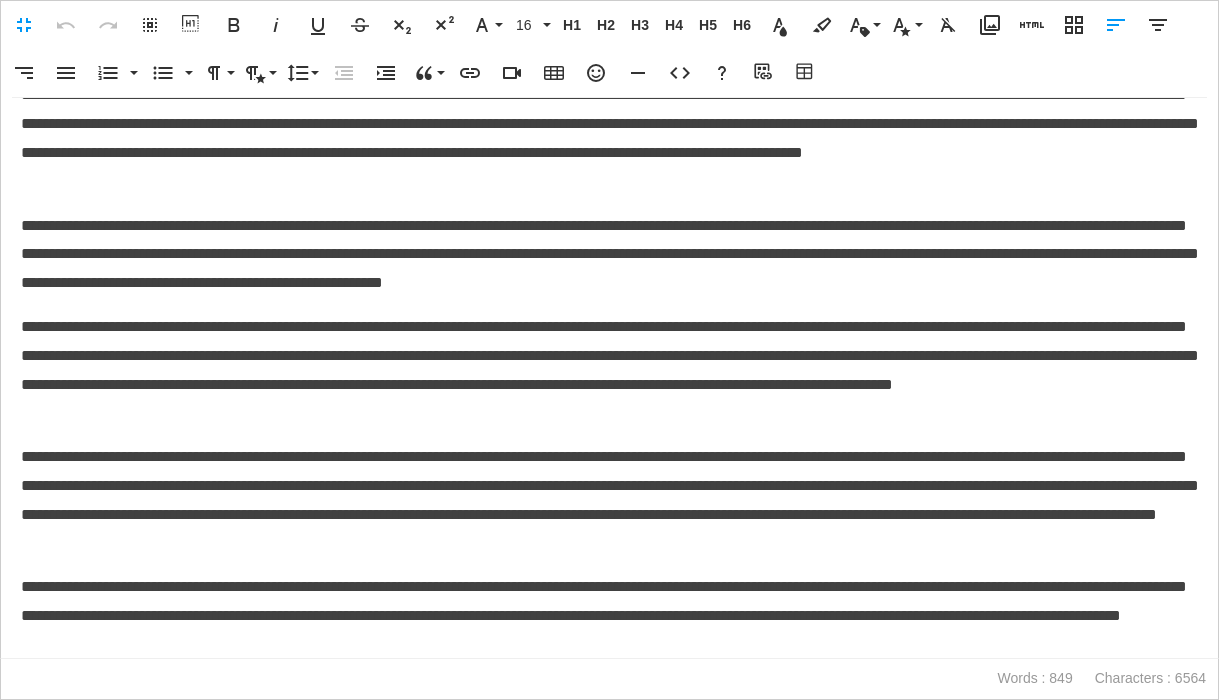 click on "**********" at bounding box center (609, 370) 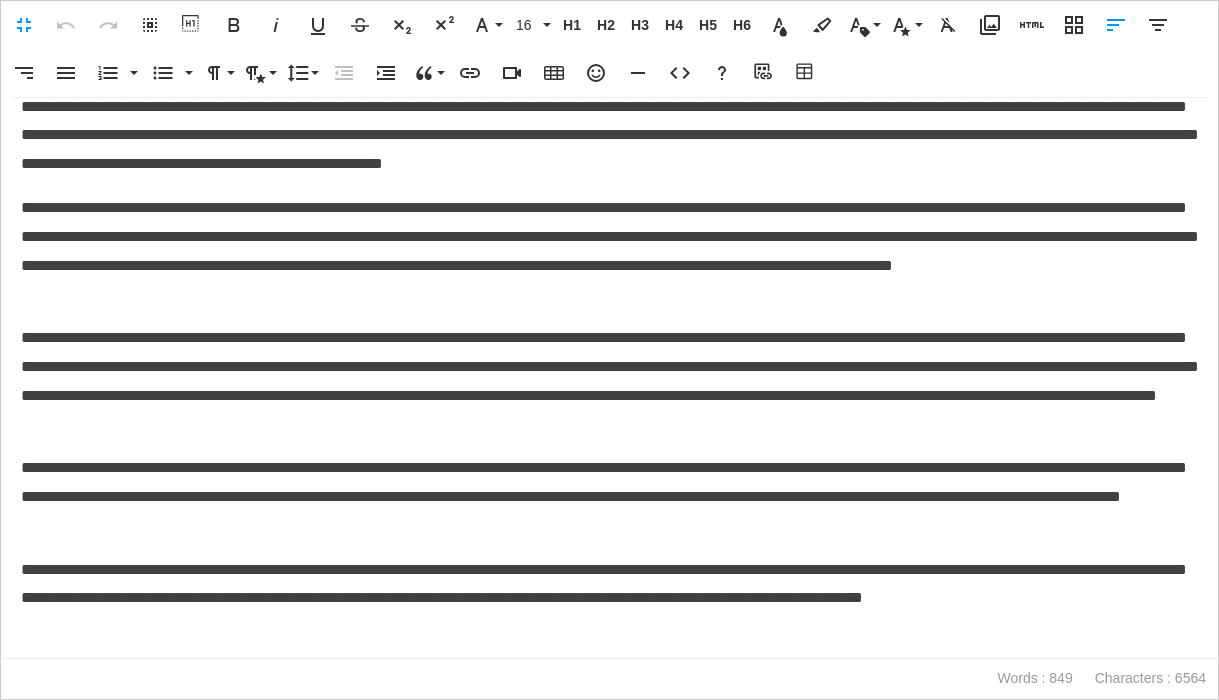 click on "**********" at bounding box center [609, 381] 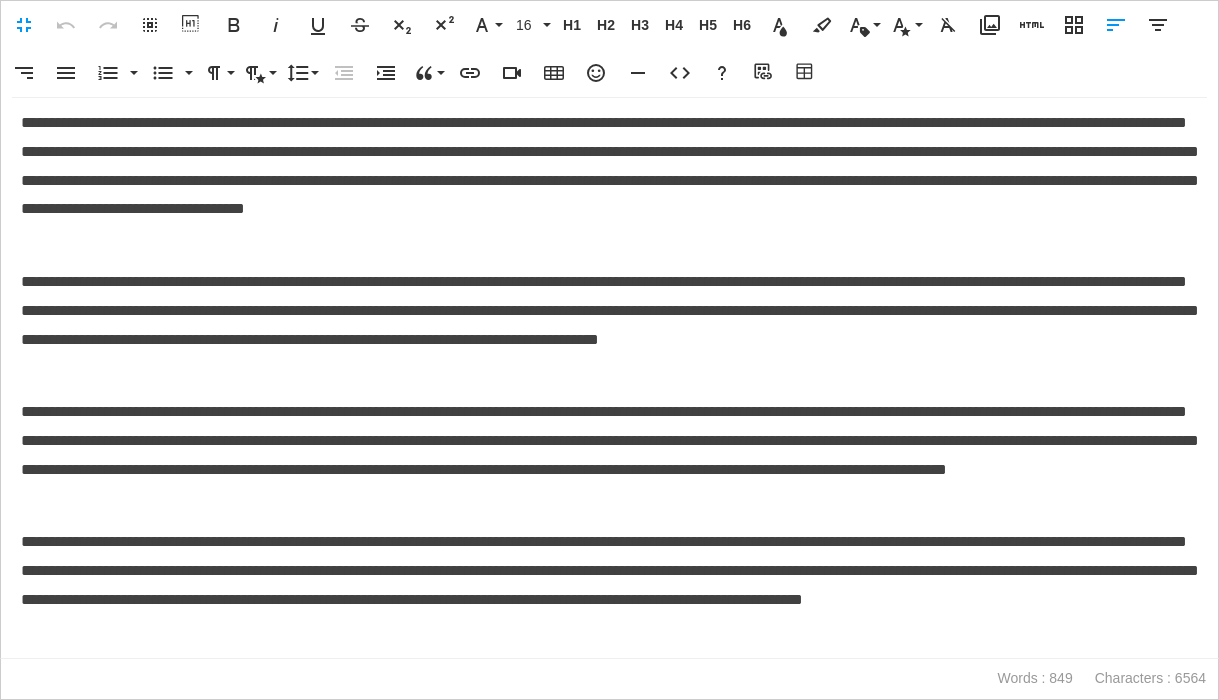 scroll, scrollTop: 0, scrollLeft: 0, axis: both 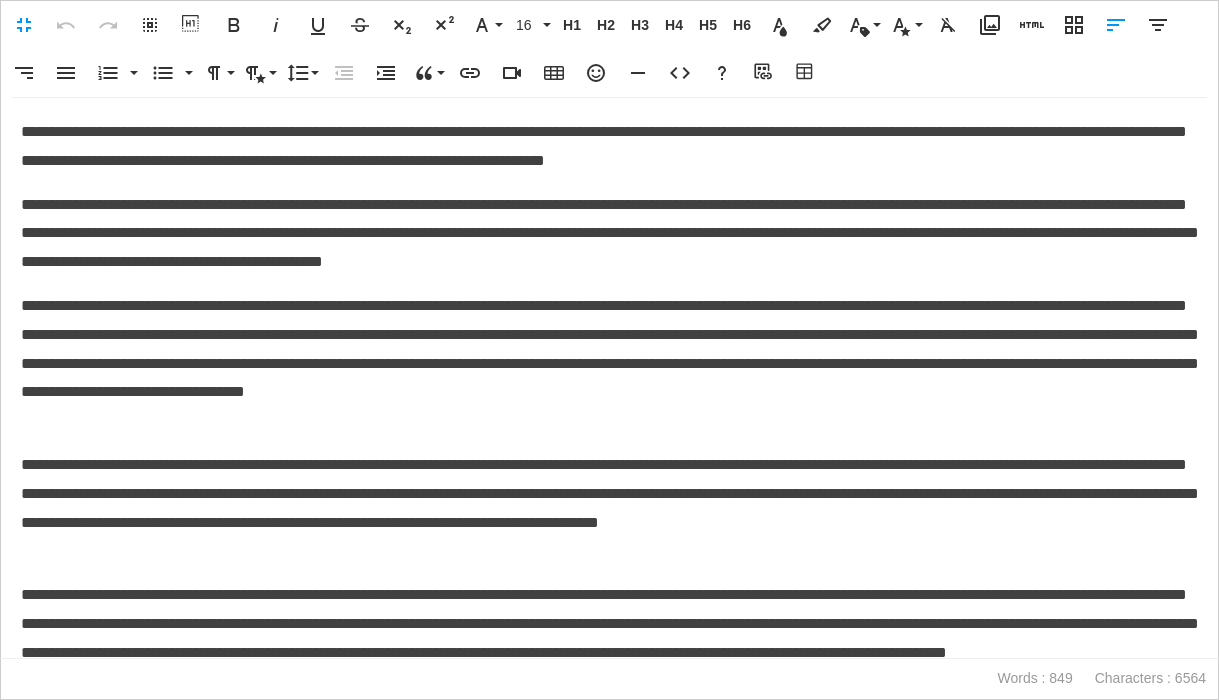 click on "**********" at bounding box center (609, 147) 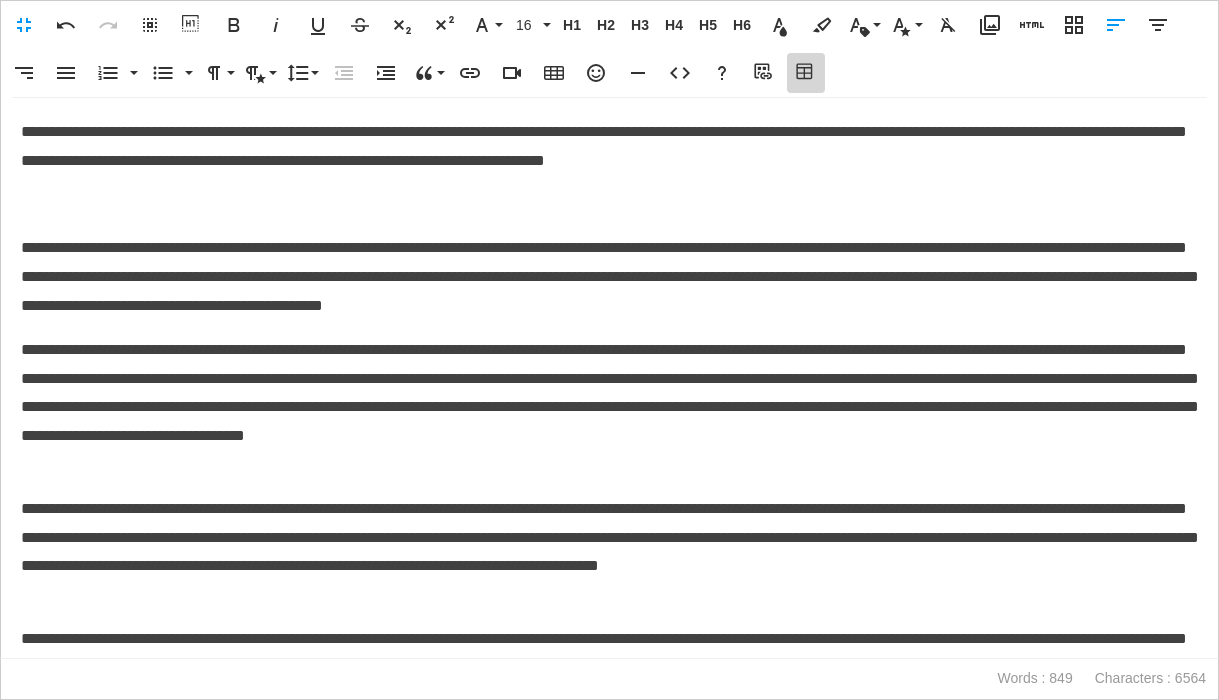 click 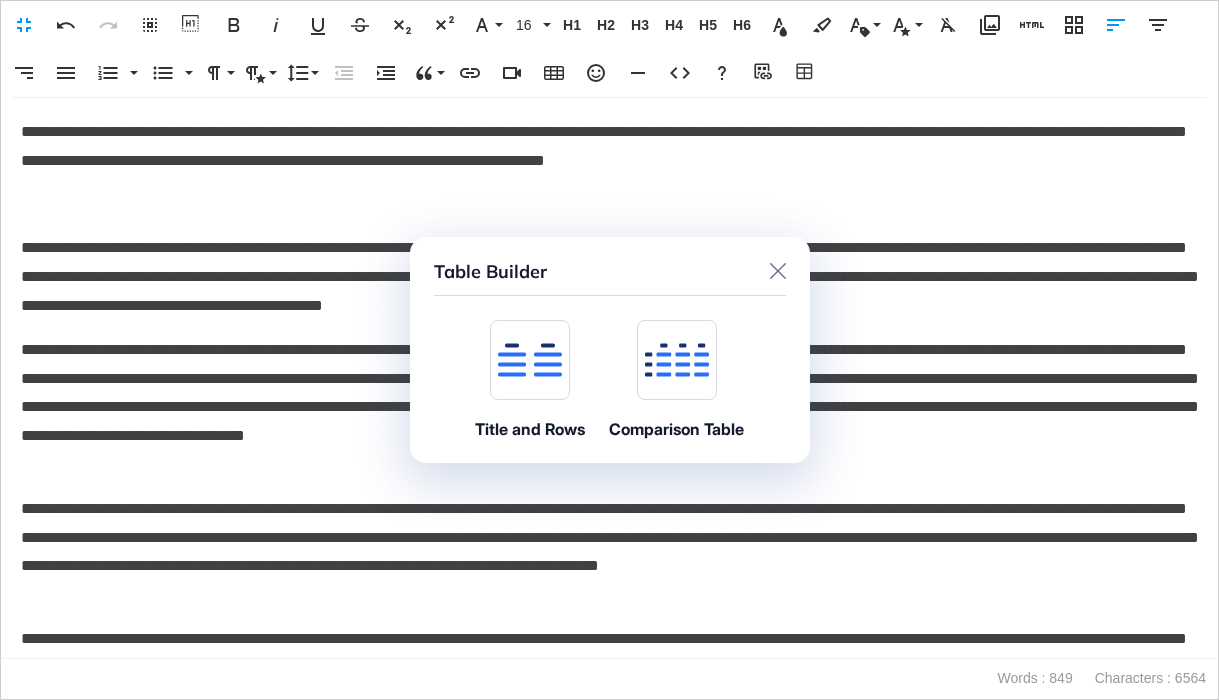 click 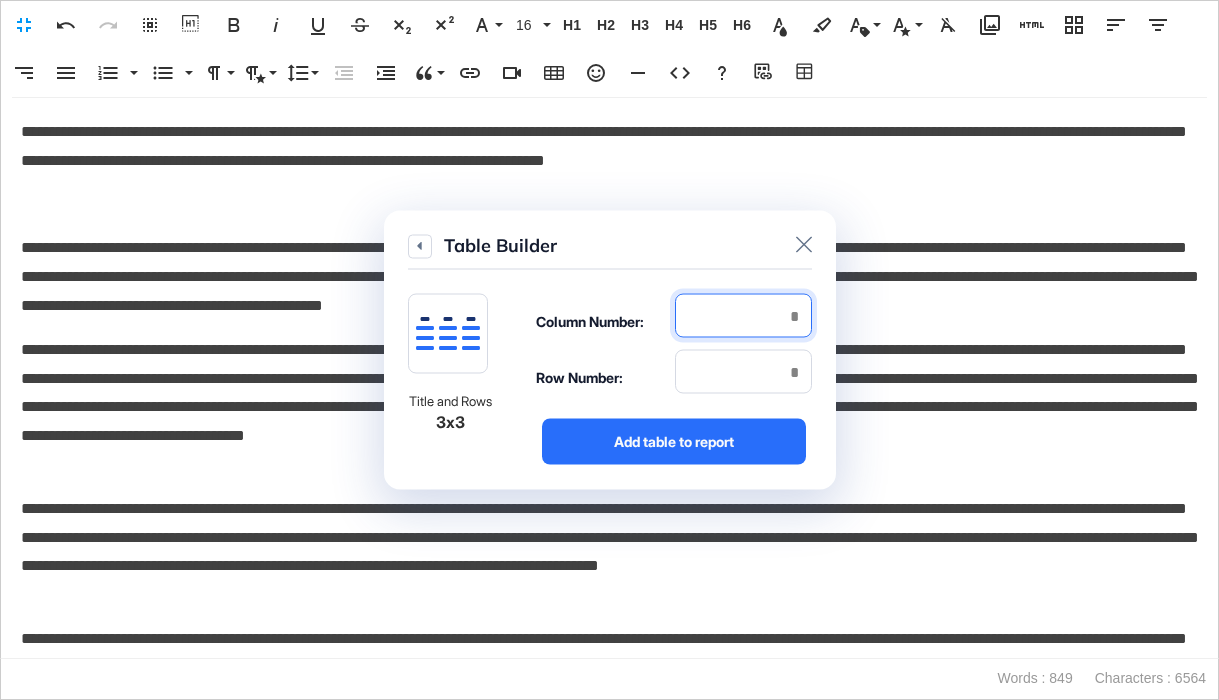 click at bounding box center [743, 316] 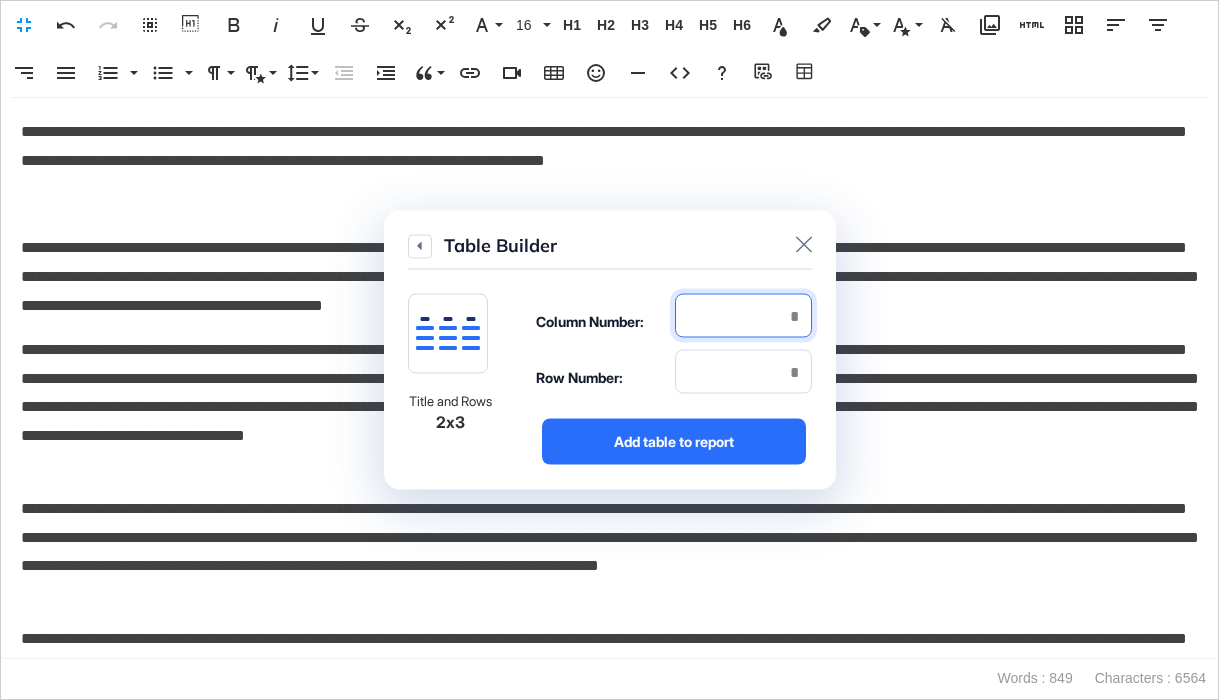 type on "*" 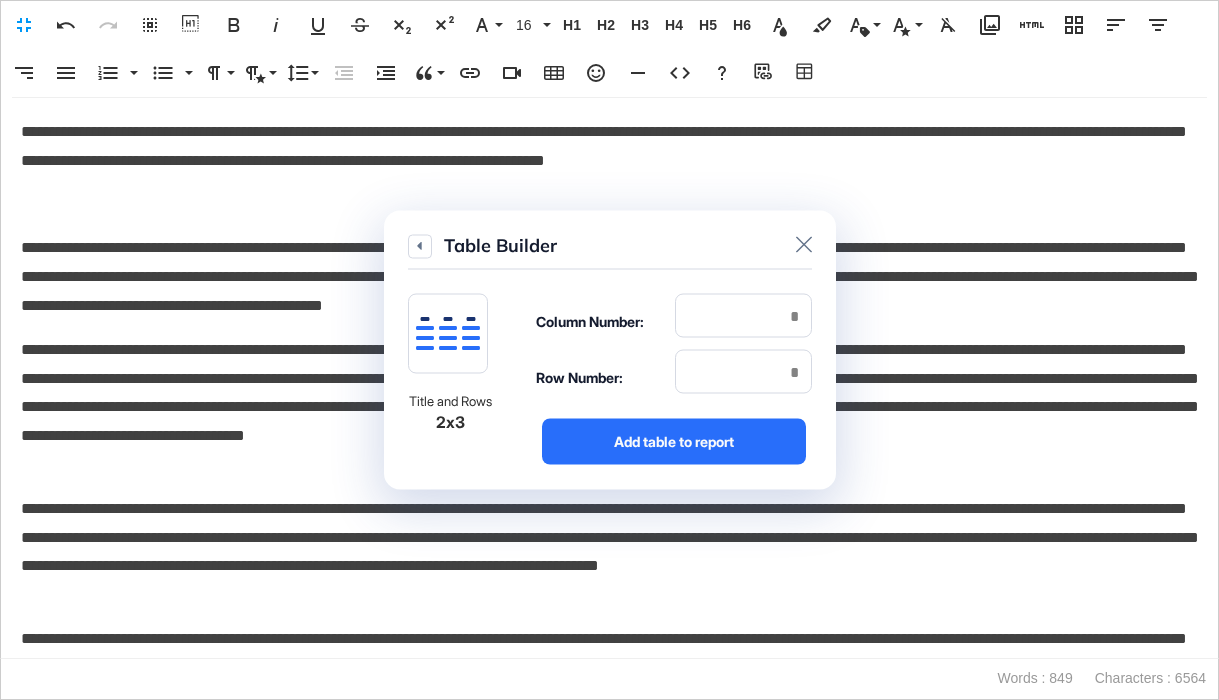click on "Row Number:" at bounding box center [674, 378] 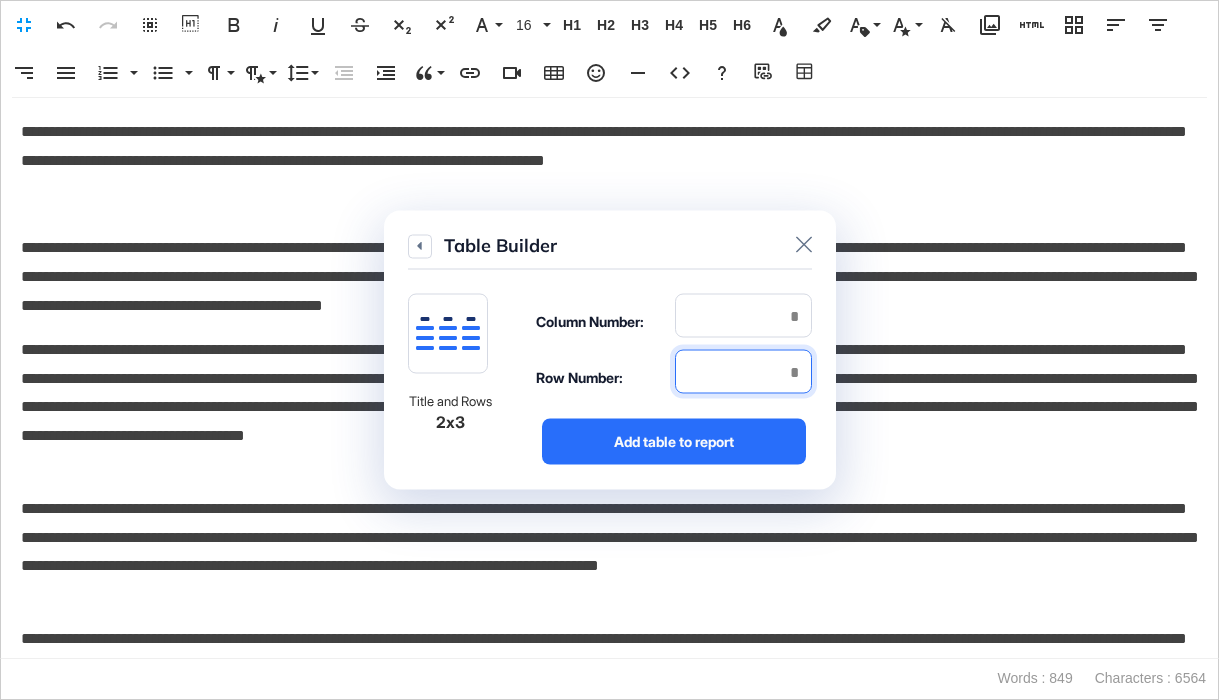 click at bounding box center [743, 372] 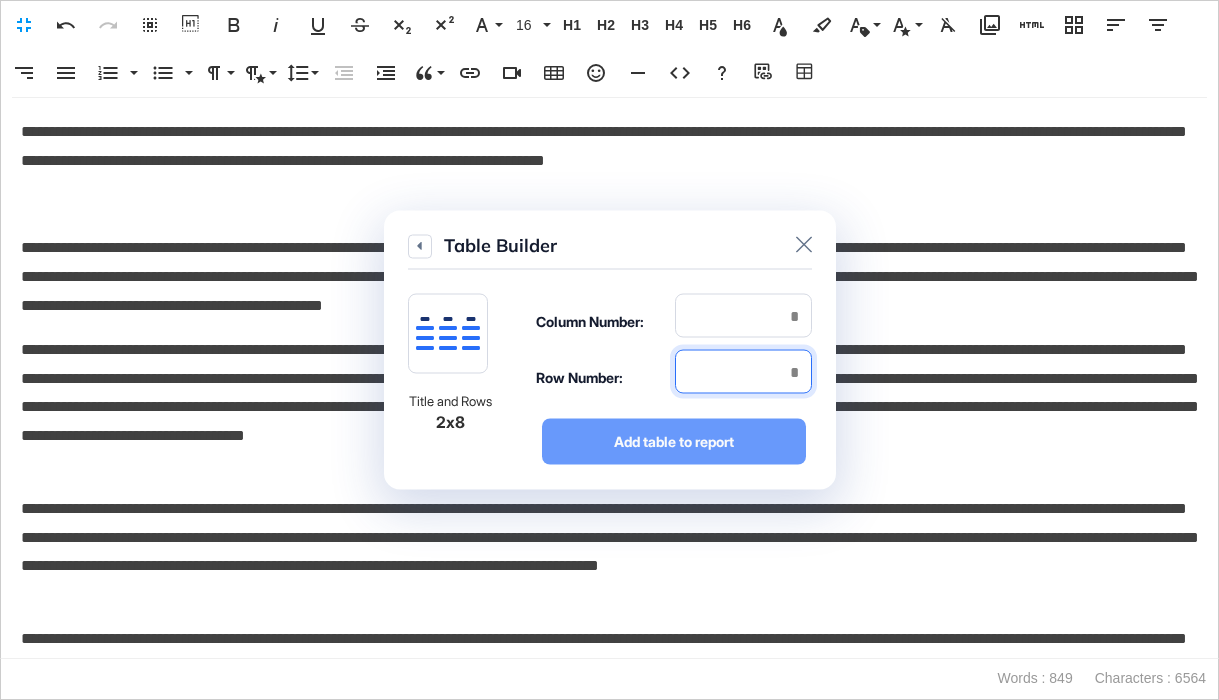 type on "*" 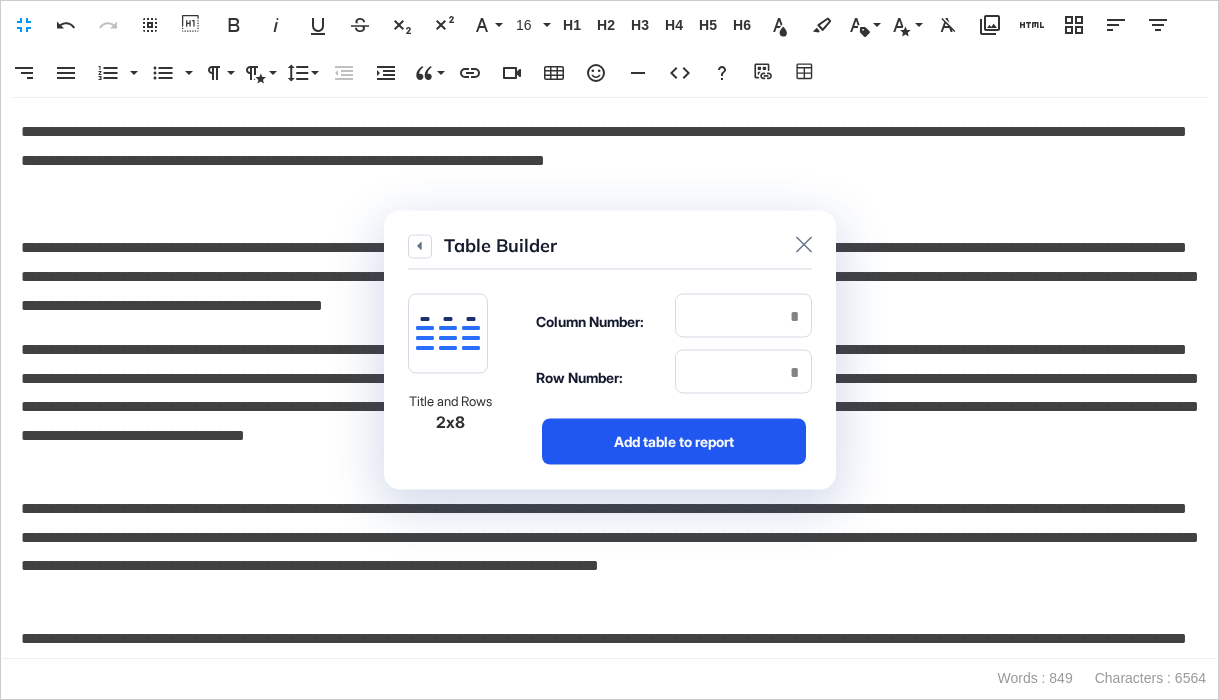 click on "Add table to report" at bounding box center [674, 442] 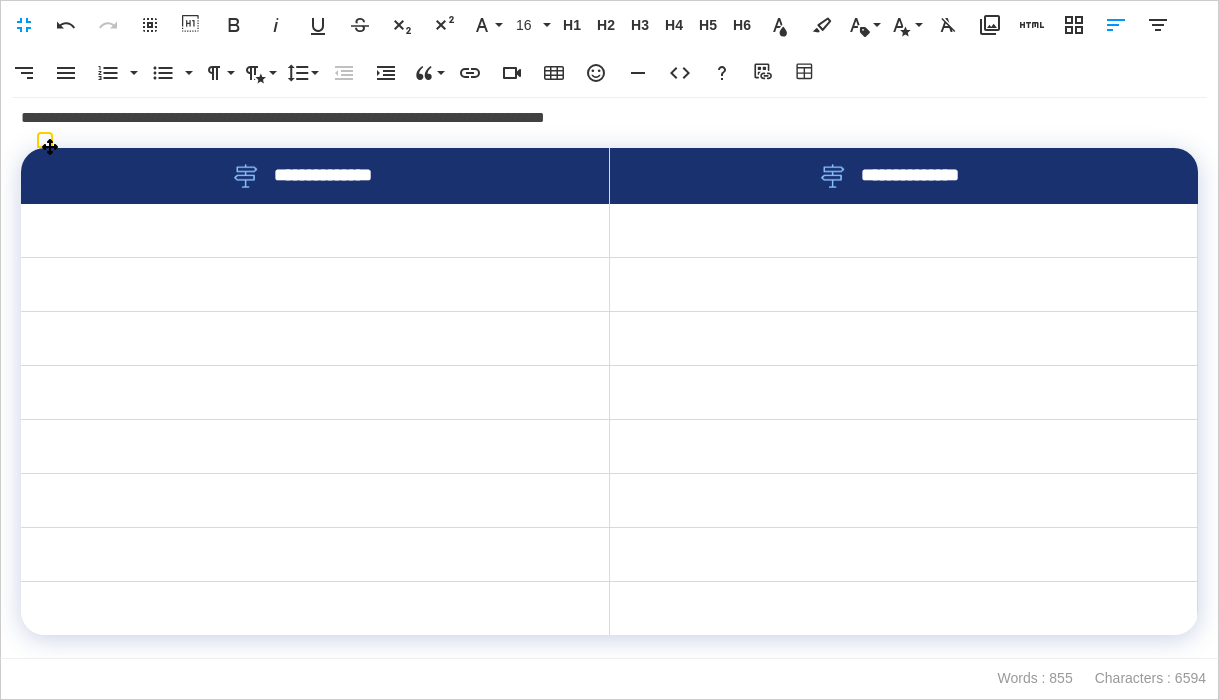 scroll, scrollTop: 0, scrollLeft: 0, axis: both 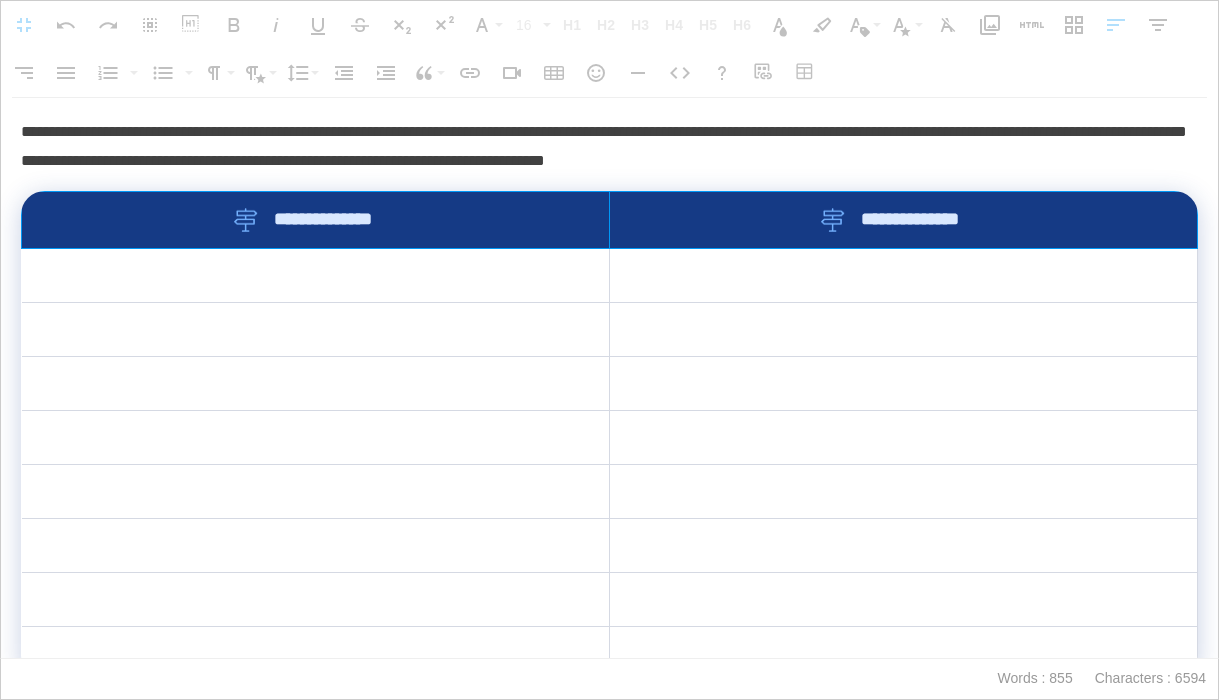 drag, startPoint x: 580, startPoint y: 226, endPoint x: 668, endPoint y: 230, distance: 88.09086 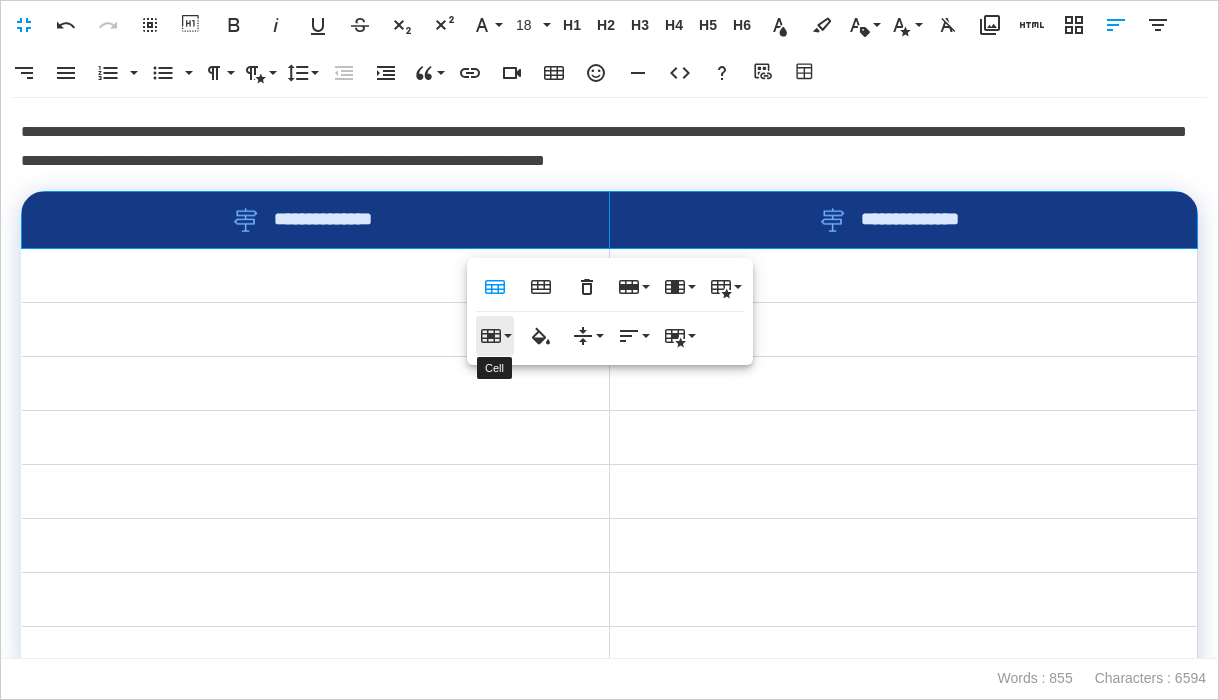 click on "Cell" at bounding box center (495, 336) 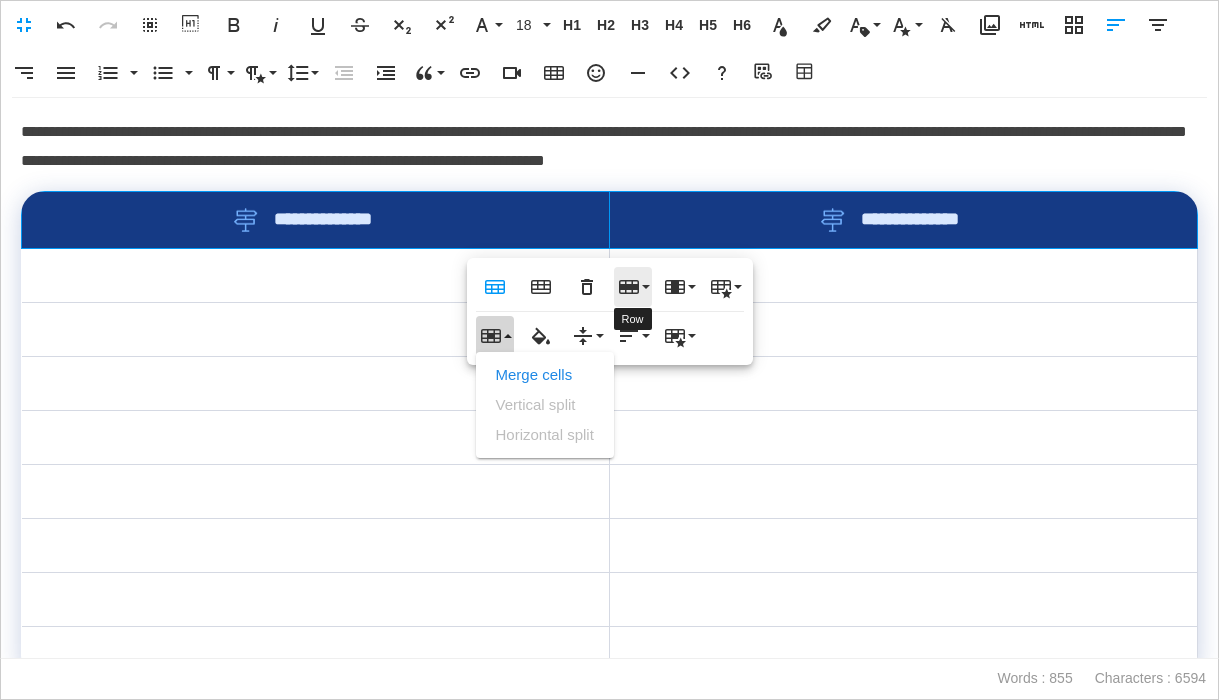 click 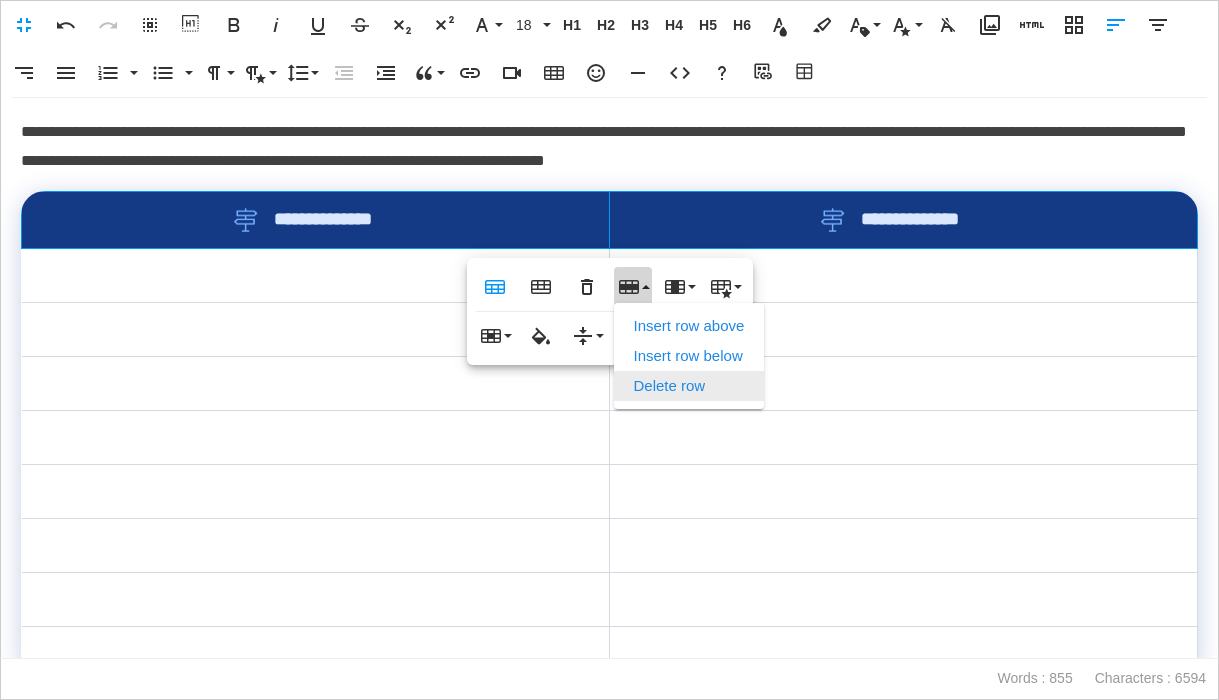 click on "Delete row" at bounding box center [689, 386] 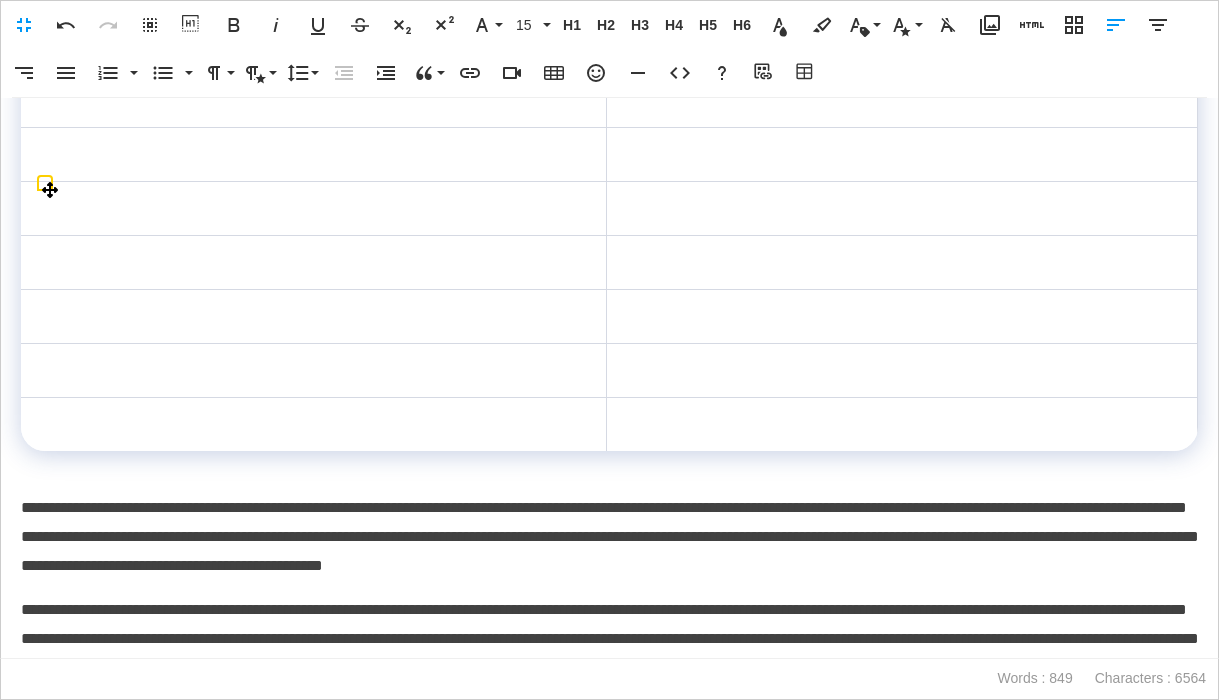 scroll, scrollTop: 172, scrollLeft: 0, axis: vertical 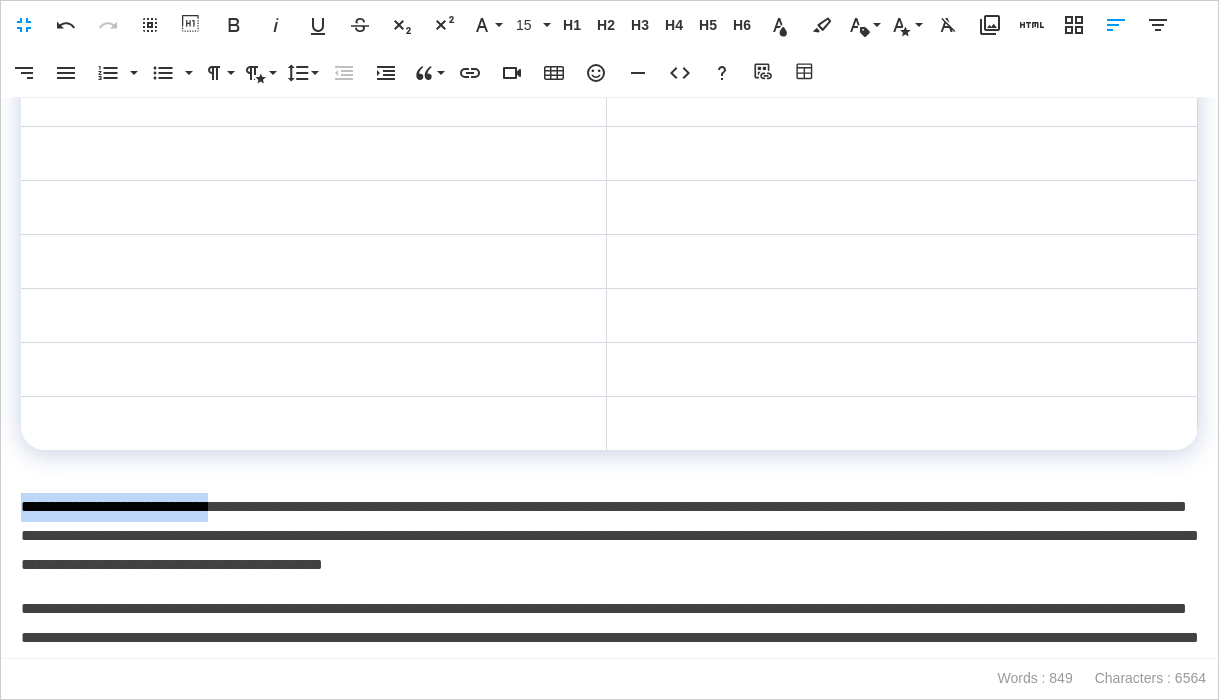 drag, startPoint x: 267, startPoint y: 509, endPoint x: -16, endPoint y: 510, distance: 283.00177 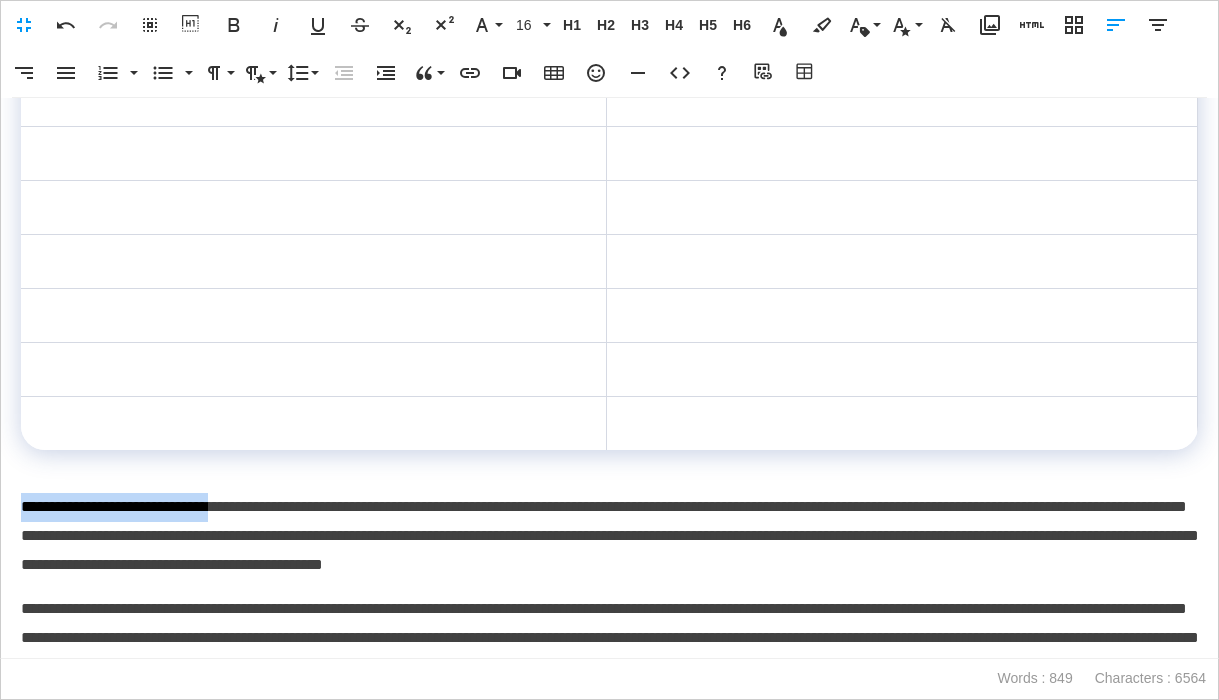 copy on "**********" 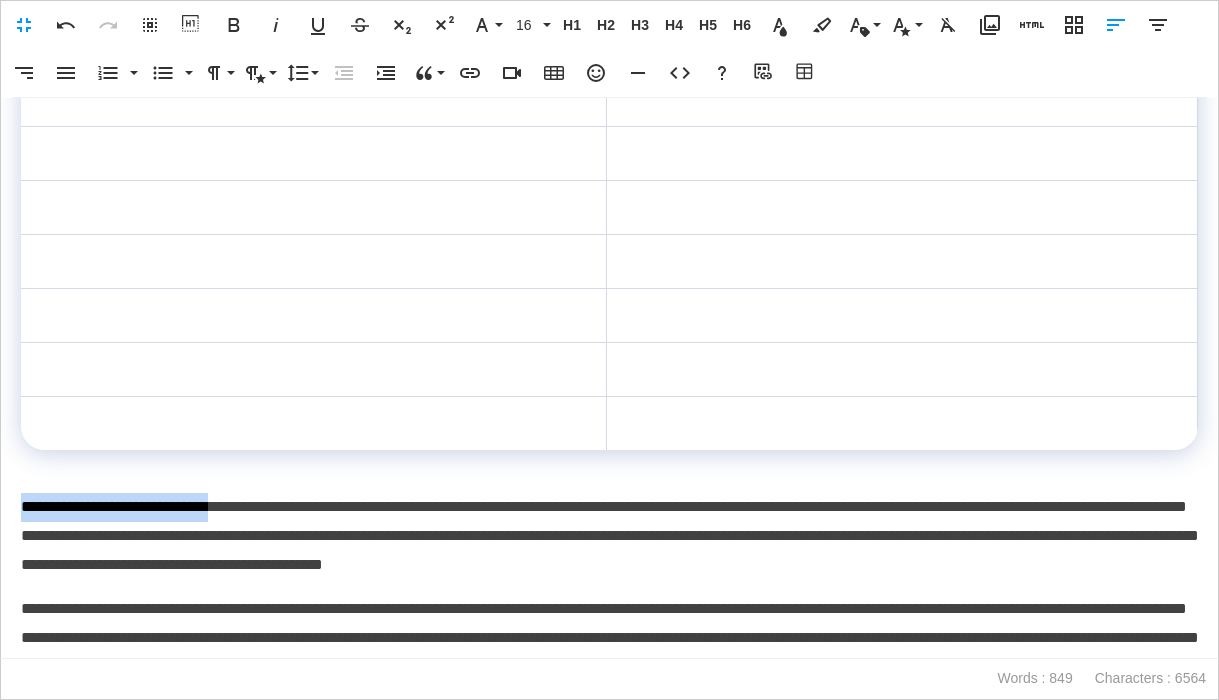 copy on "**********" 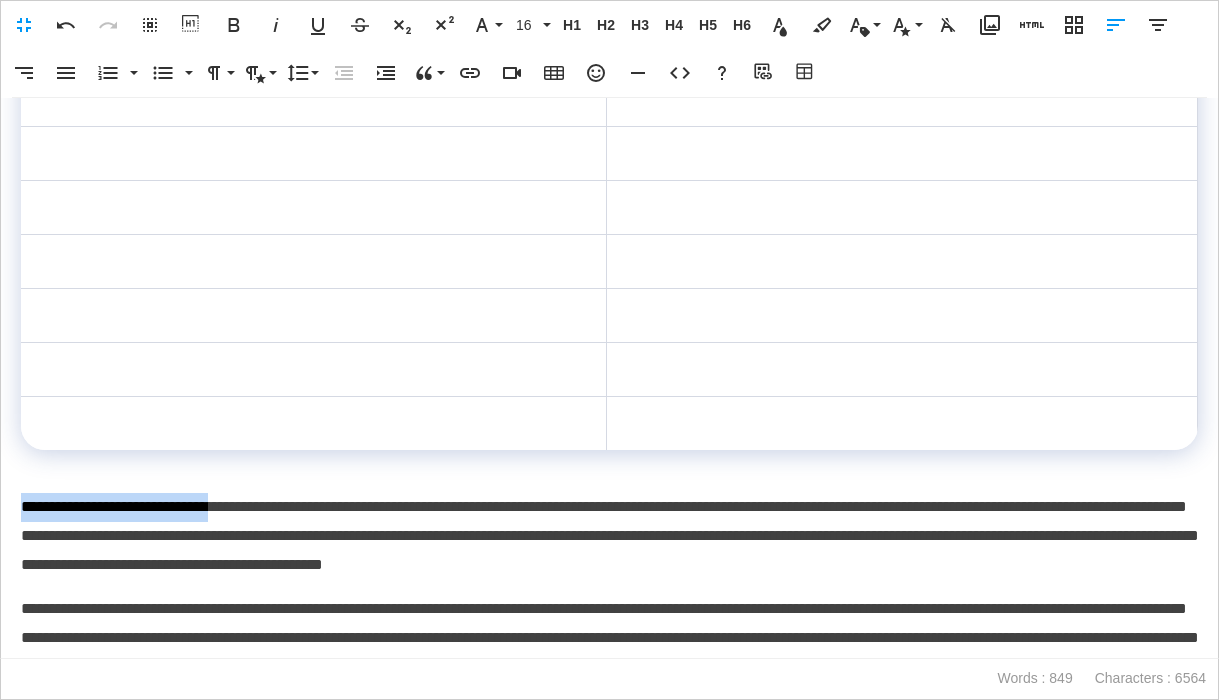 scroll, scrollTop: 0, scrollLeft: 0, axis: both 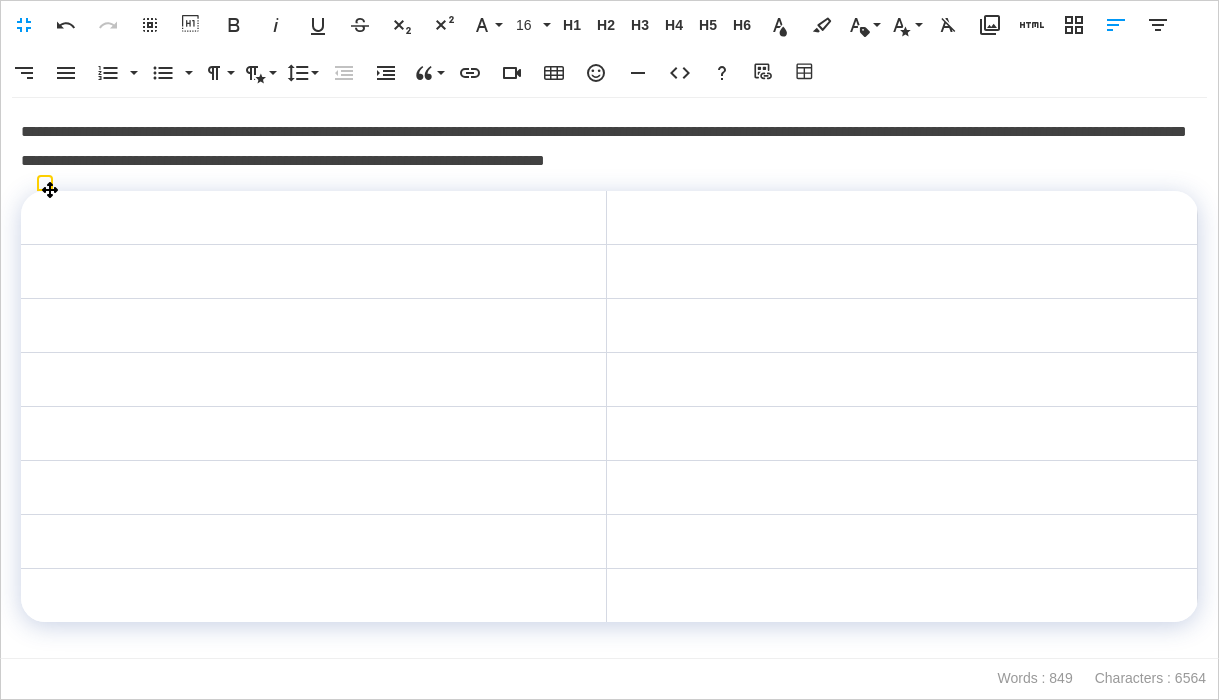 click at bounding box center (314, 218) 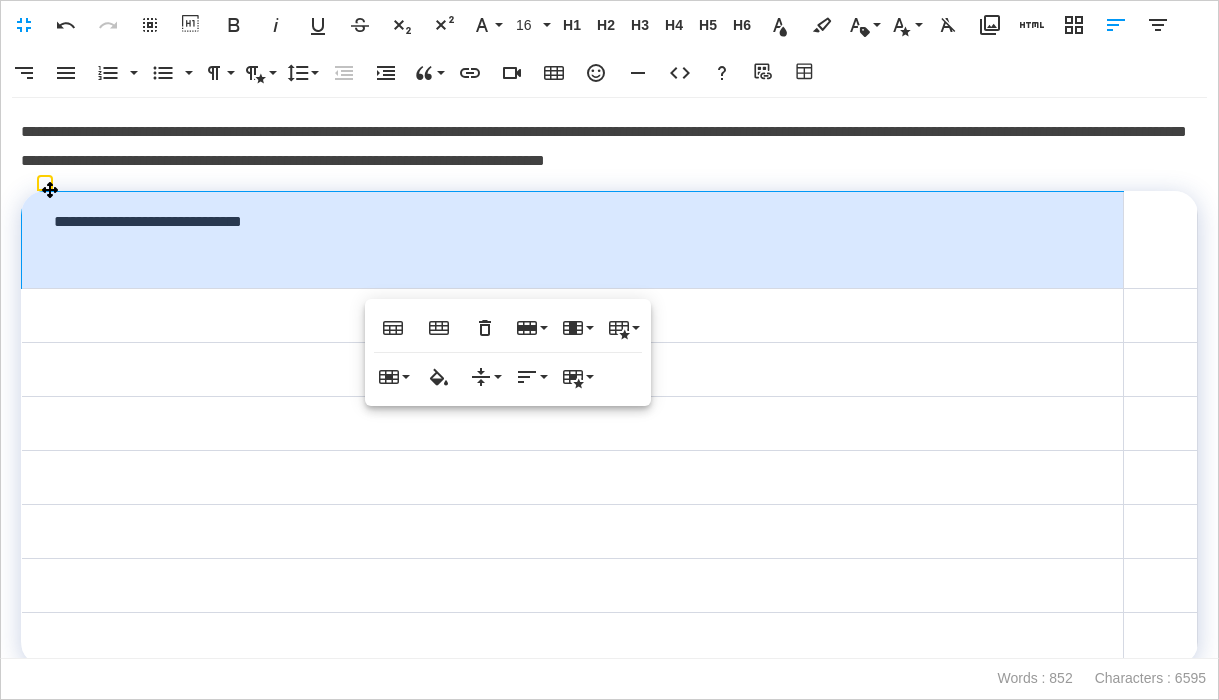 click on "**********" at bounding box center (573, 240) 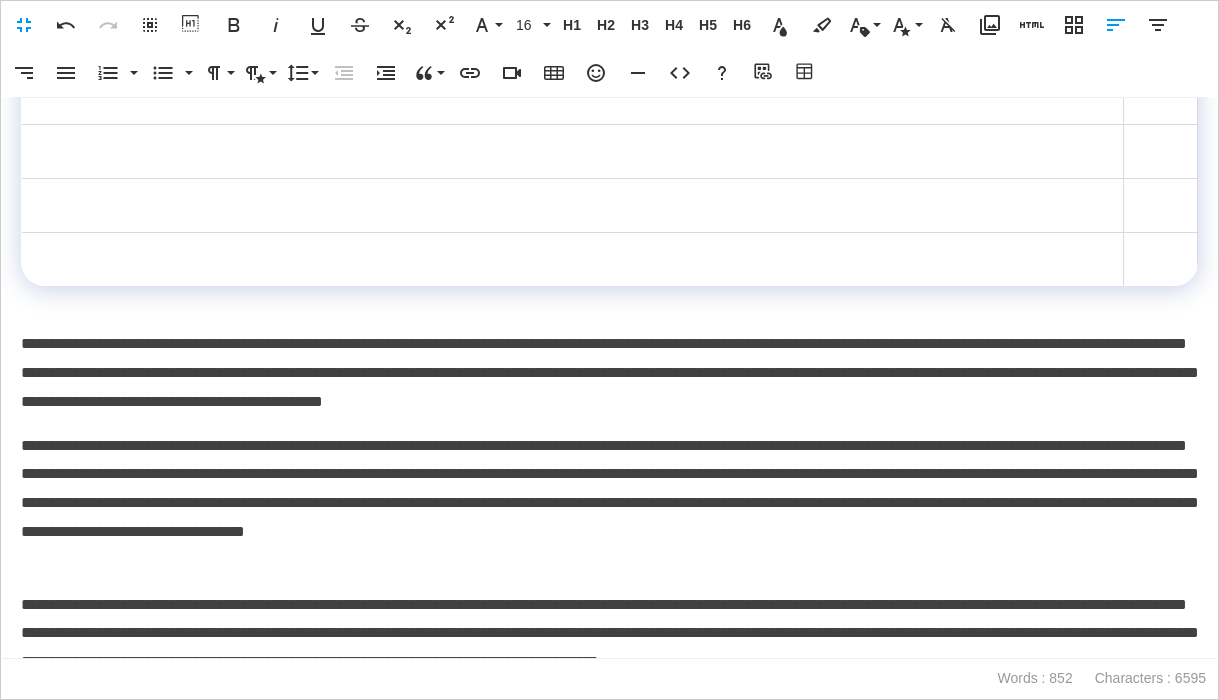 scroll, scrollTop: 369, scrollLeft: 0, axis: vertical 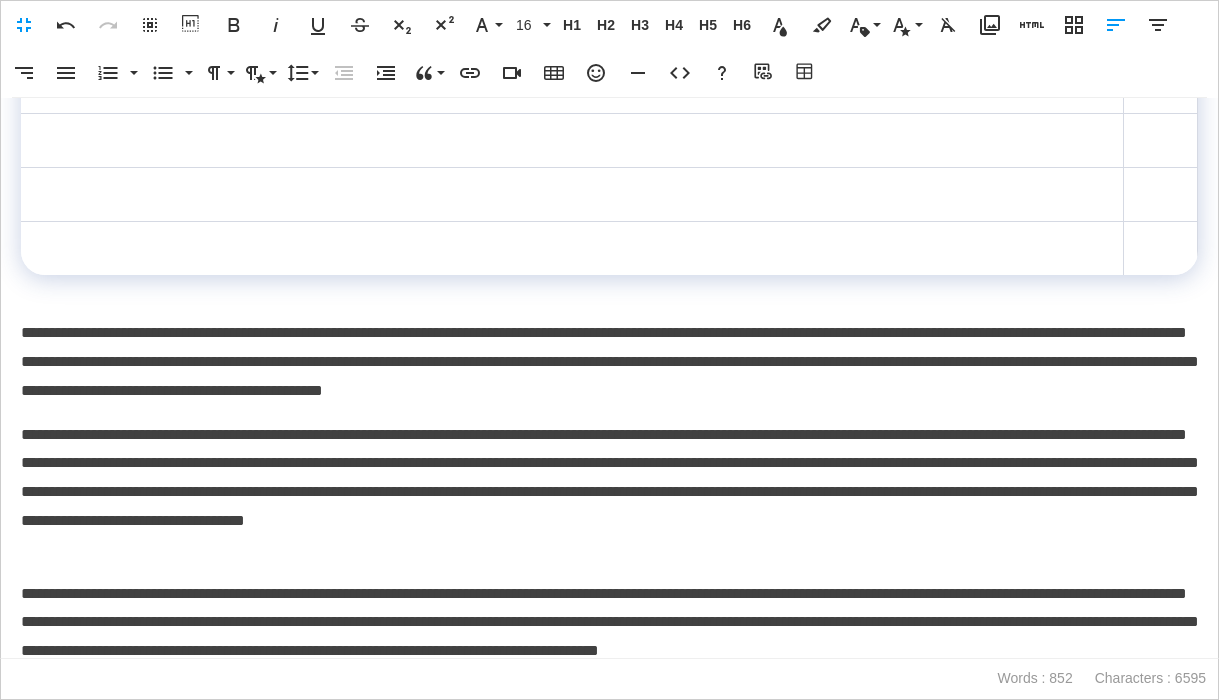 drag, startPoint x: 380, startPoint y: 339, endPoint x: 233, endPoint y: 340, distance: 147.0034 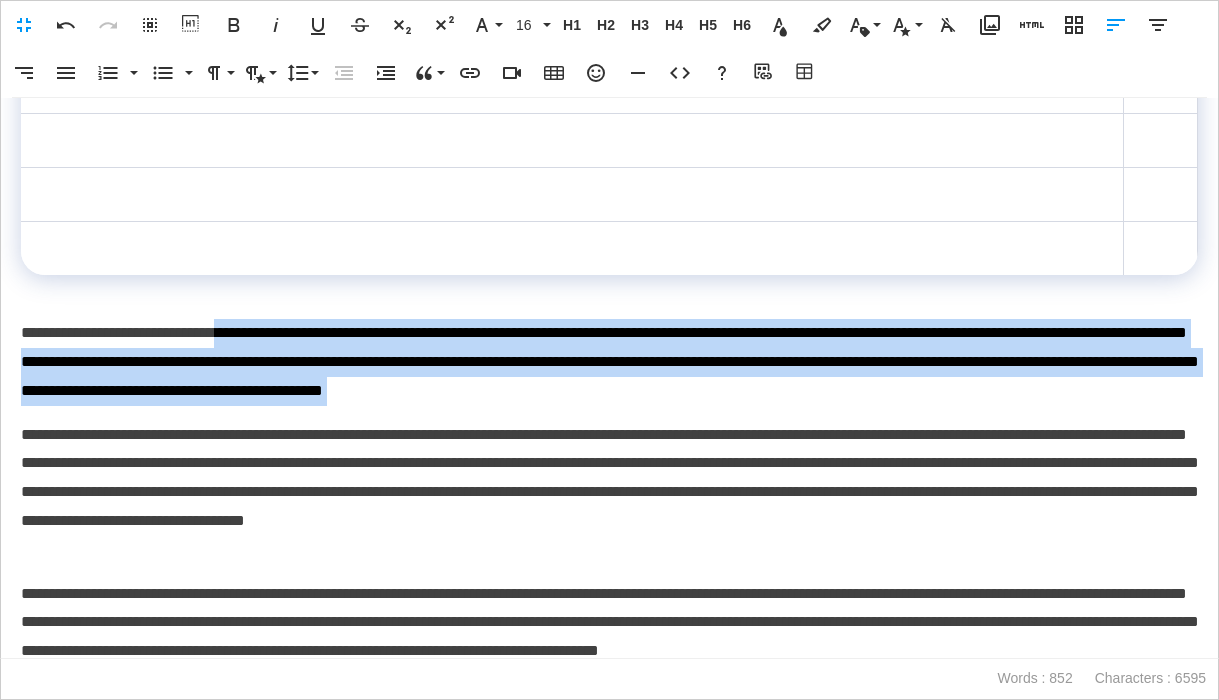 drag, startPoint x: 273, startPoint y: 331, endPoint x: 1012, endPoint y: 410, distance: 743.21063 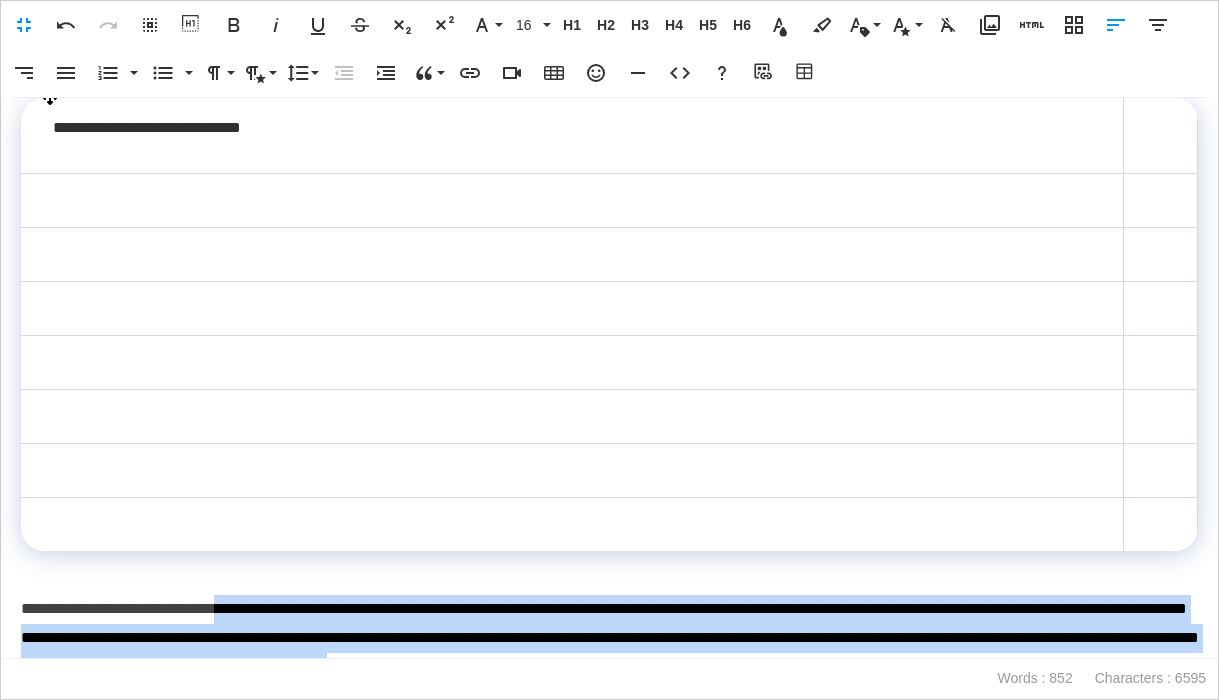 scroll, scrollTop: 0, scrollLeft: 0, axis: both 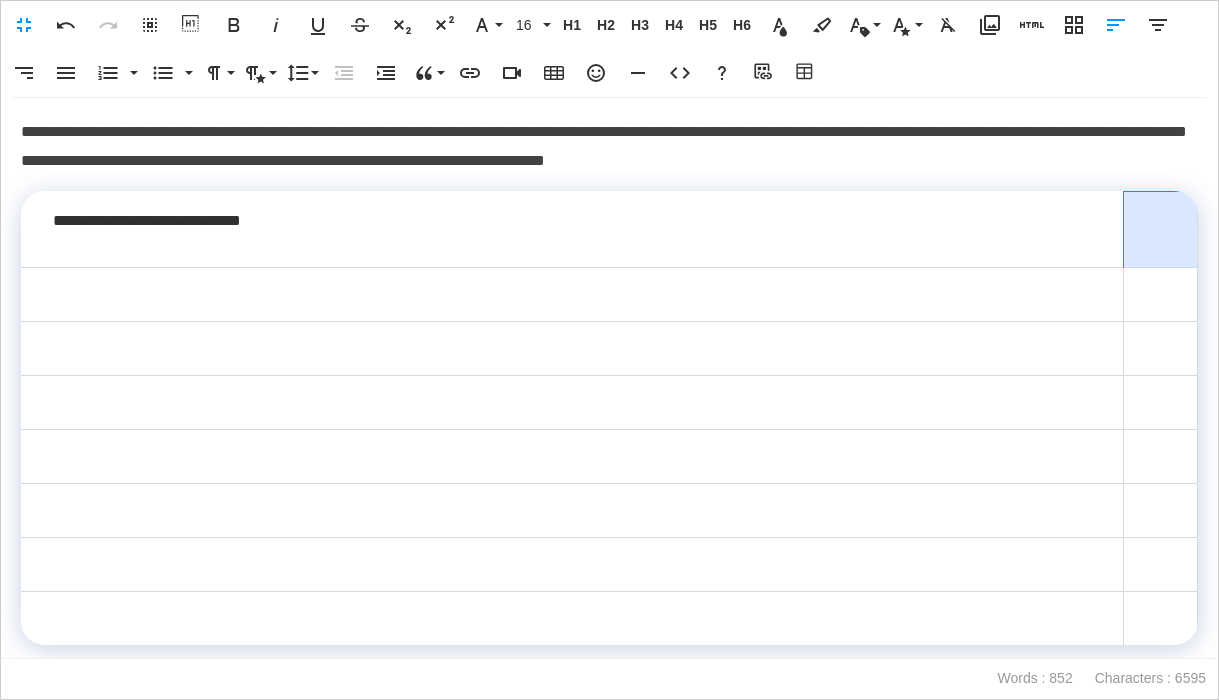 click at bounding box center [1161, 229] 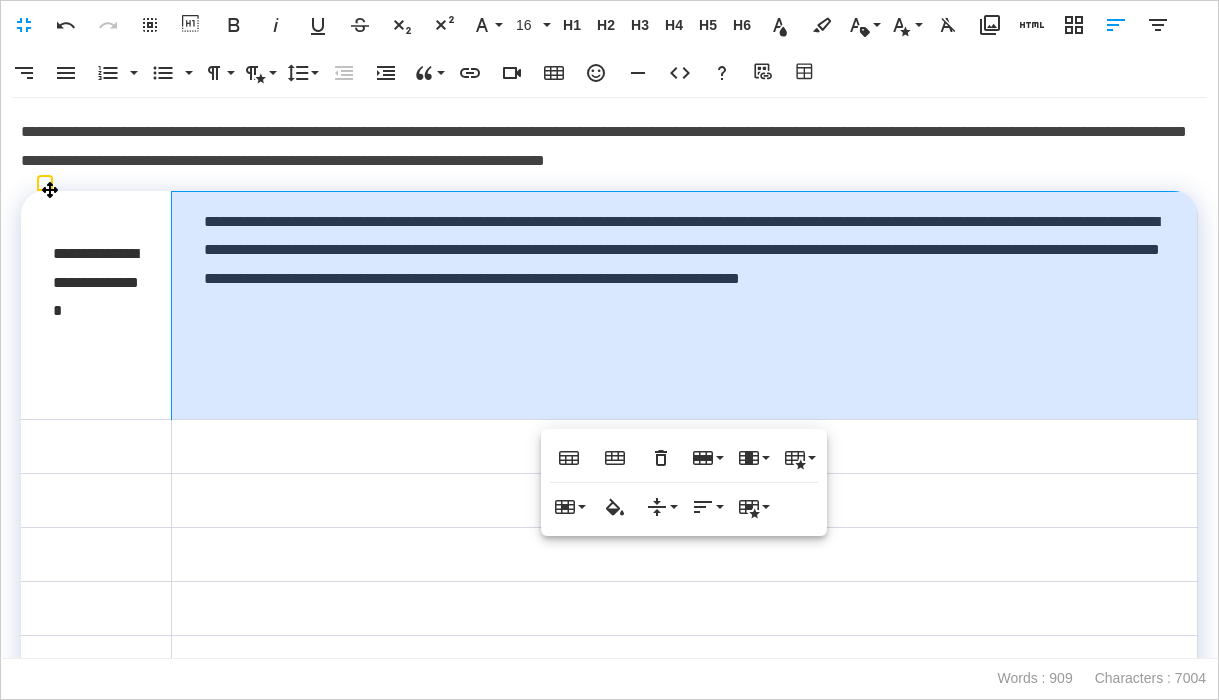 click on "**********" at bounding box center (684, 305) 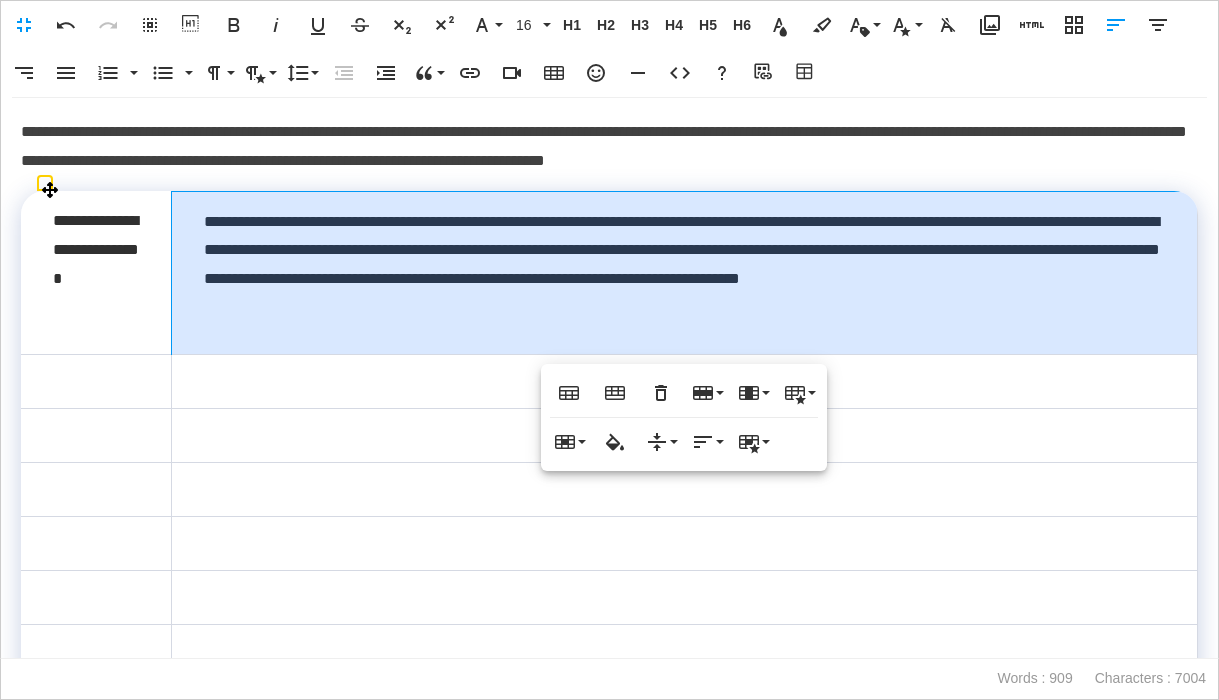 scroll, scrollTop: 1, scrollLeft: 0, axis: vertical 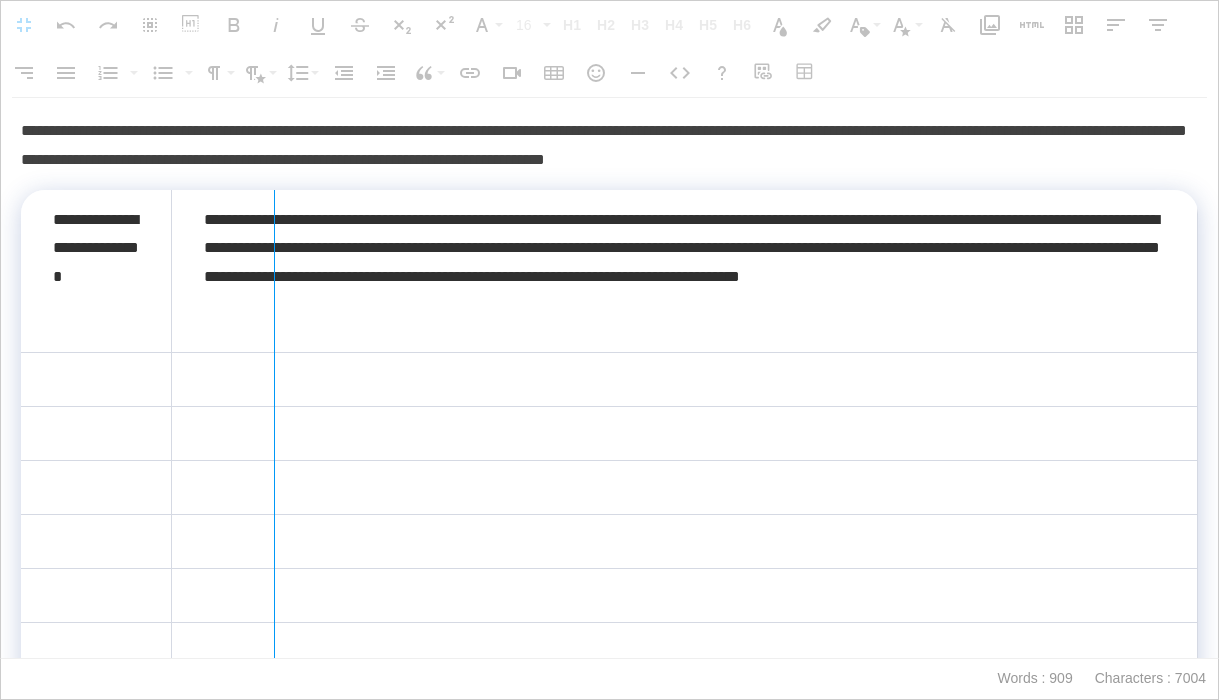 drag, startPoint x: 167, startPoint y: 242, endPoint x: 279, endPoint y: 248, distance: 112.1606 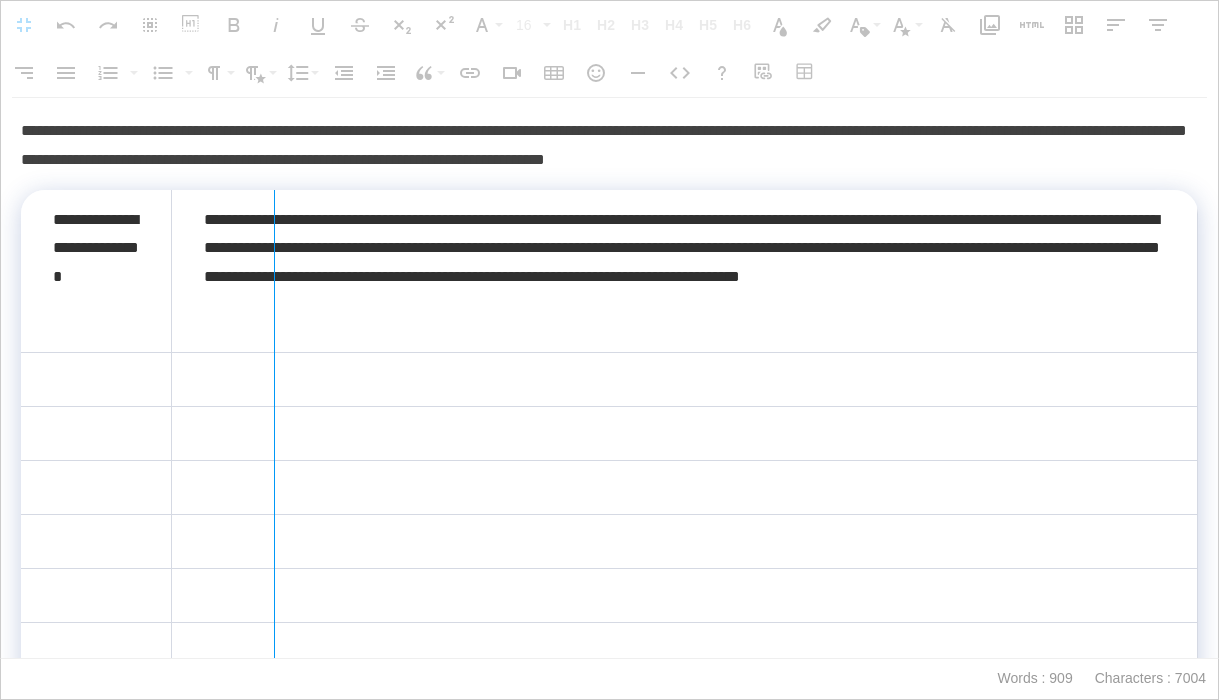 click at bounding box center (274, 460) 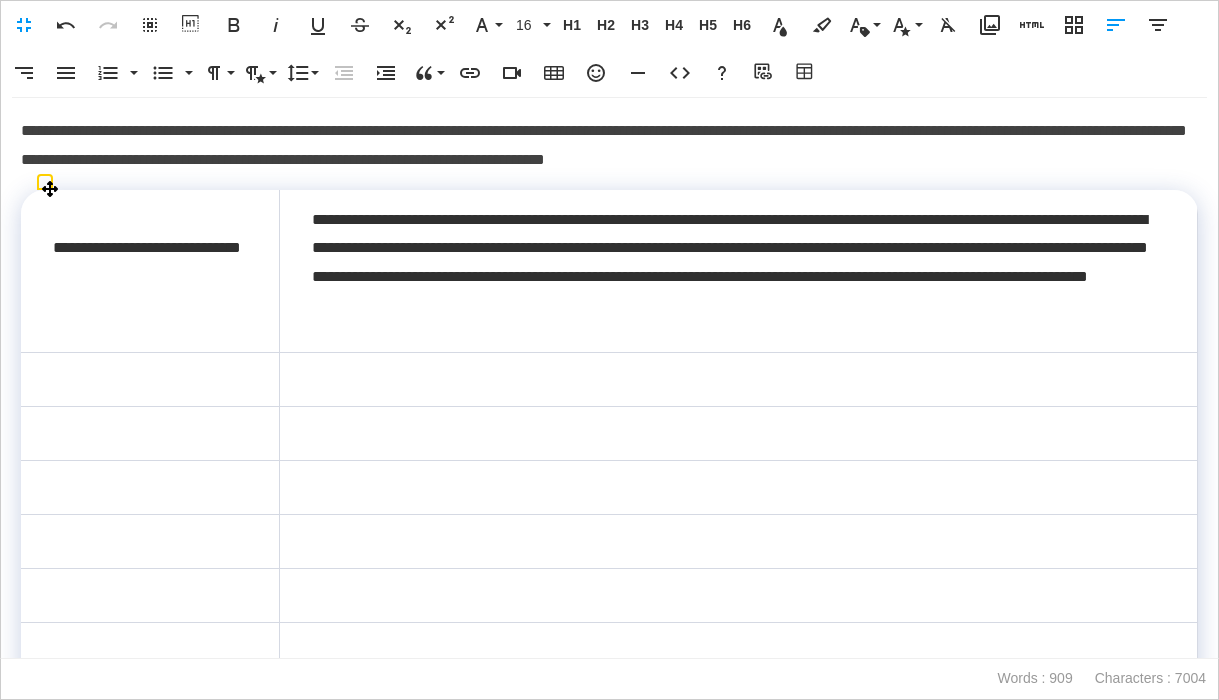scroll, scrollTop: 0, scrollLeft: 0, axis: both 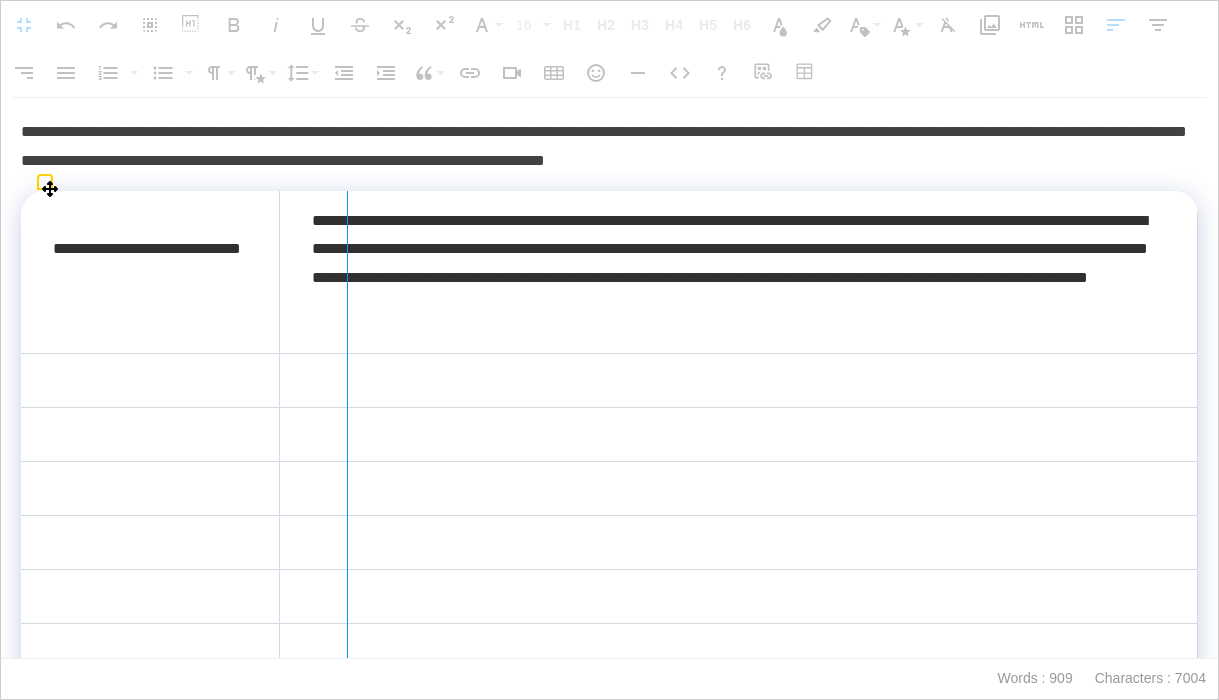 drag, startPoint x: 280, startPoint y: 248, endPoint x: 346, endPoint y: 252, distance: 66.1211 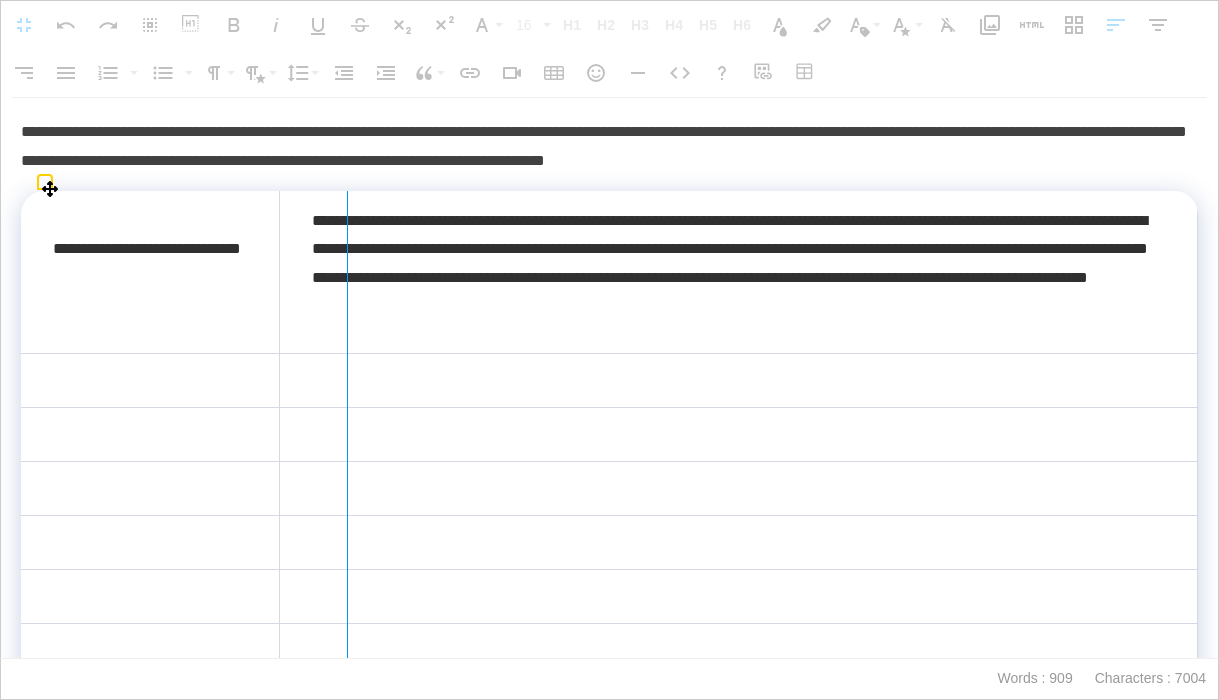click at bounding box center [347, 460] 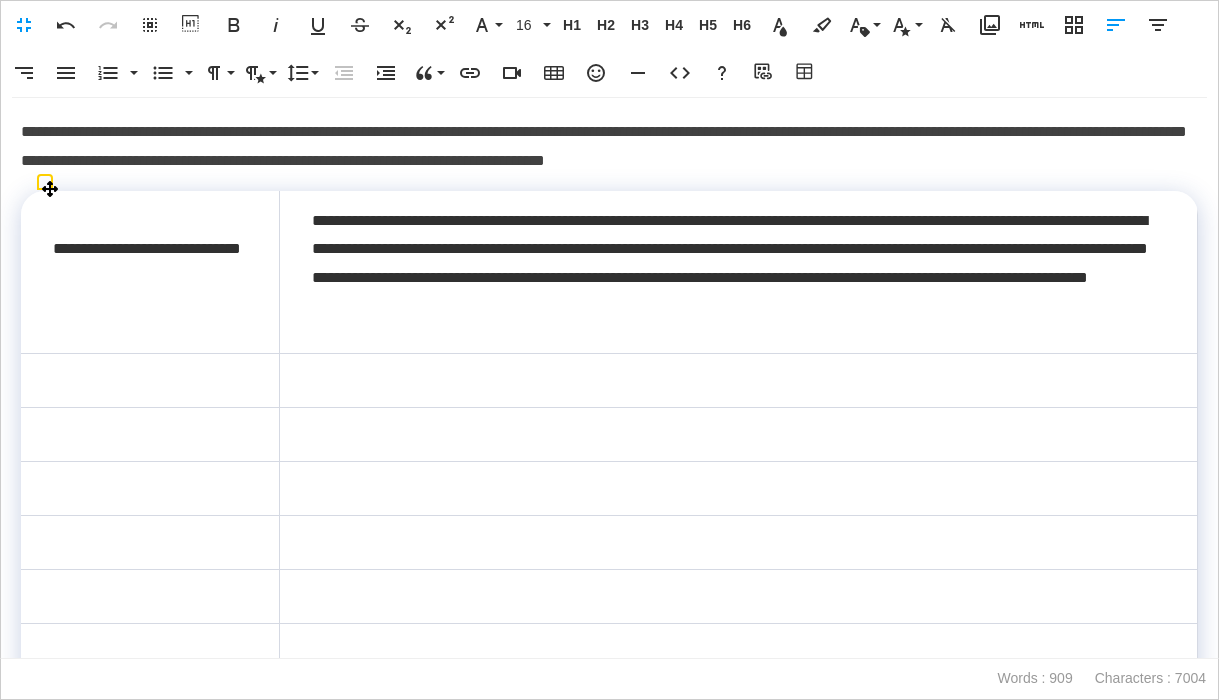 scroll, scrollTop: 5, scrollLeft: 0, axis: vertical 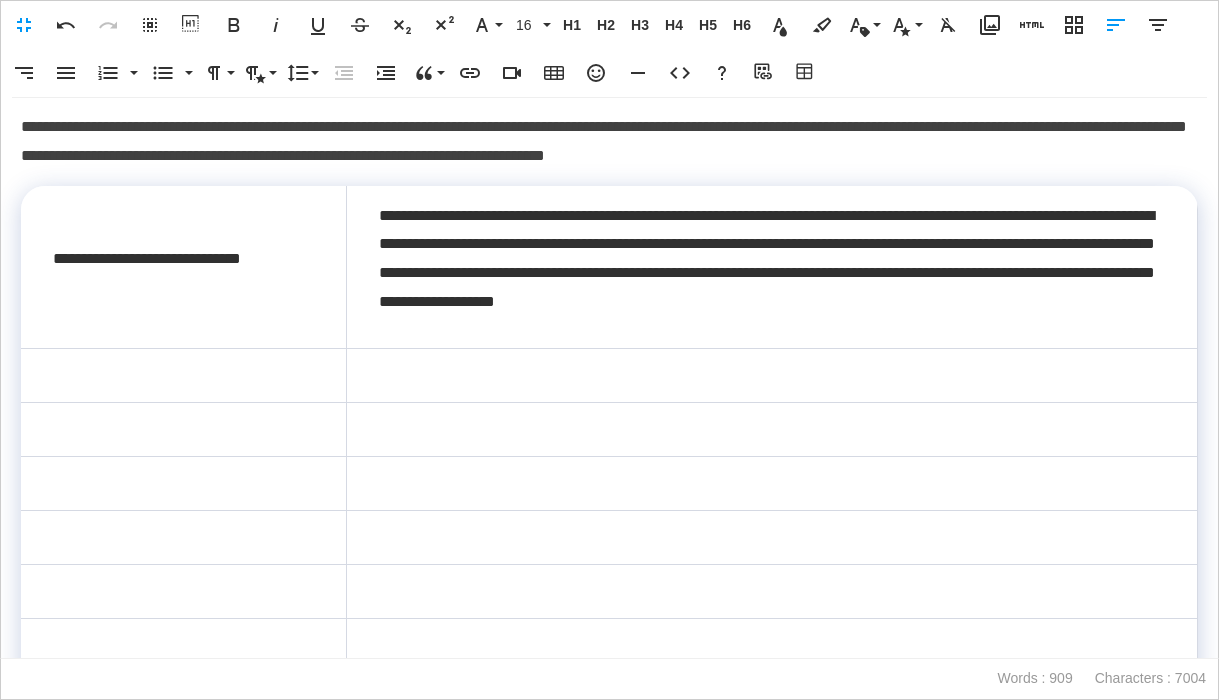 click on "**********" at bounding box center [609, 142] 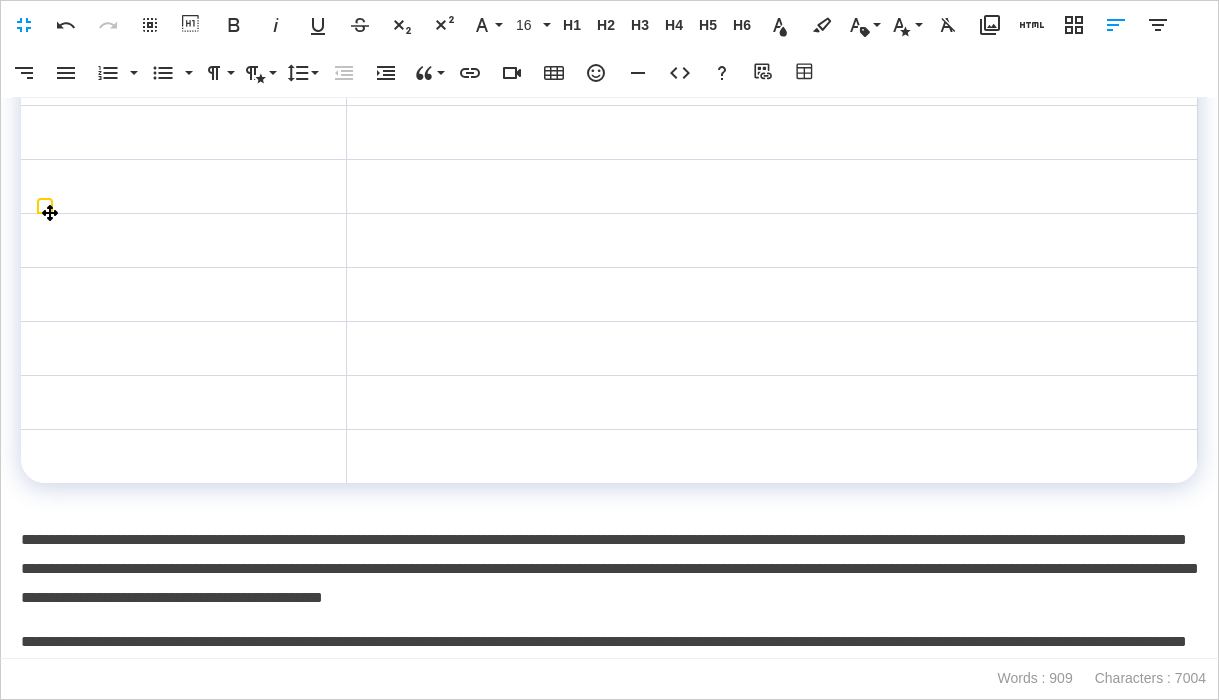 scroll, scrollTop: 280, scrollLeft: 0, axis: vertical 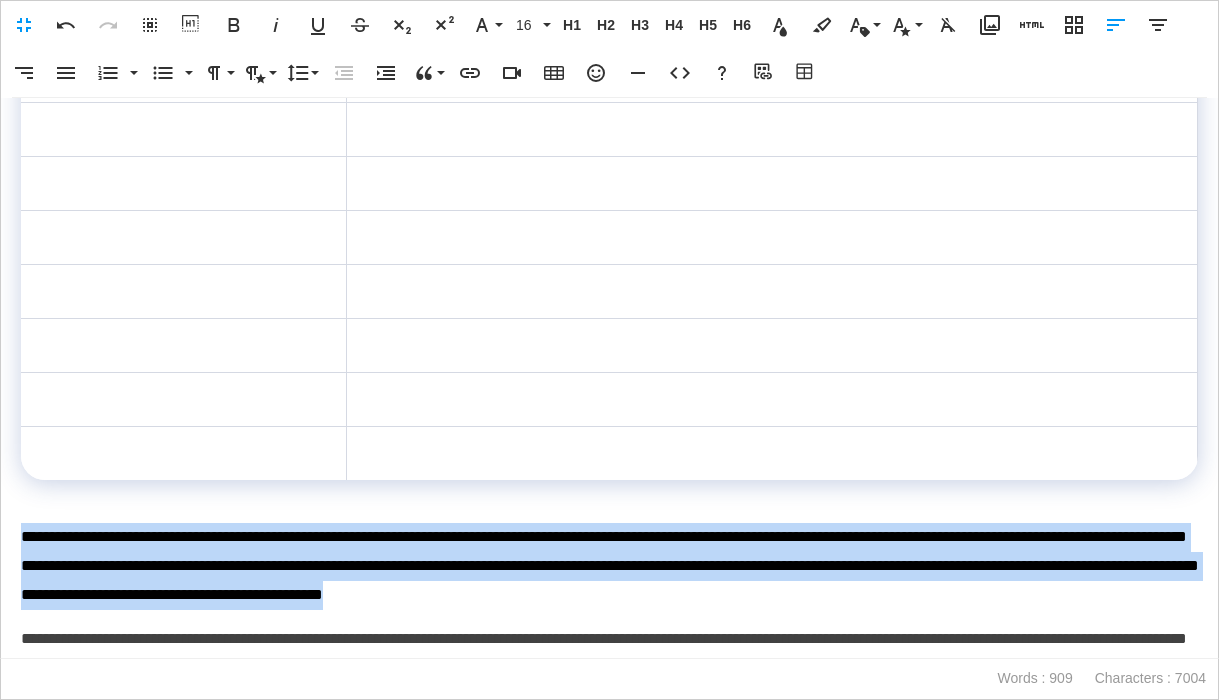 drag, startPoint x: 1048, startPoint y: 599, endPoint x: 8, endPoint y: 539, distance: 1041.7294 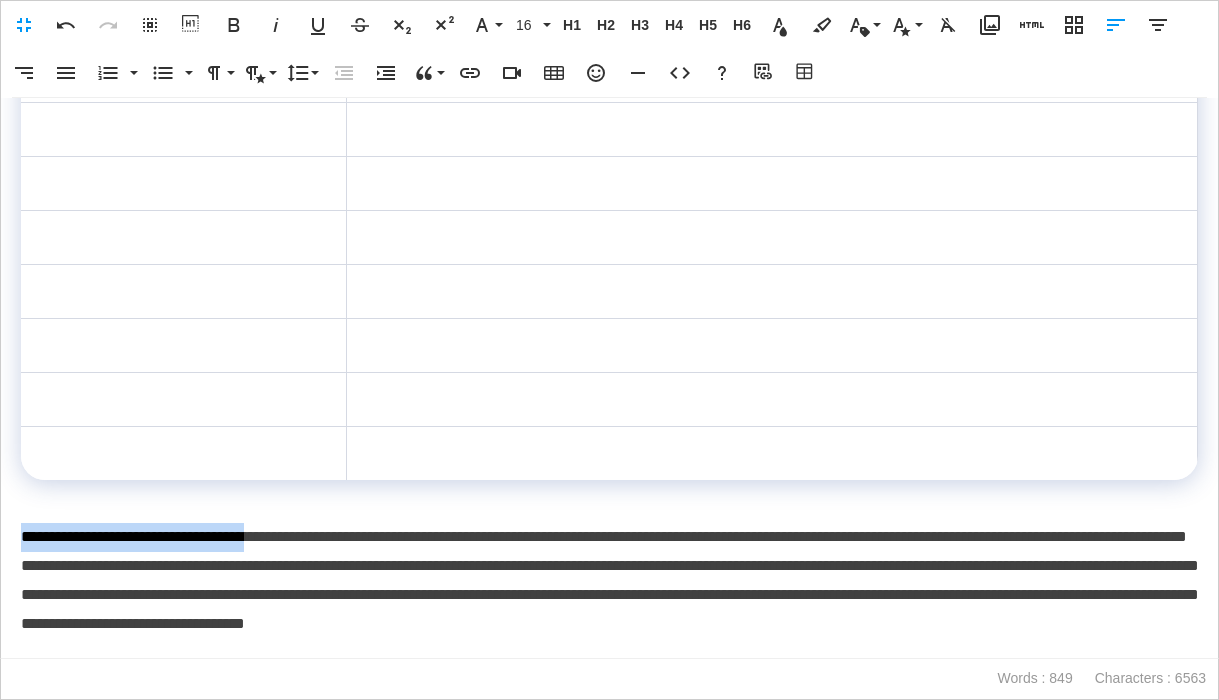 drag, startPoint x: 324, startPoint y: 539, endPoint x: 10, endPoint y: 544, distance: 314.0398 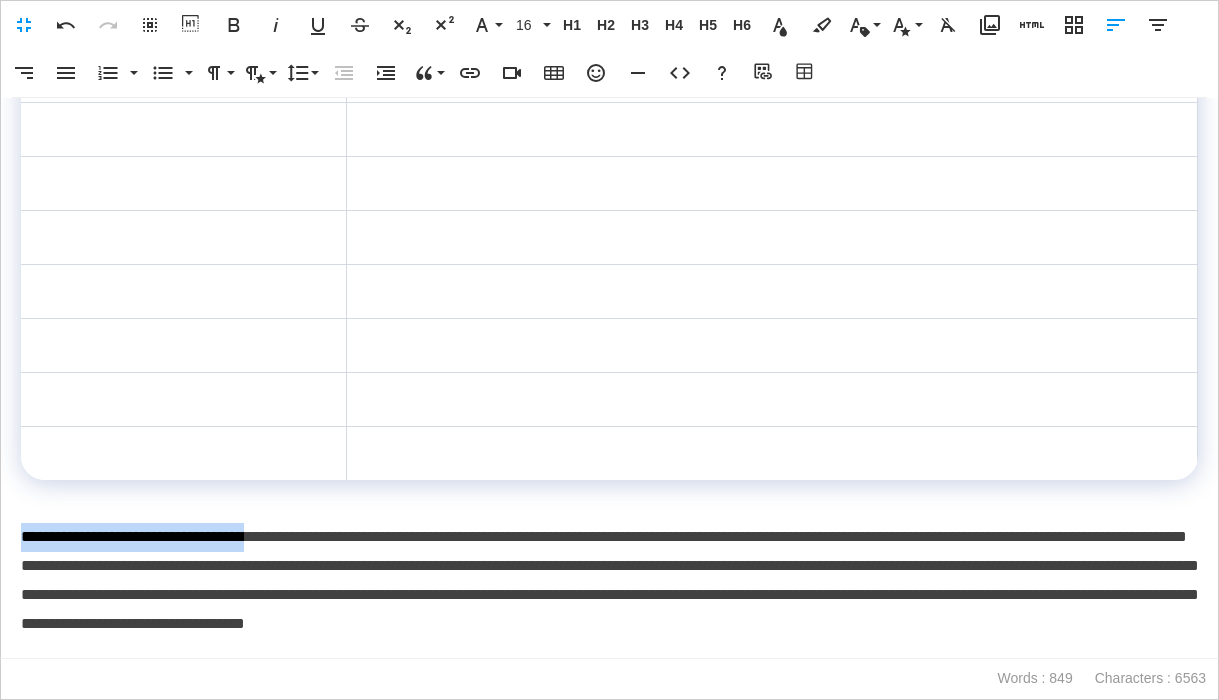 copy on "**********" 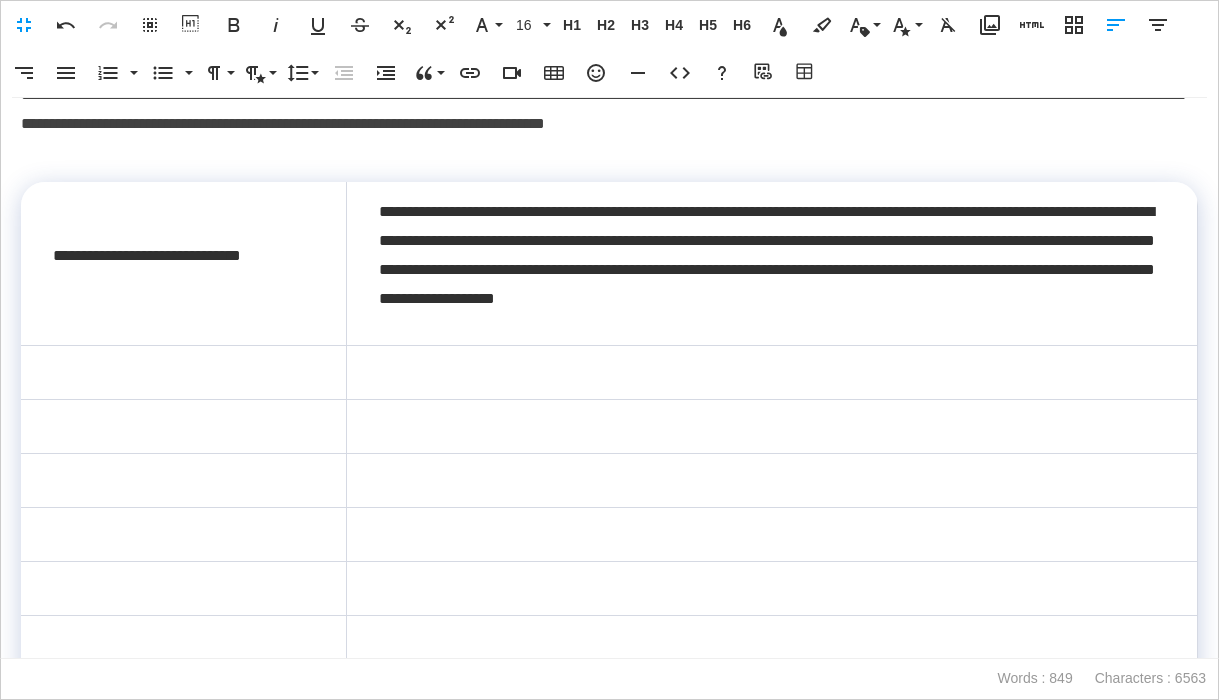scroll, scrollTop: 26, scrollLeft: 0, axis: vertical 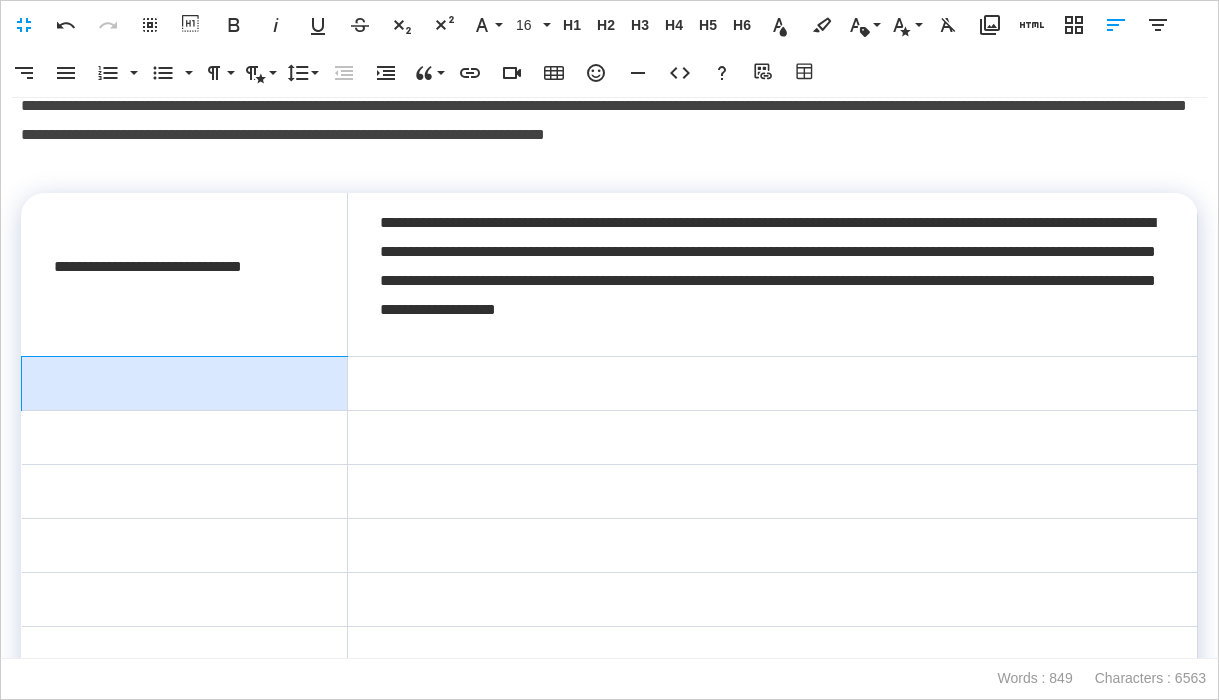 click at bounding box center [185, 383] 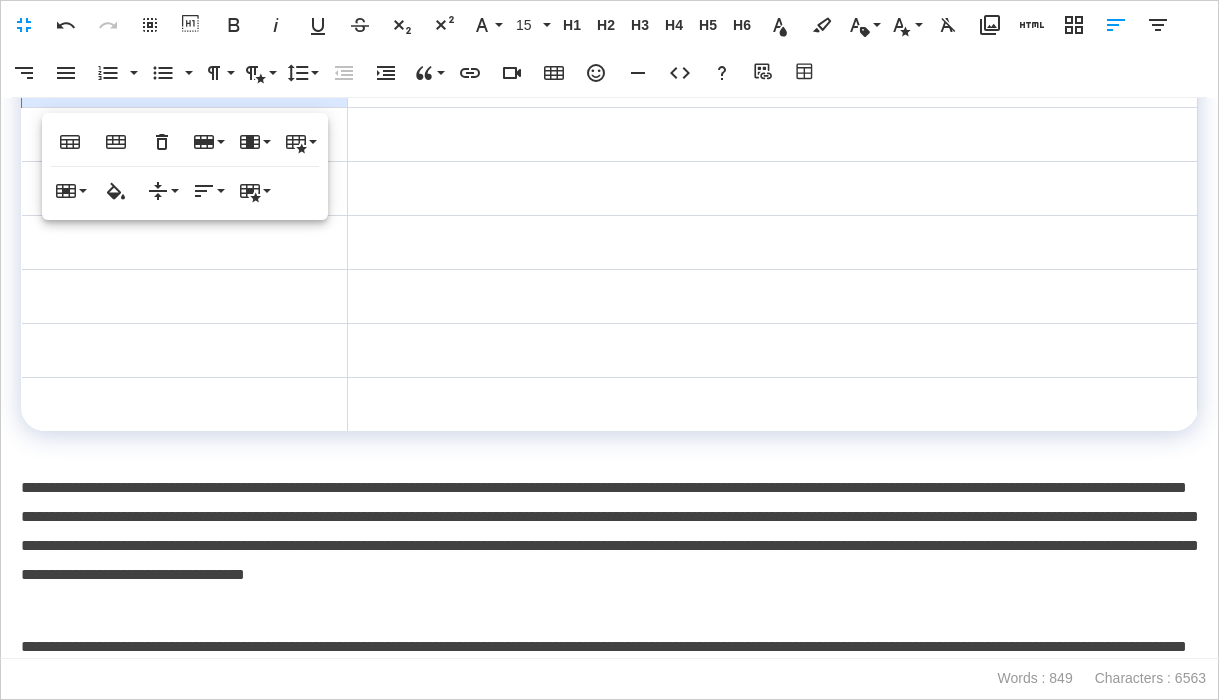 scroll, scrollTop: 337, scrollLeft: 0, axis: vertical 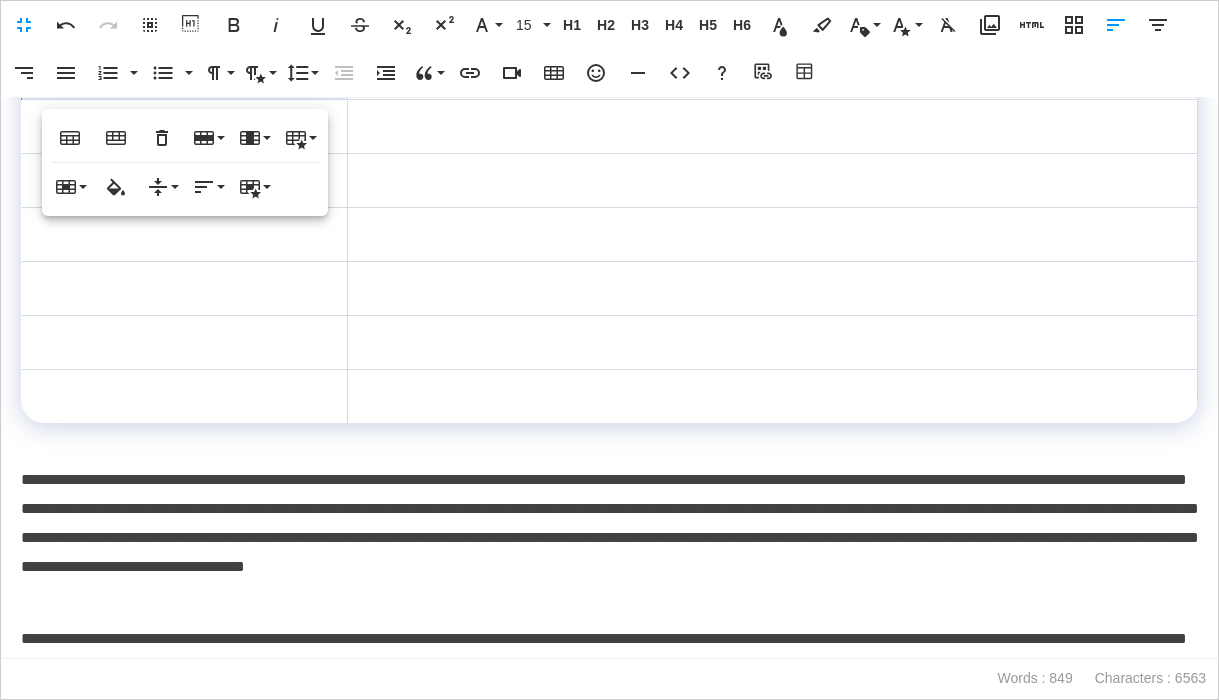 click on "**********" at bounding box center [609, 538] 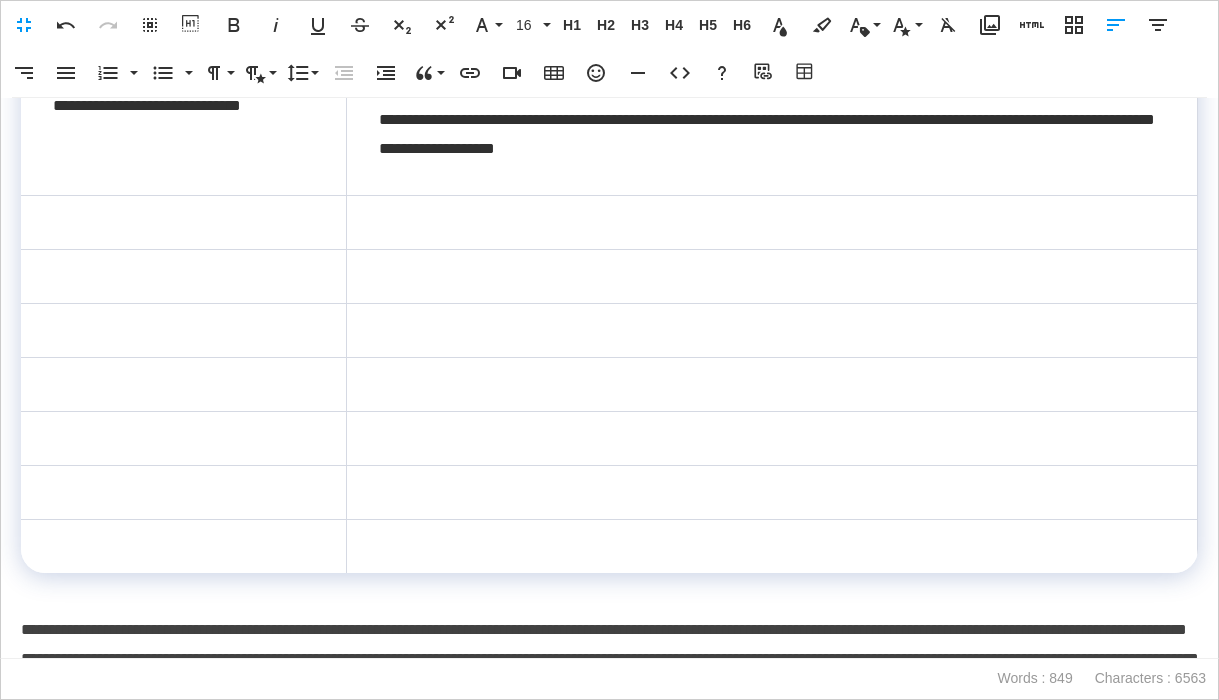 scroll, scrollTop: 287, scrollLeft: 0, axis: vertical 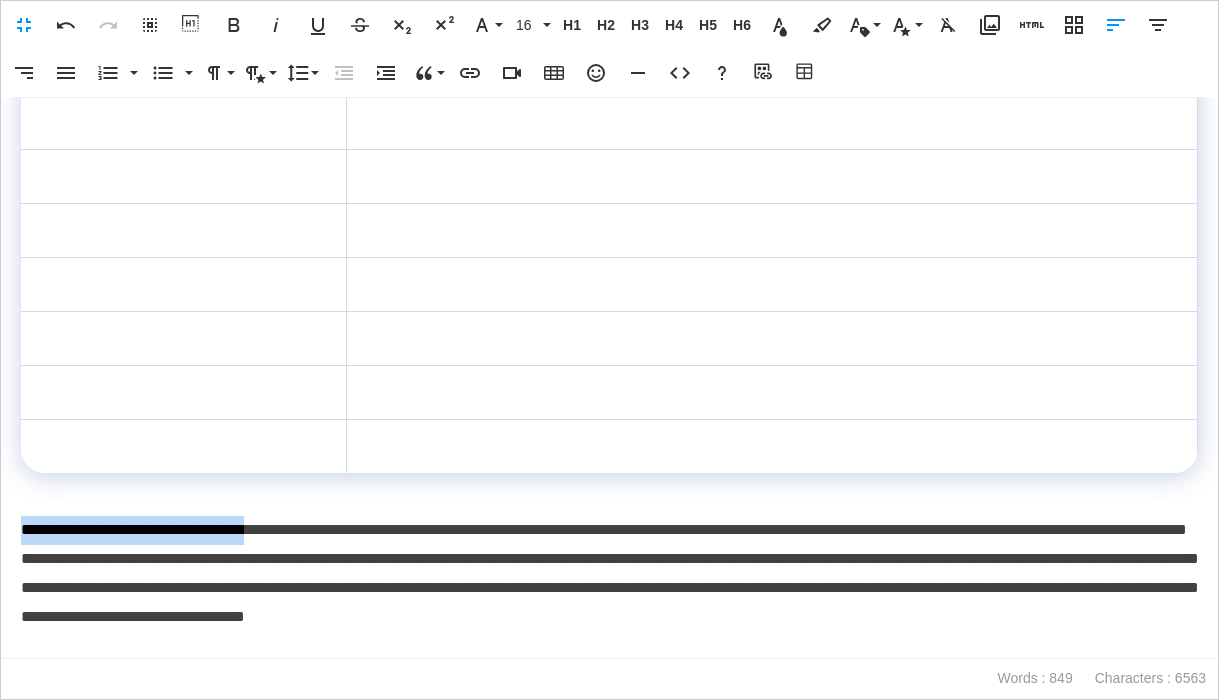 drag, startPoint x: 324, startPoint y: 529, endPoint x: 79, endPoint y: 527, distance: 245.00816 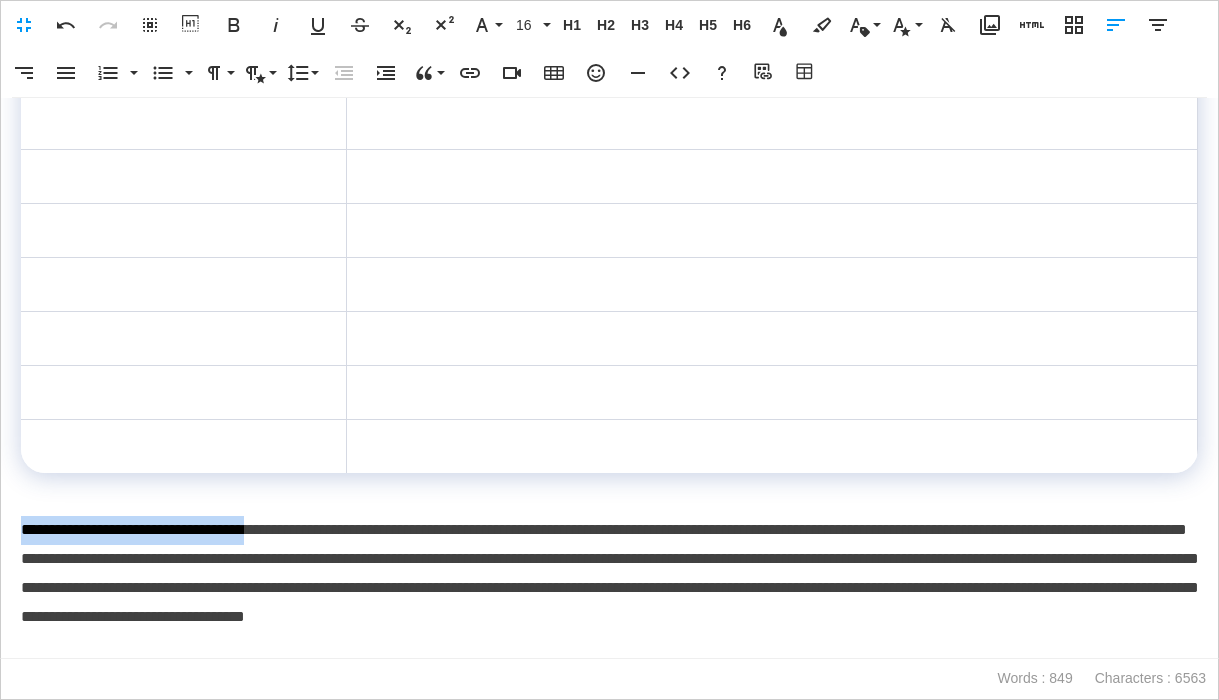 copy on "**********" 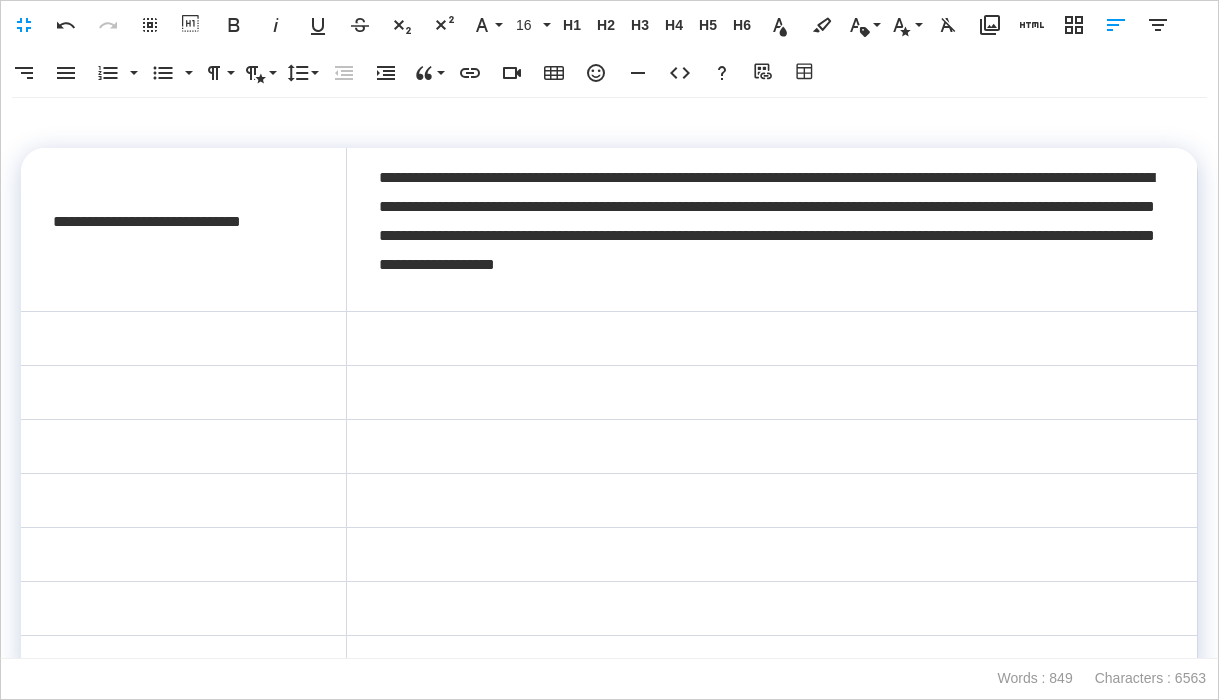 scroll, scrollTop: 34, scrollLeft: 0, axis: vertical 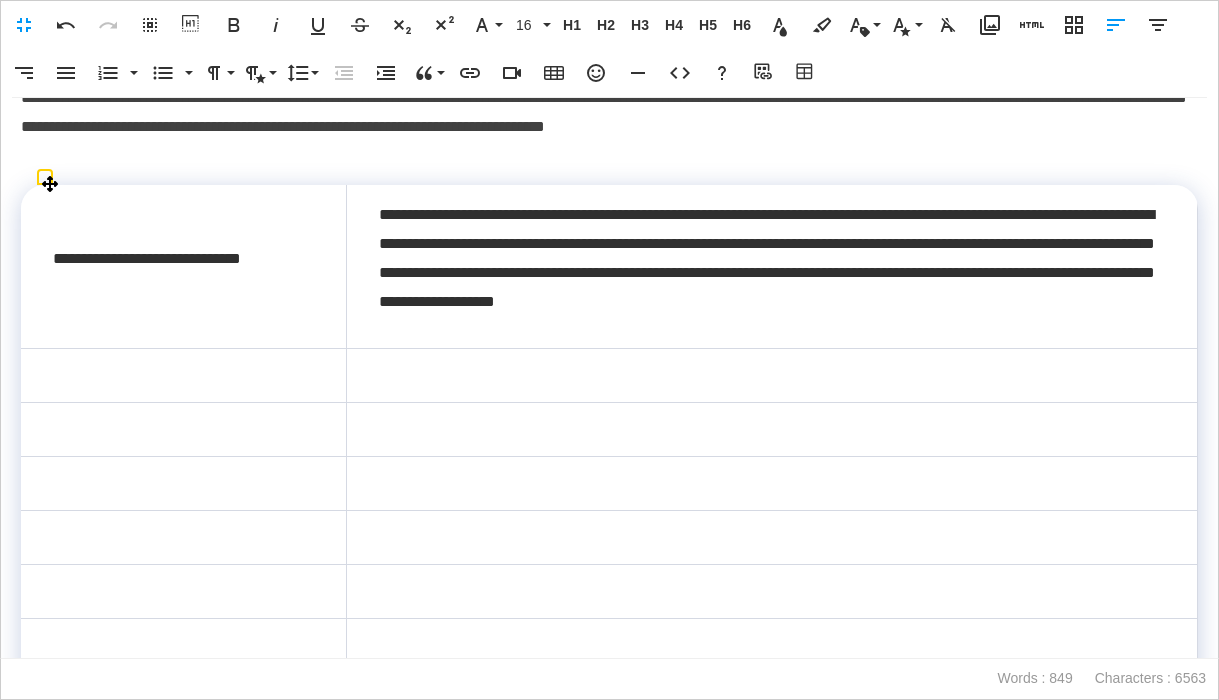 click at bounding box center (184, 375) 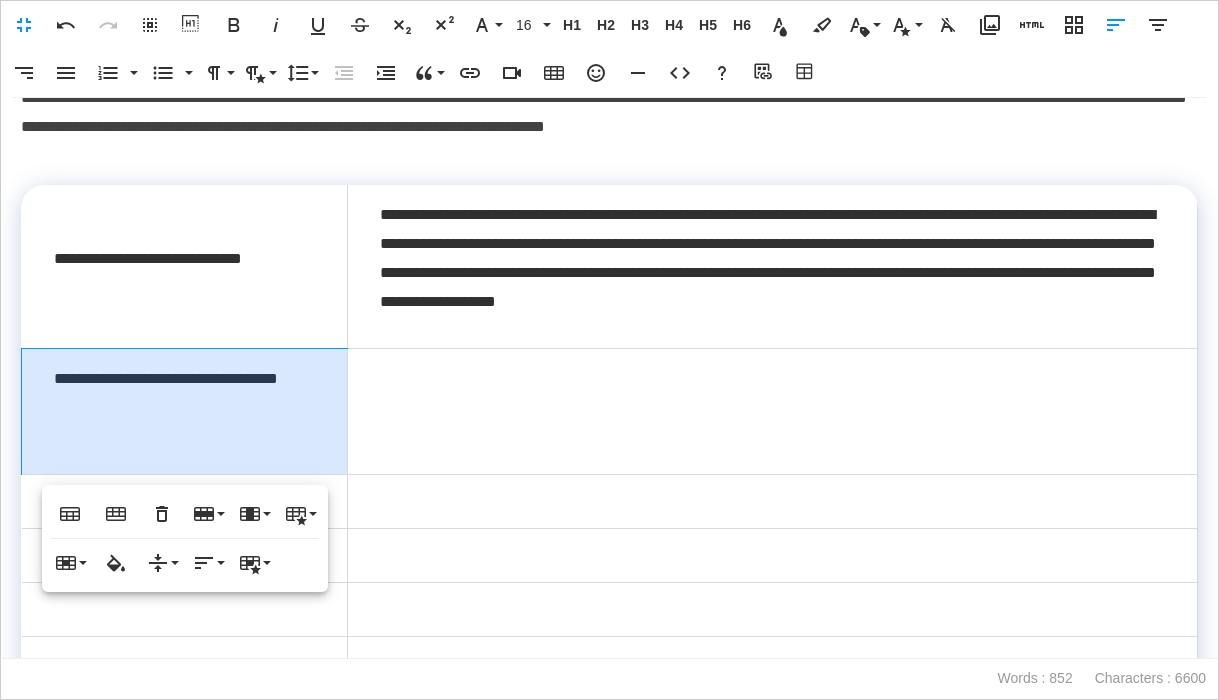 click on "**********" at bounding box center (185, 411) 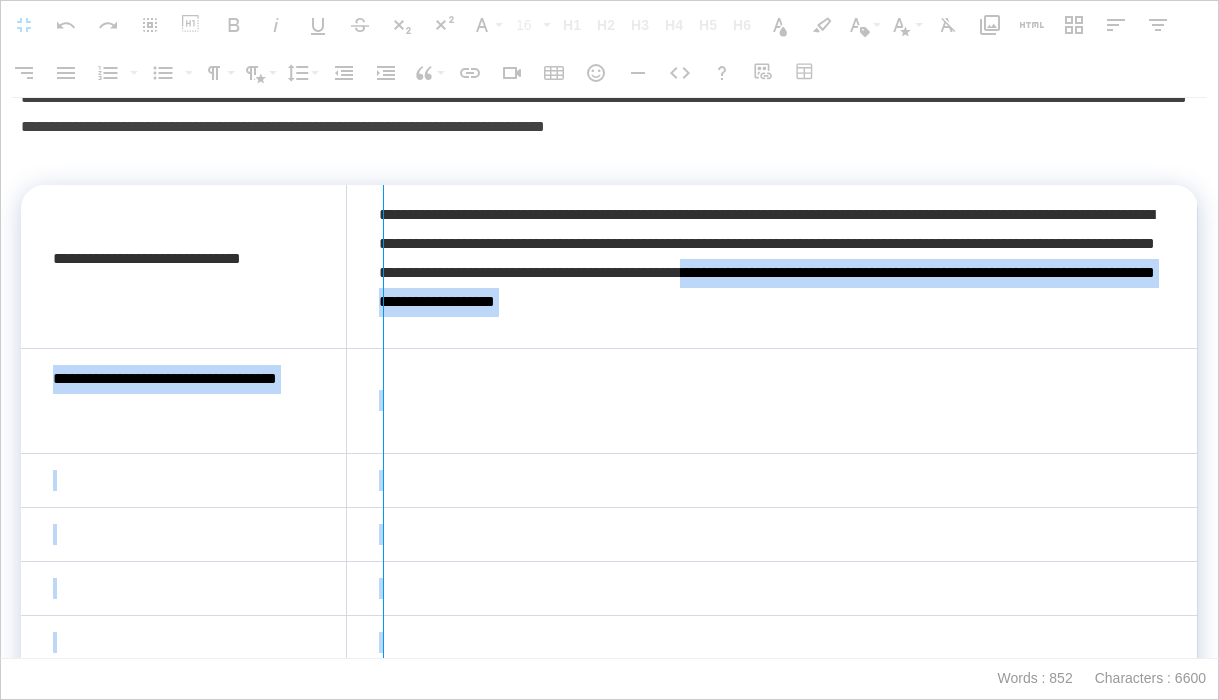 drag, startPoint x: 348, startPoint y: 293, endPoint x: 388, endPoint y: 292, distance: 40.012497 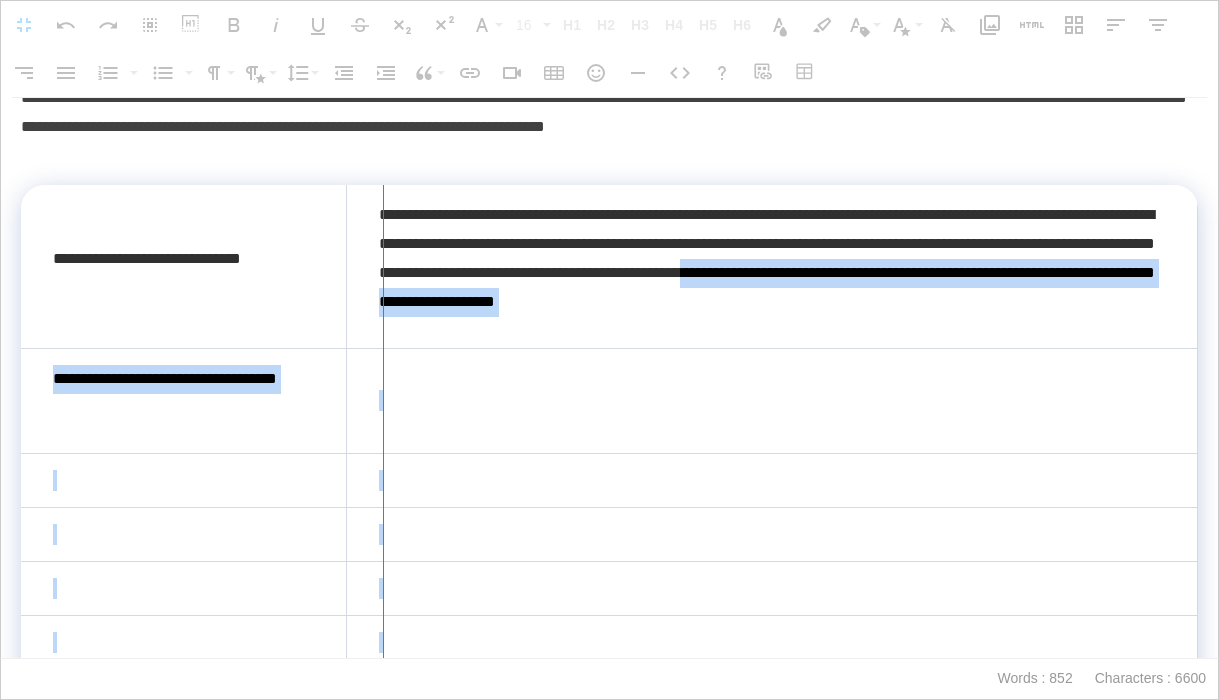 click at bounding box center (383, 480) 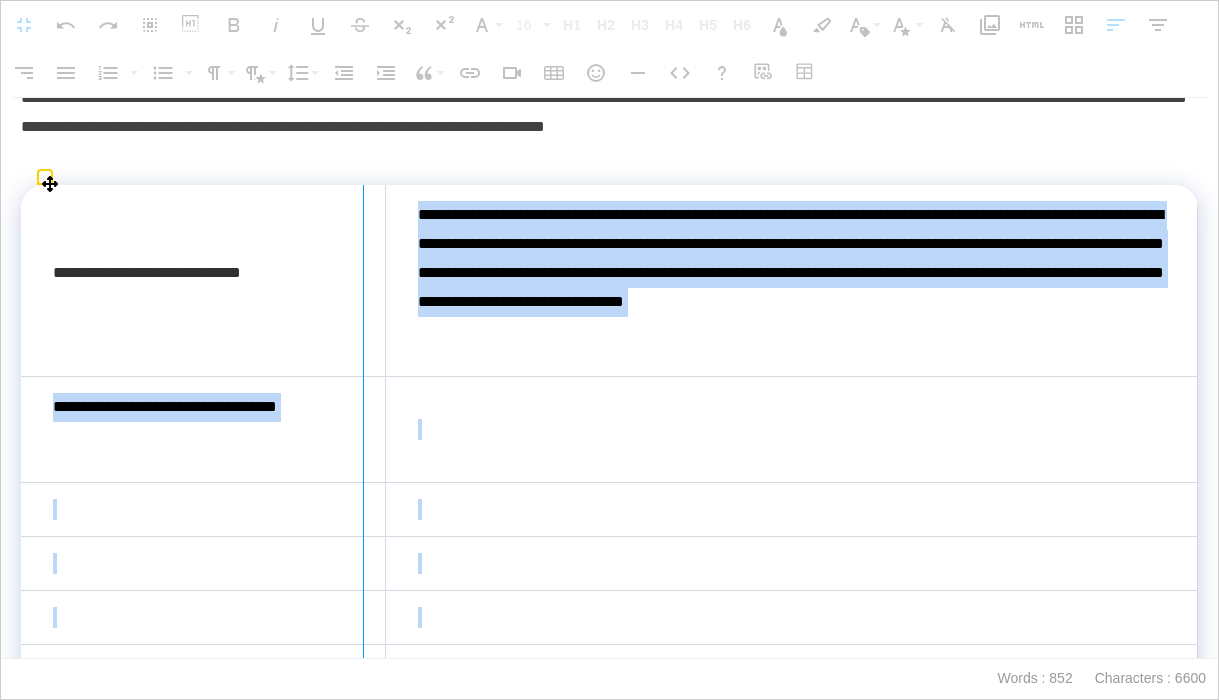 drag, startPoint x: 381, startPoint y: 300, endPoint x: 361, endPoint y: 307, distance: 21.189621 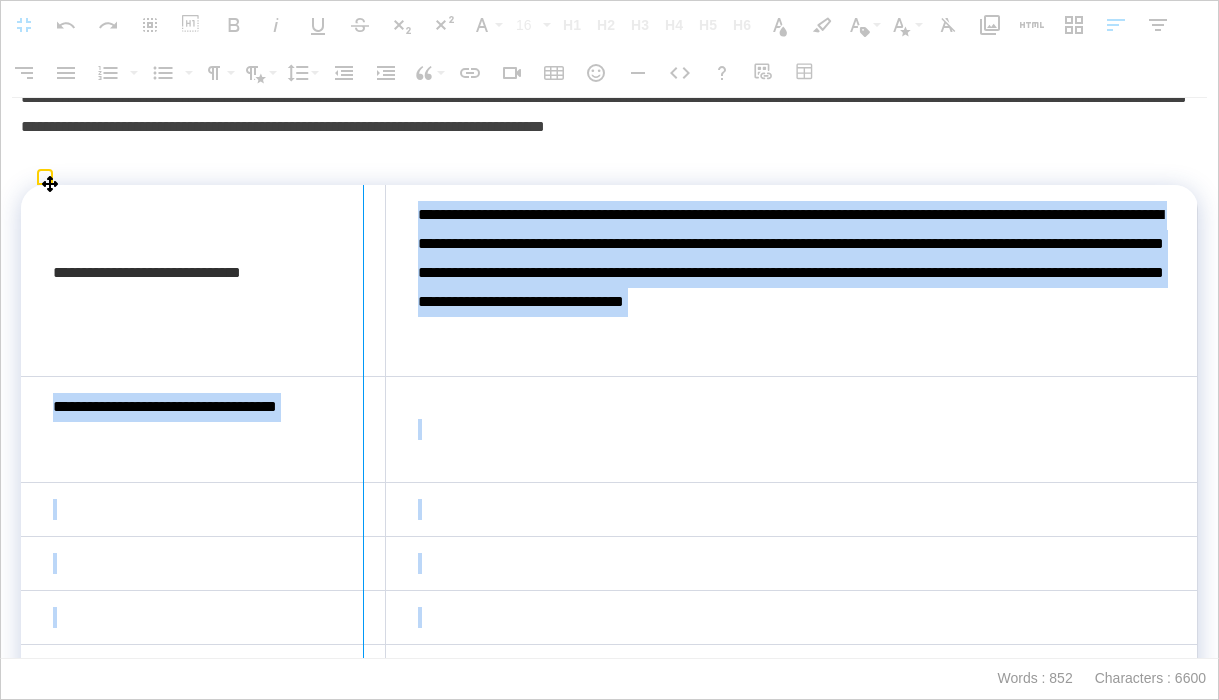 click at bounding box center [363, 495] 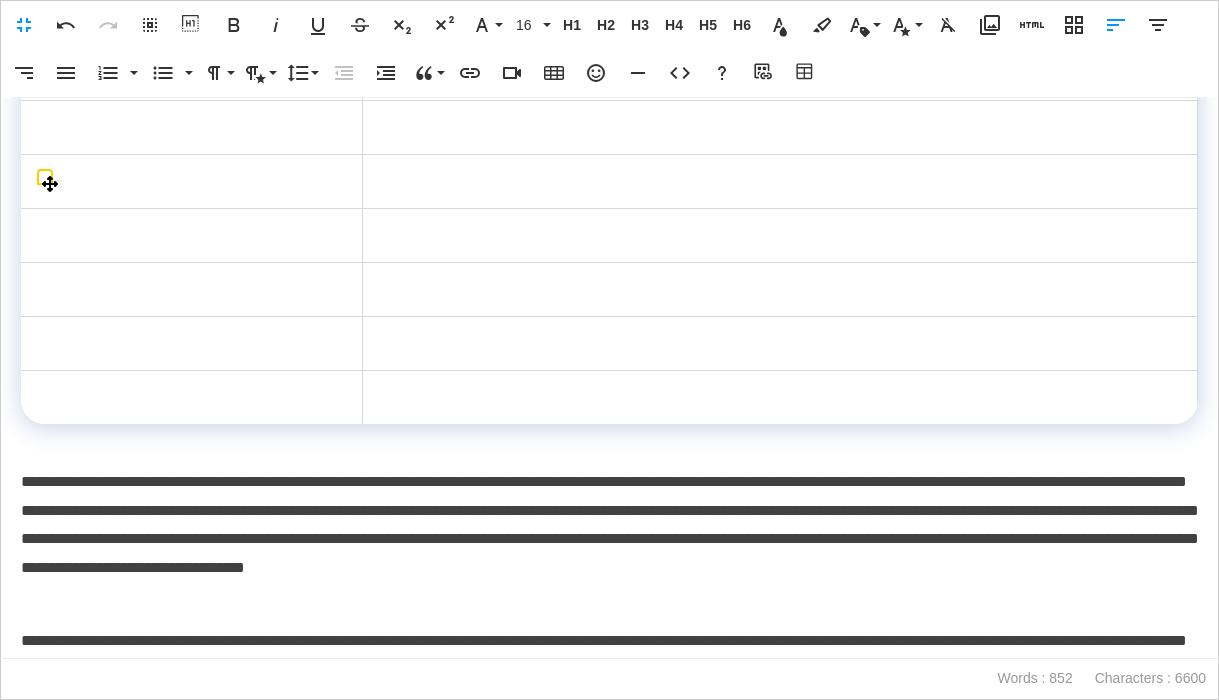 scroll, scrollTop: 420, scrollLeft: 0, axis: vertical 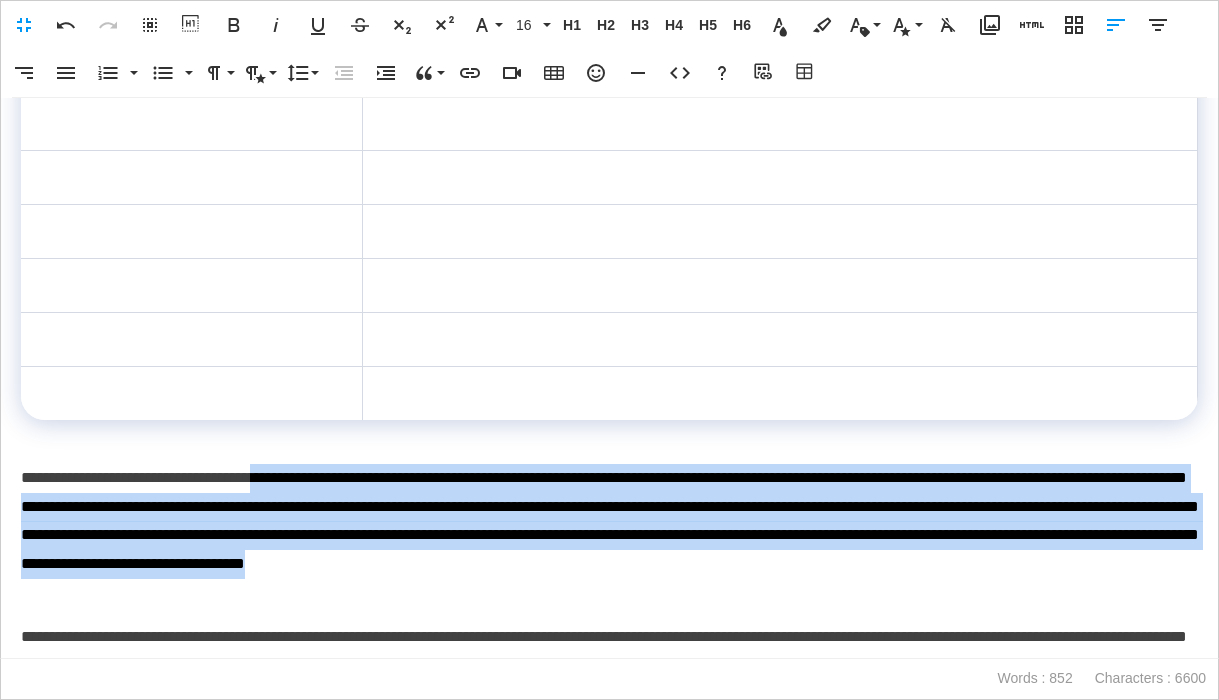 drag, startPoint x: 332, startPoint y: 480, endPoint x: 410, endPoint y: 593, distance: 137.30623 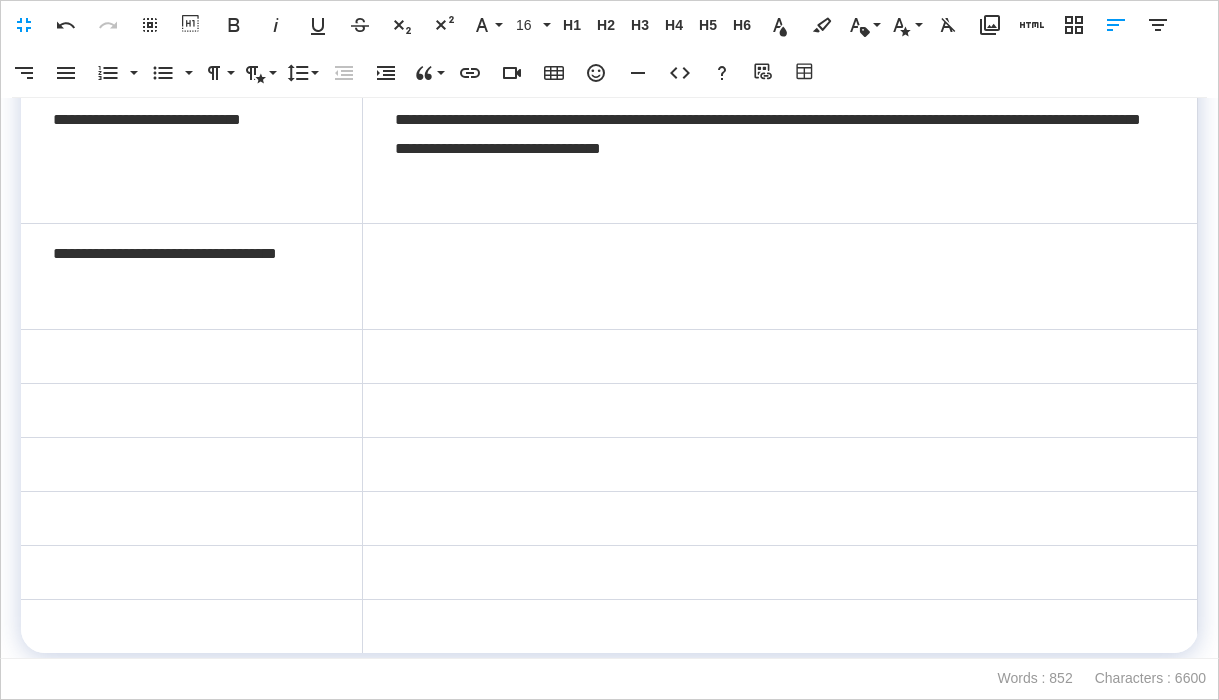 scroll, scrollTop: 152, scrollLeft: 0, axis: vertical 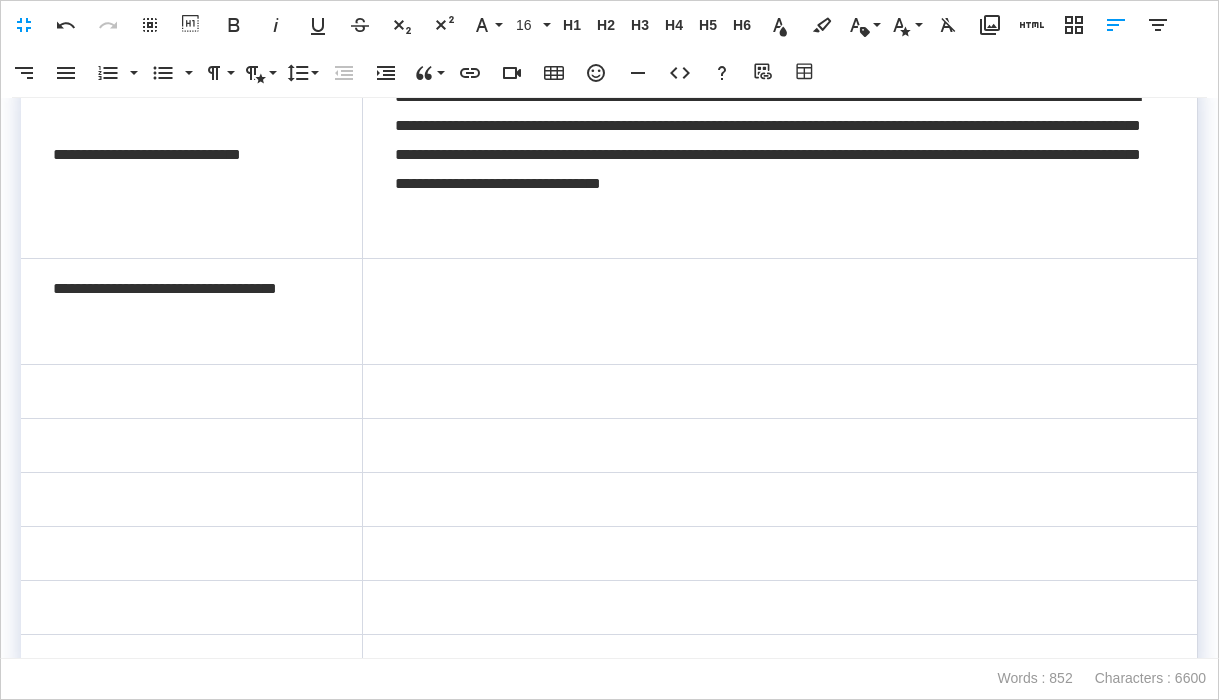 click at bounding box center (779, 312) 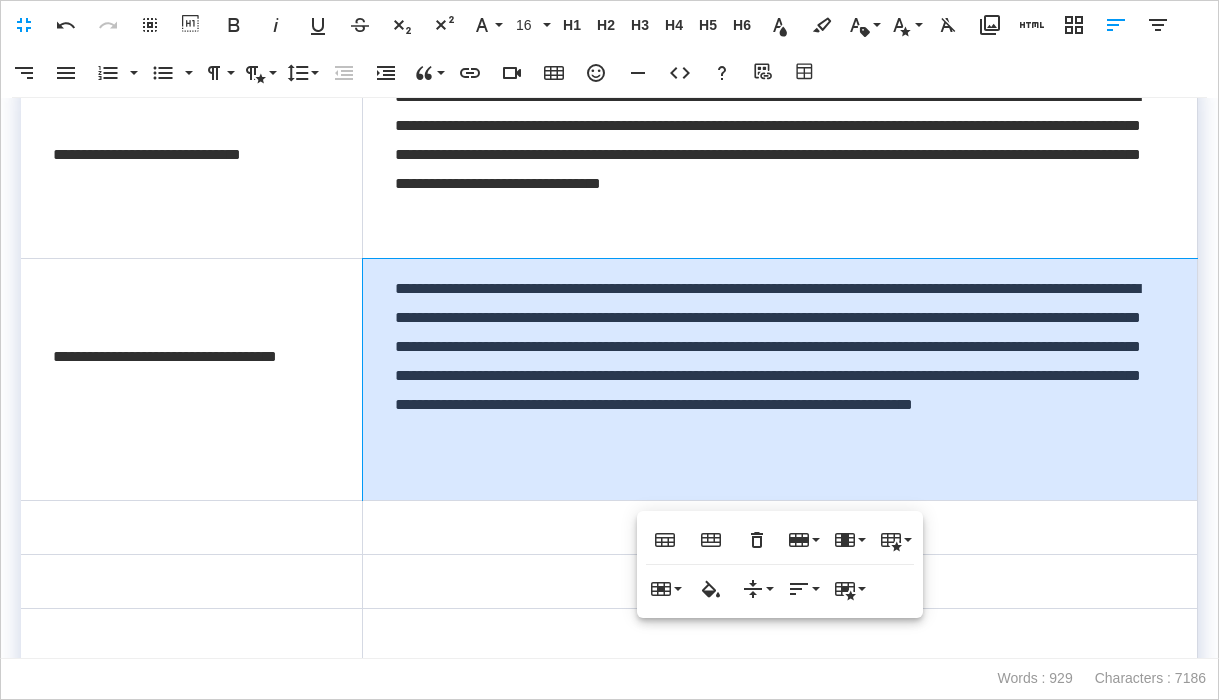 click on "**********" at bounding box center [779, 380] 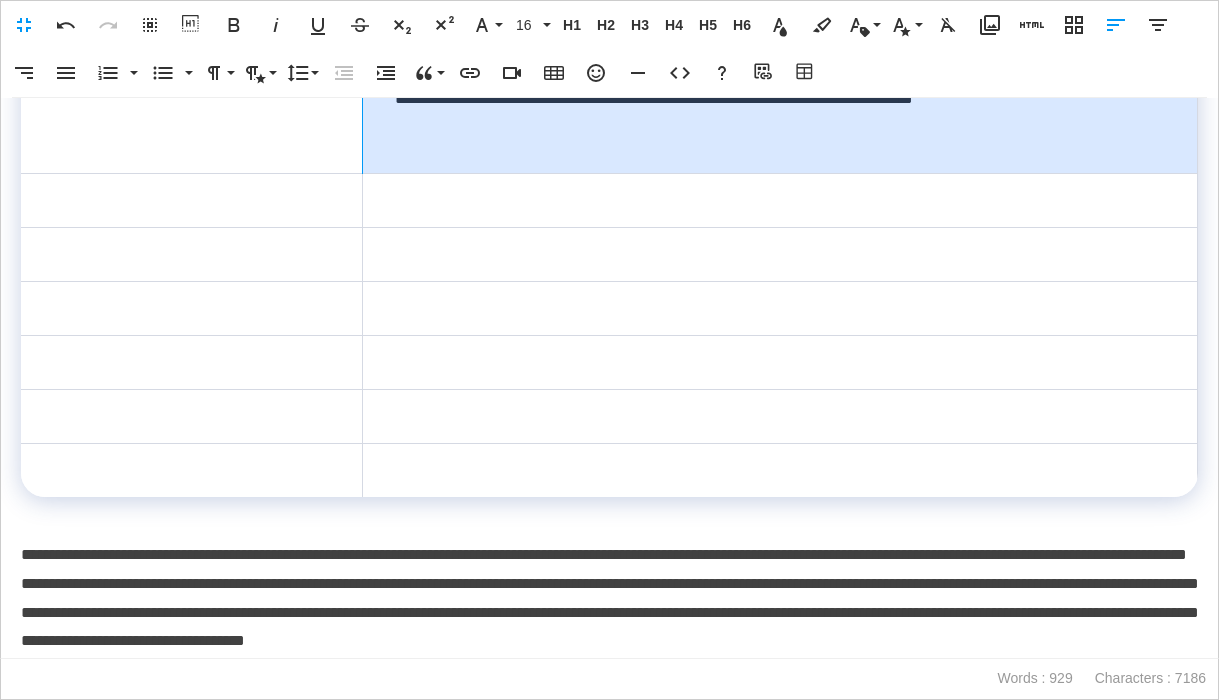 scroll, scrollTop: 576, scrollLeft: 0, axis: vertical 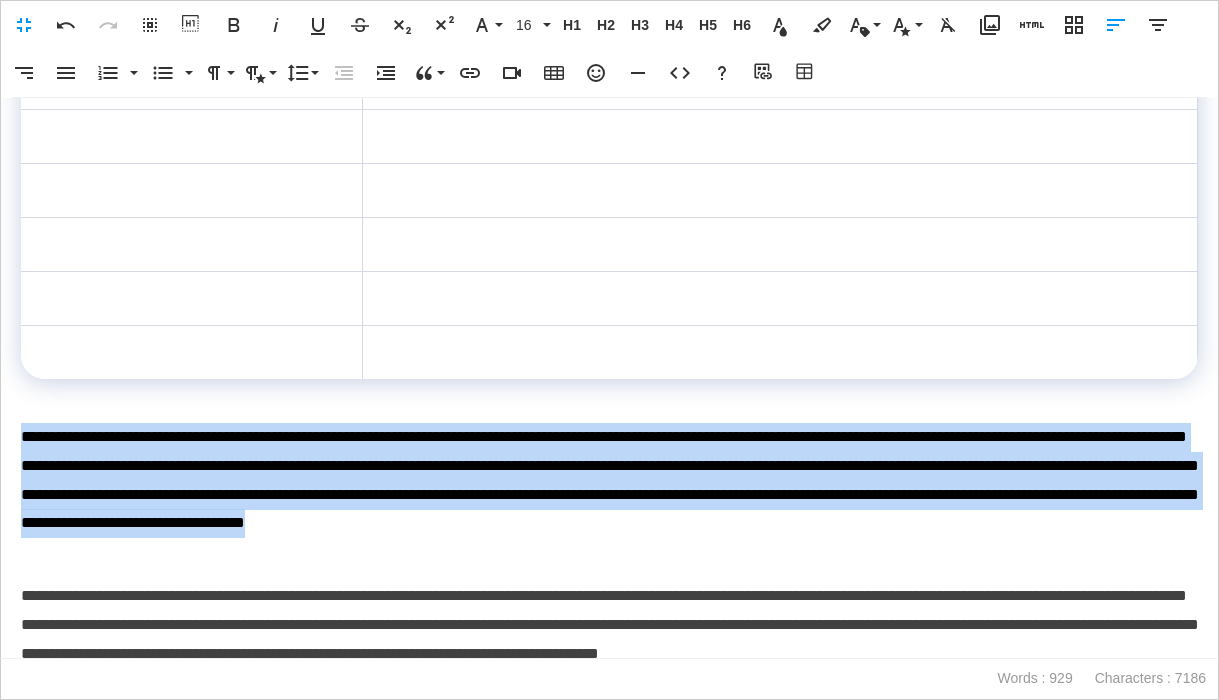 drag, startPoint x: 94, startPoint y: 546, endPoint x: 20, endPoint y: 437, distance: 131.74597 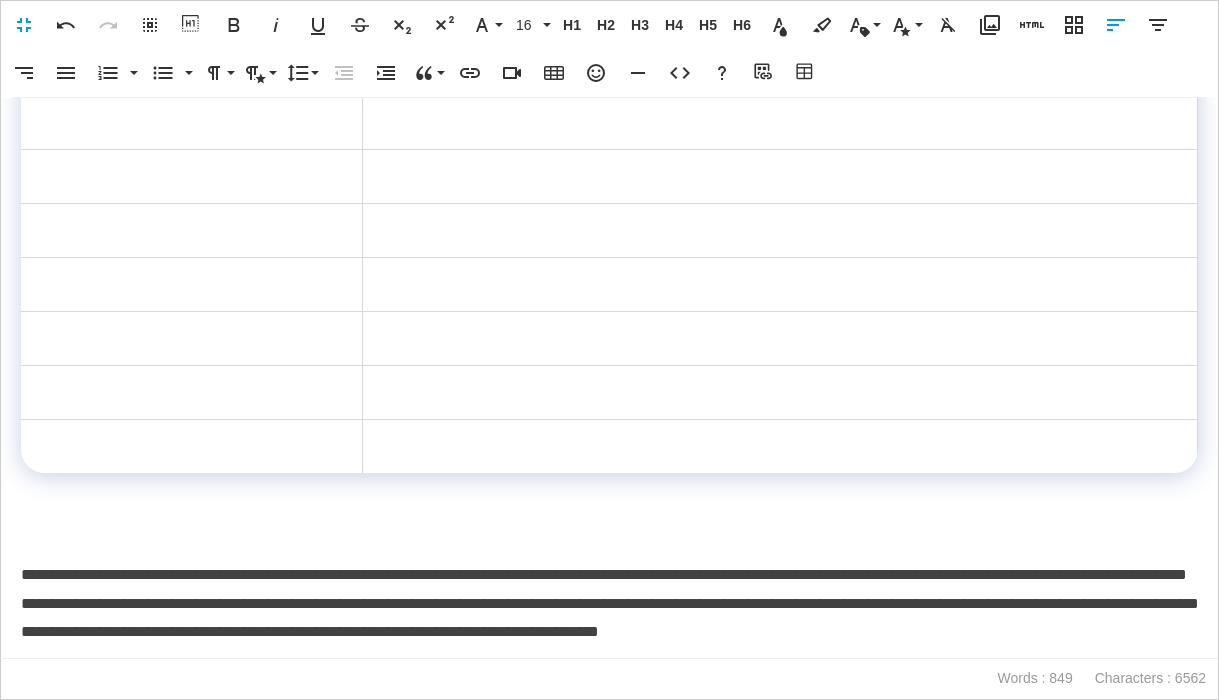 scroll, scrollTop: 486, scrollLeft: 0, axis: vertical 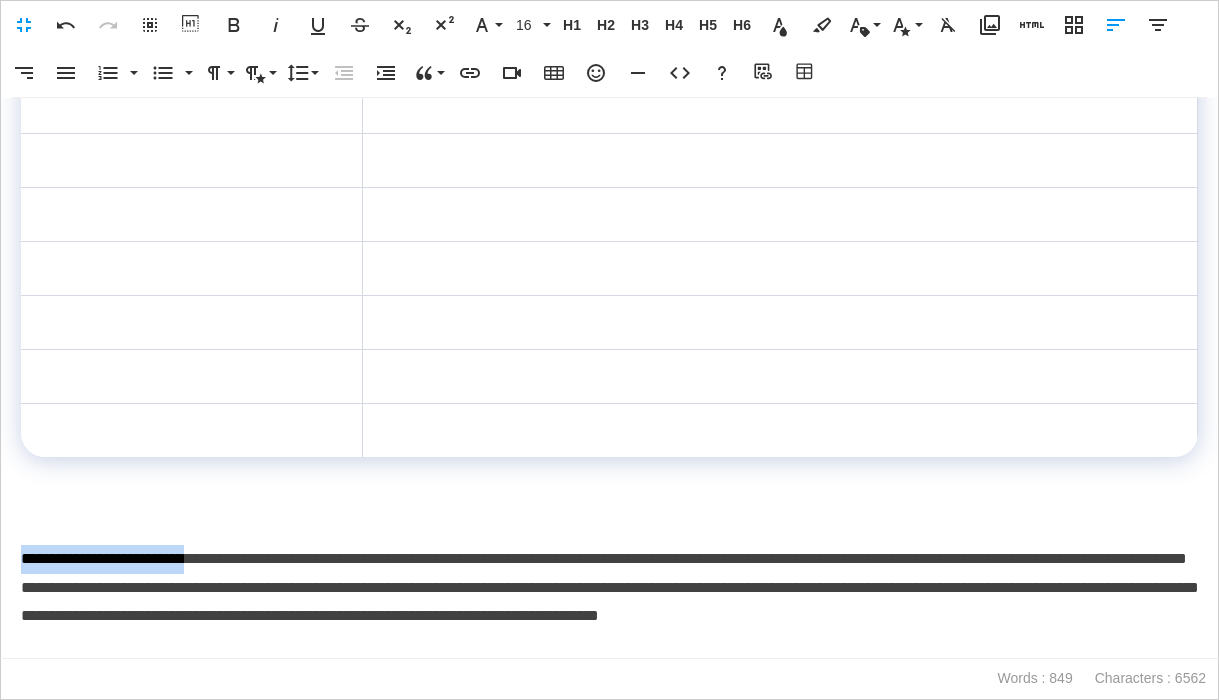 drag, startPoint x: 254, startPoint y: 571, endPoint x: 19, endPoint y: 567, distance: 235.03404 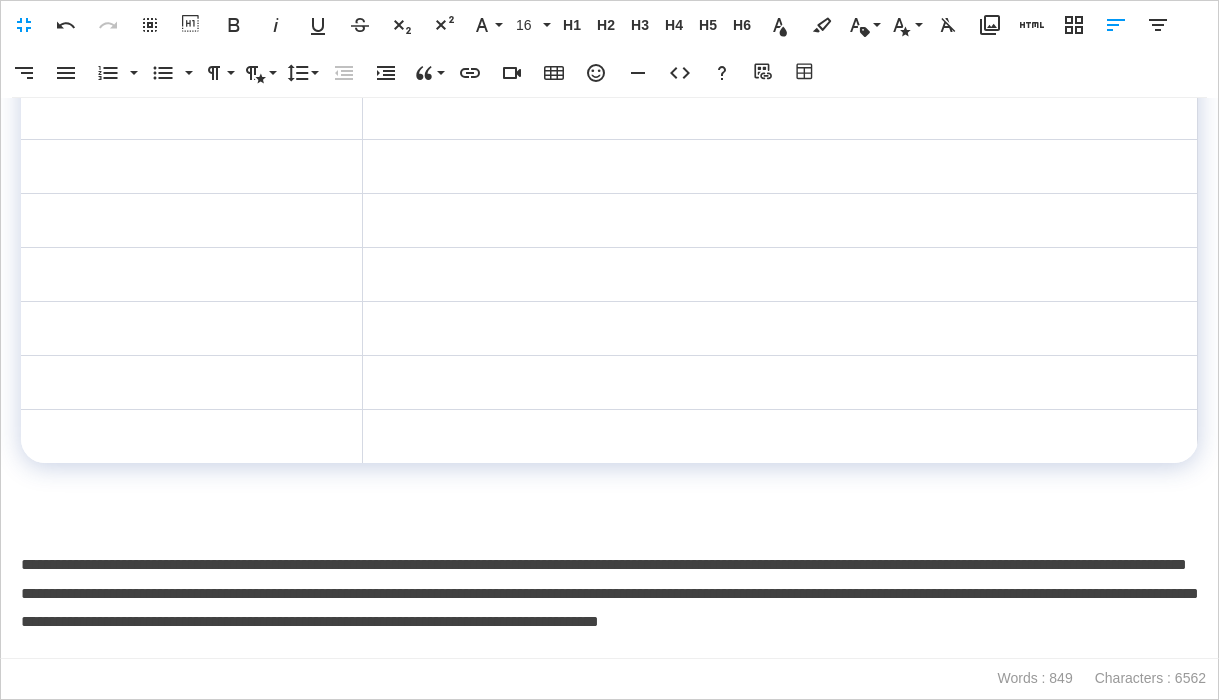 drag, startPoint x: 122, startPoint y: 518, endPoint x: 94, endPoint y: 533, distance: 31.764761 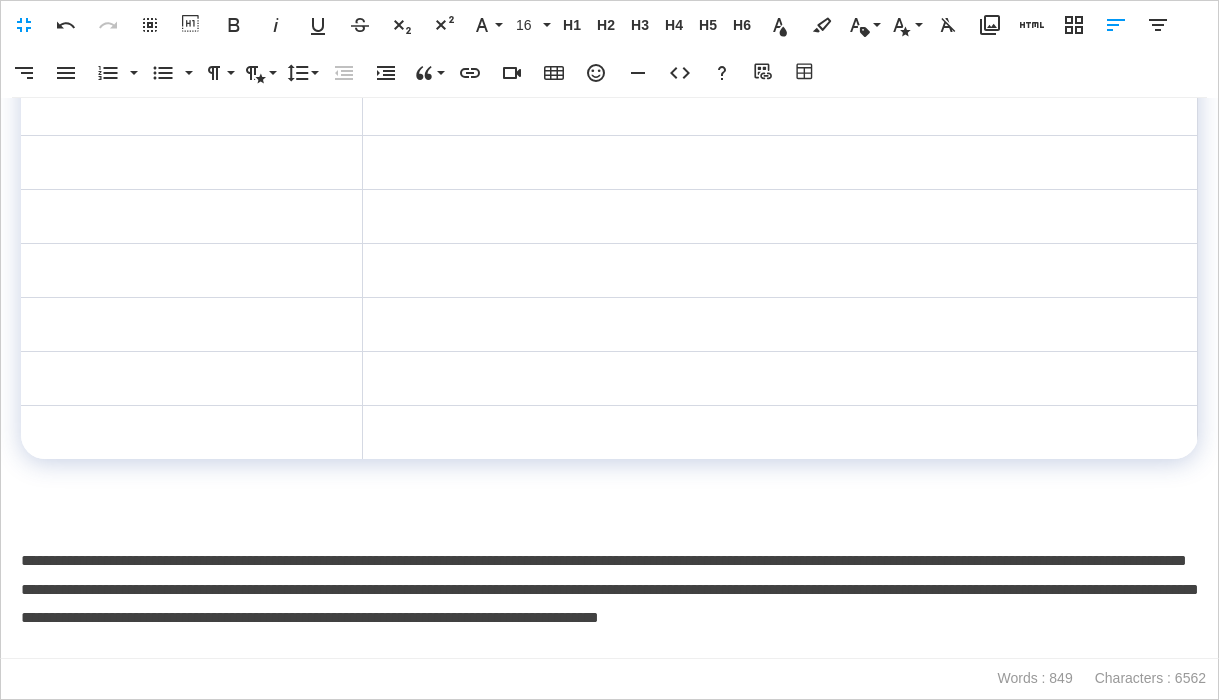 scroll, scrollTop: 495, scrollLeft: 0, axis: vertical 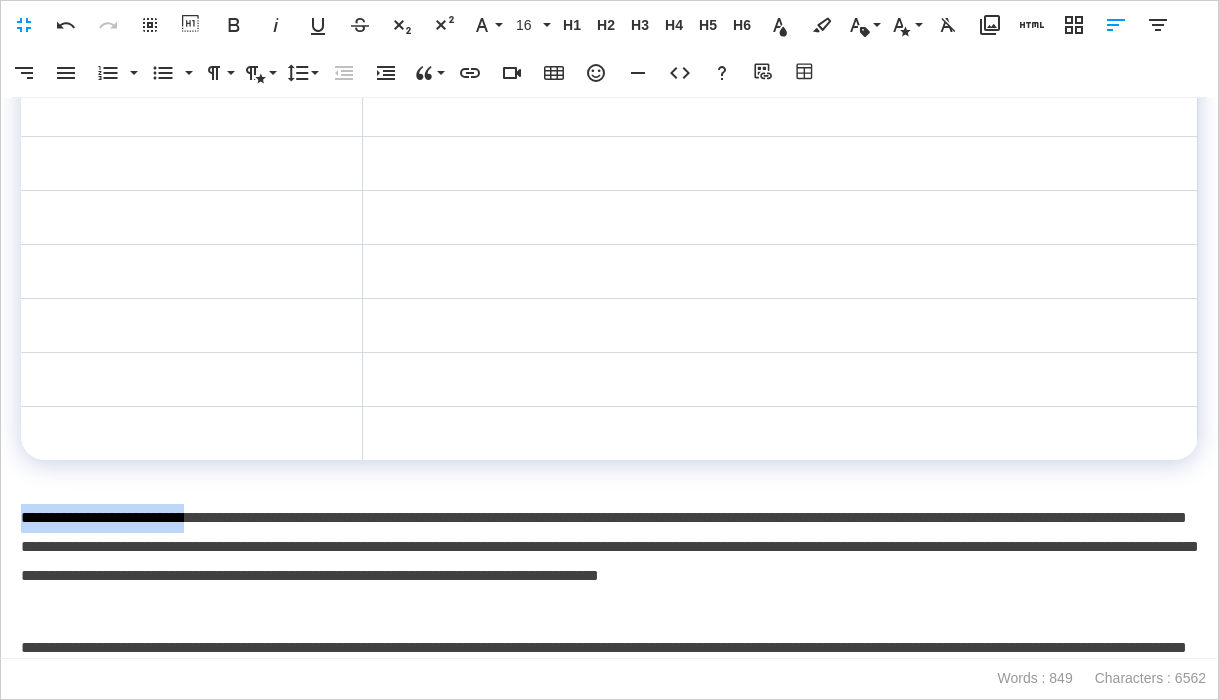 drag, startPoint x: 254, startPoint y: 519, endPoint x: 20, endPoint y: 525, distance: 234.0769 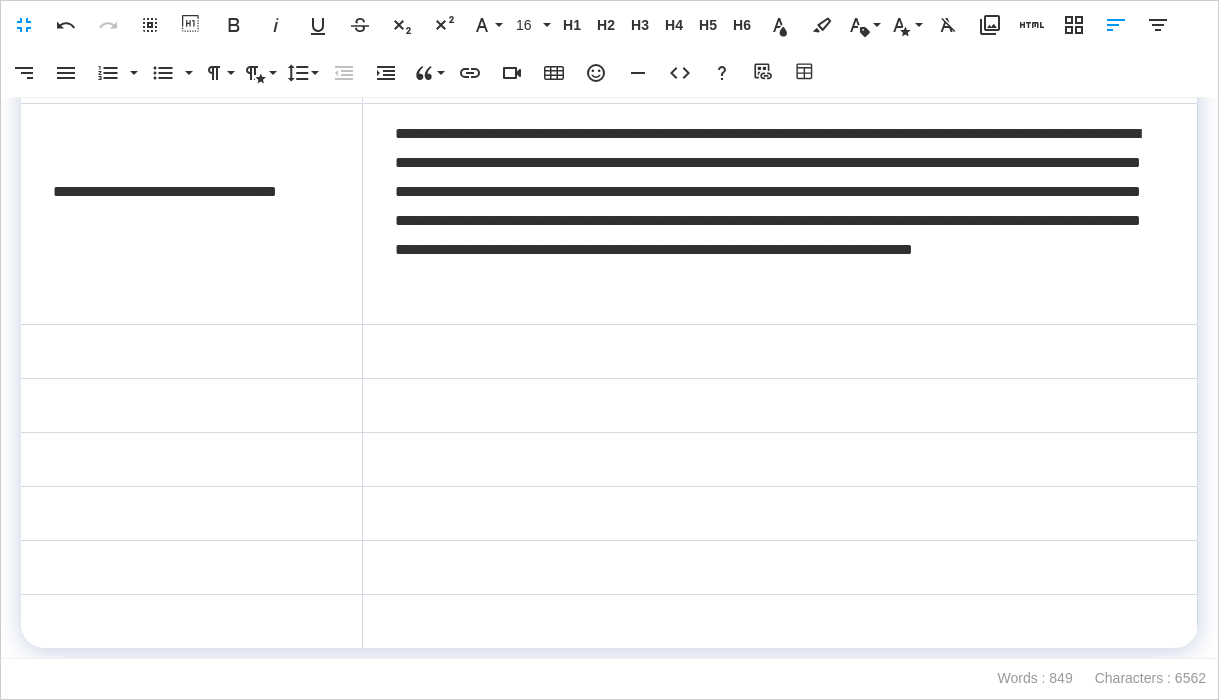 scroll, scrollTop: 303, scrollLeft: 0, axis: vertical 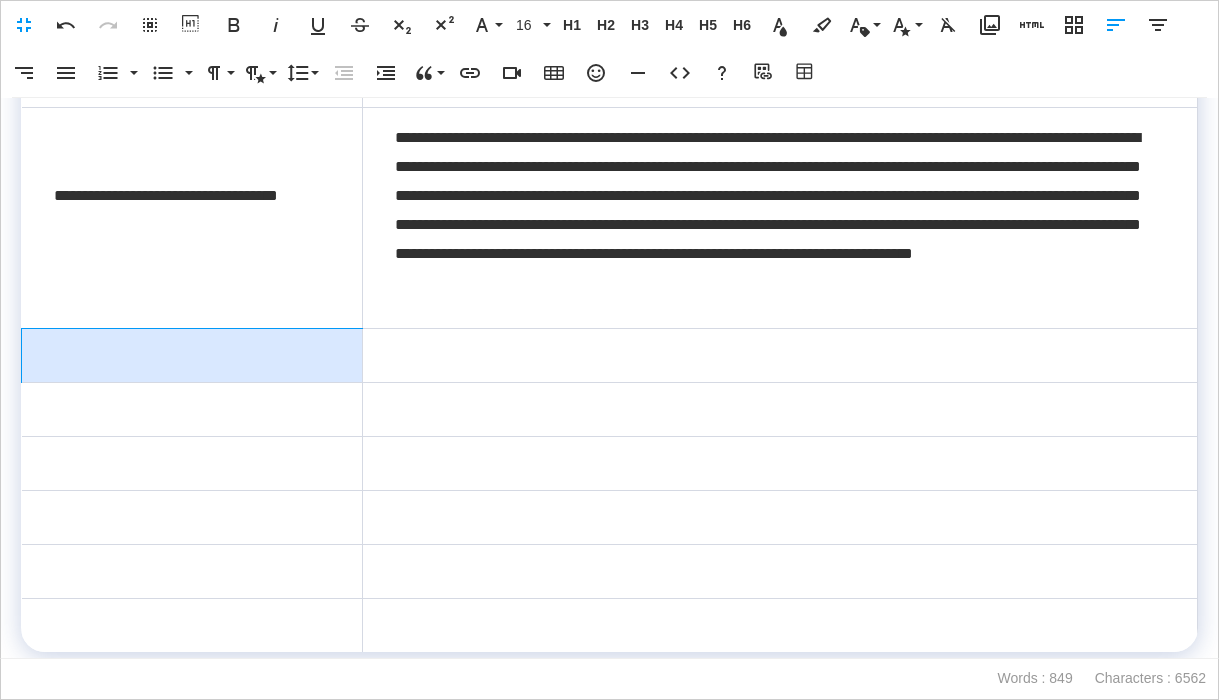 click at bounding box center [192, 356] 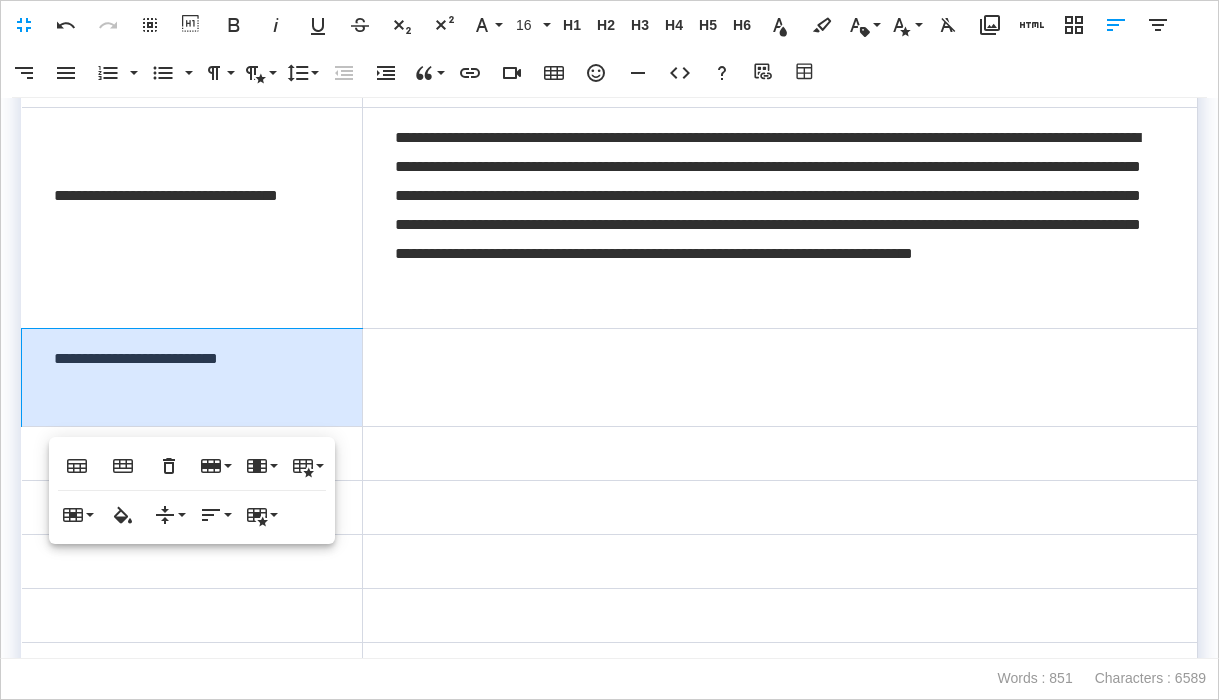 click on "**********" at bounding box center [192, 378] 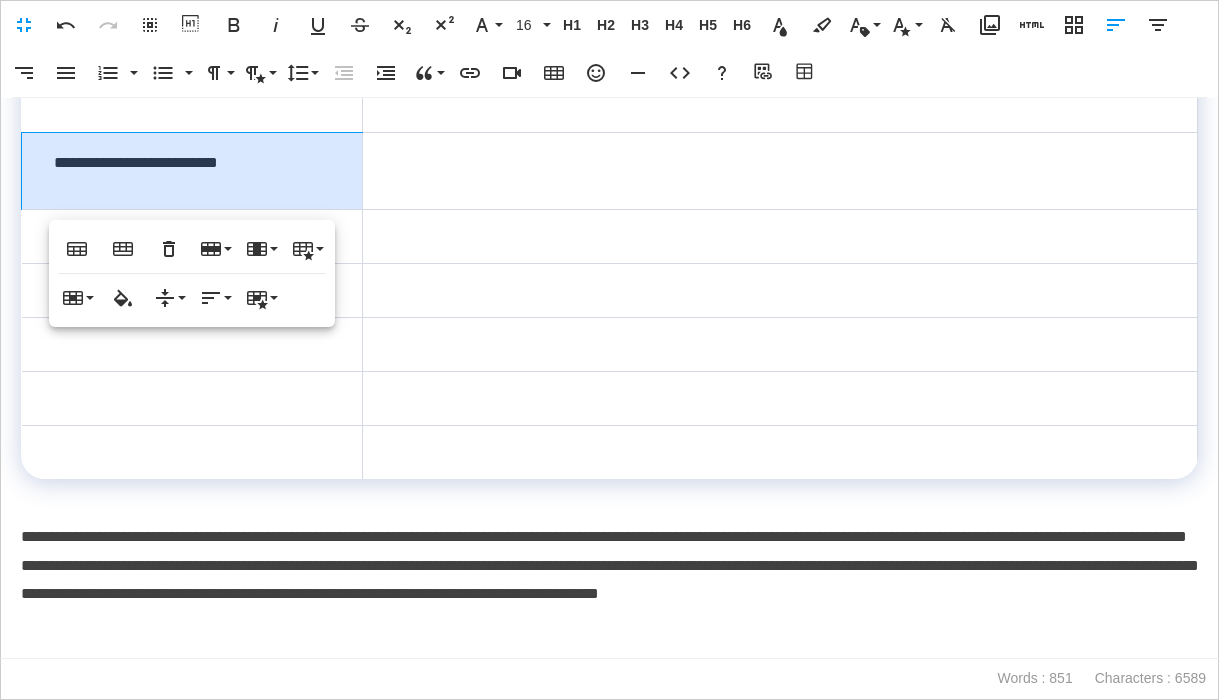 drag, startPoint x: 407, startPoint y: 560, endPoint x: 395, endPoint y: 560, distance: 12 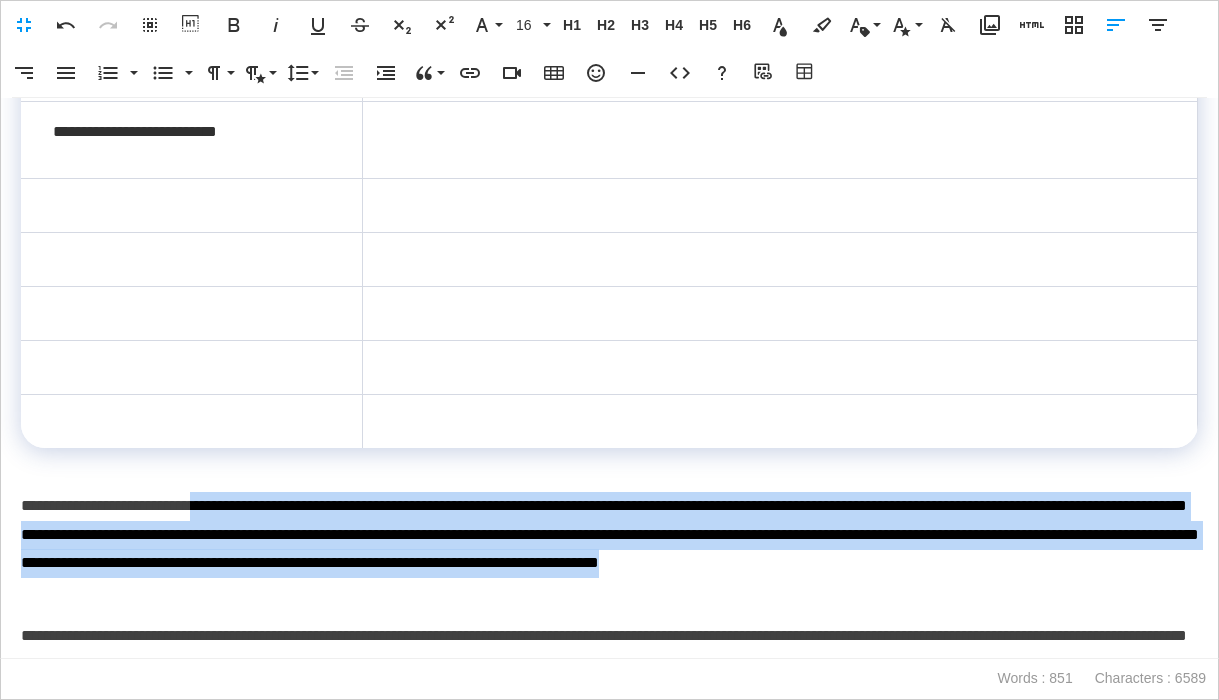 drag, startPoint x: 263, startPoint y: 502, endPoint x: 364, endPoint y: 553, distance: 113.14592 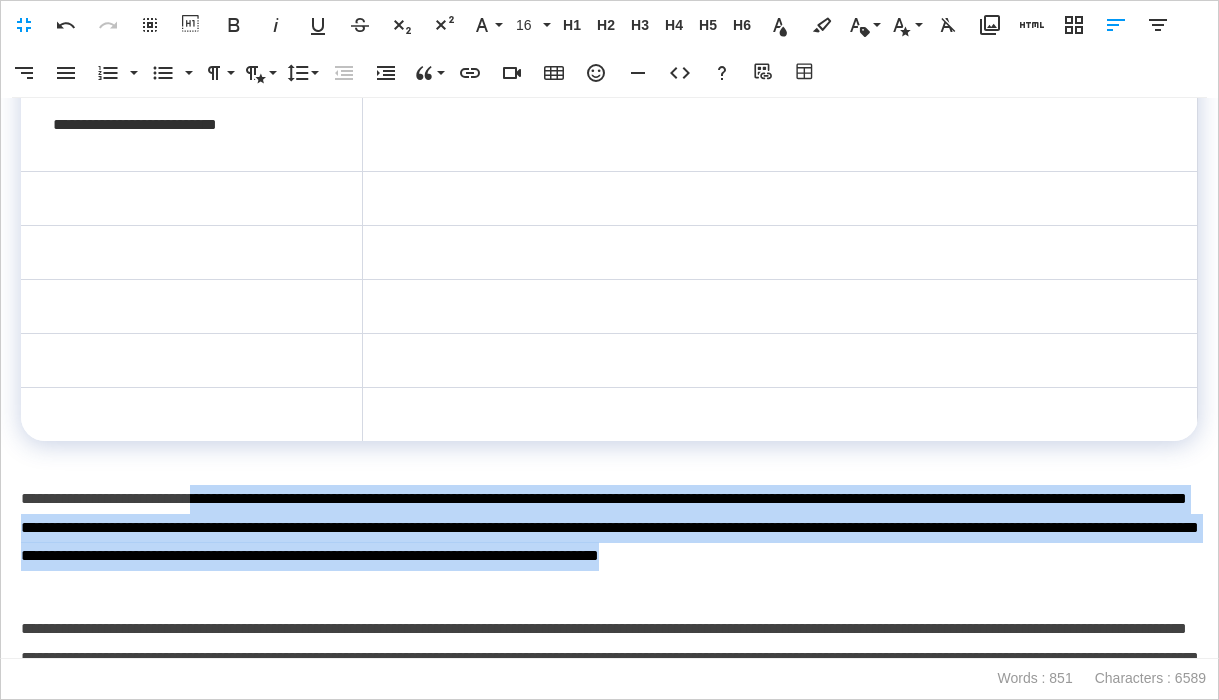 copy on "**********" 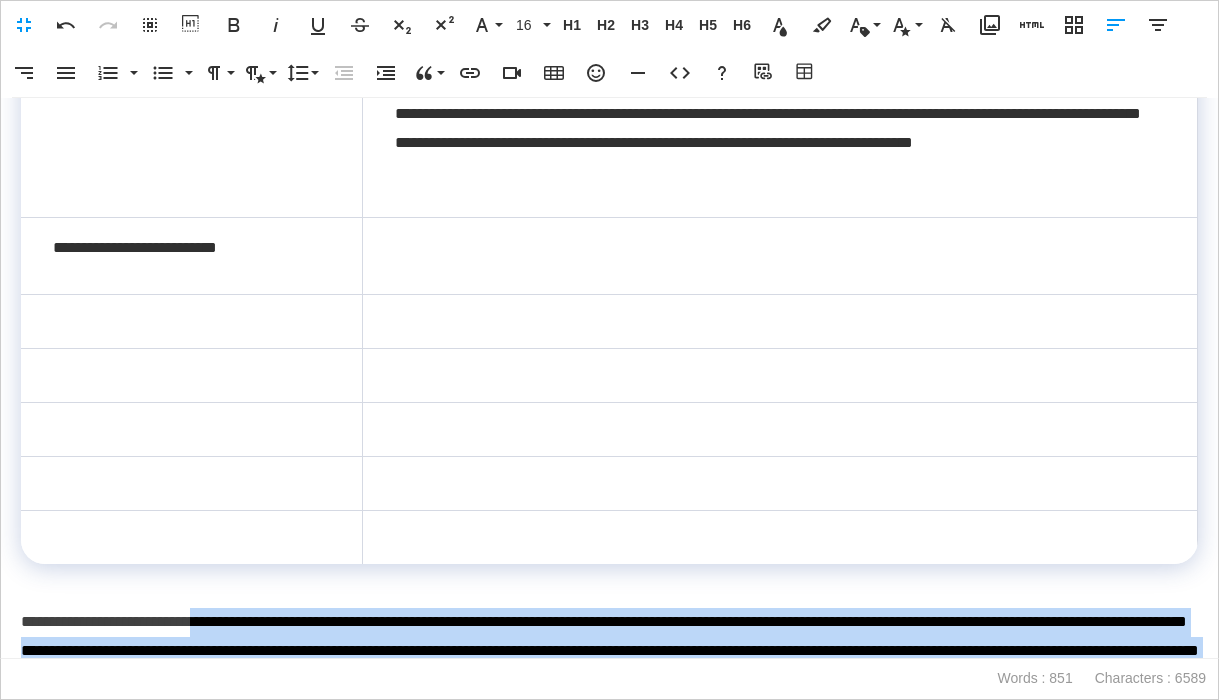 scroll, scrollTop: 385, scrollLeft: 0, axis: vertical 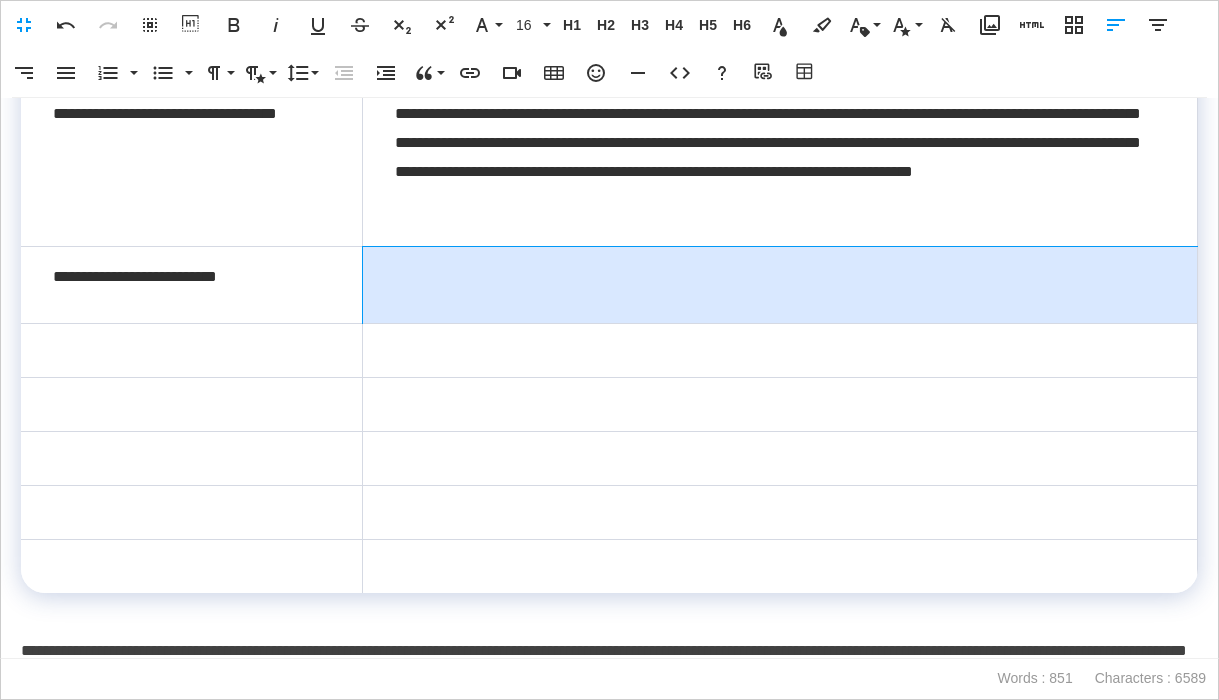 click at bounding box center (779, 285) 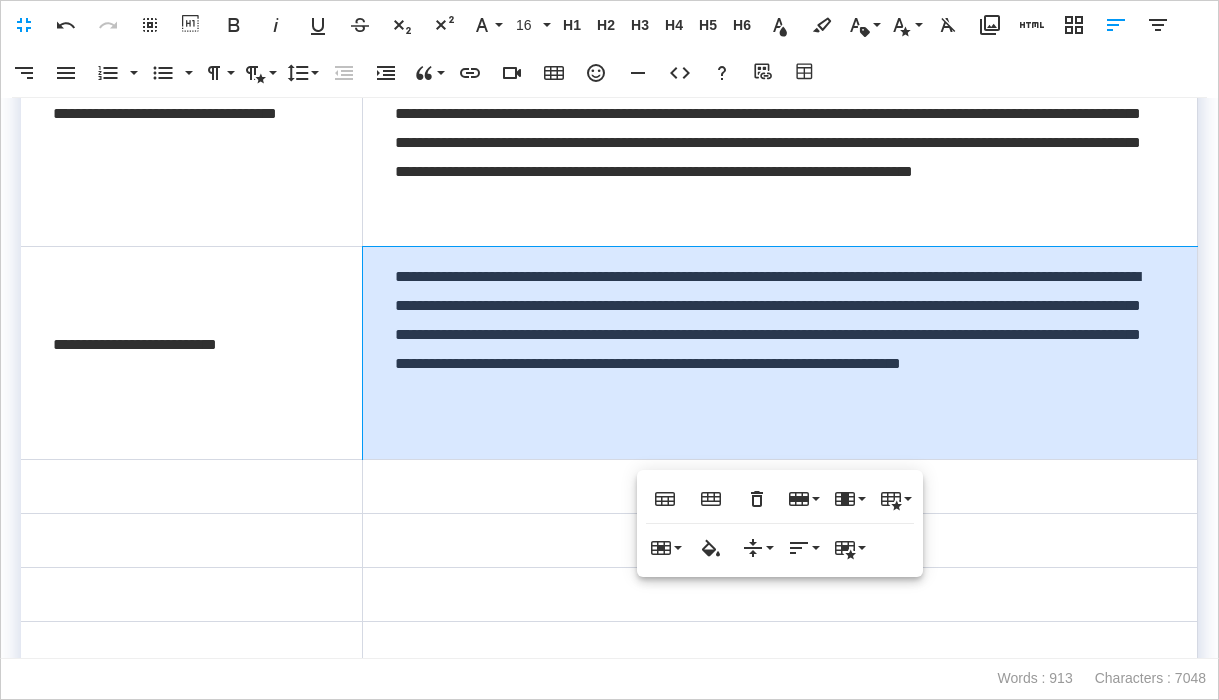 click on "**********" at bounding box center (779, 353) 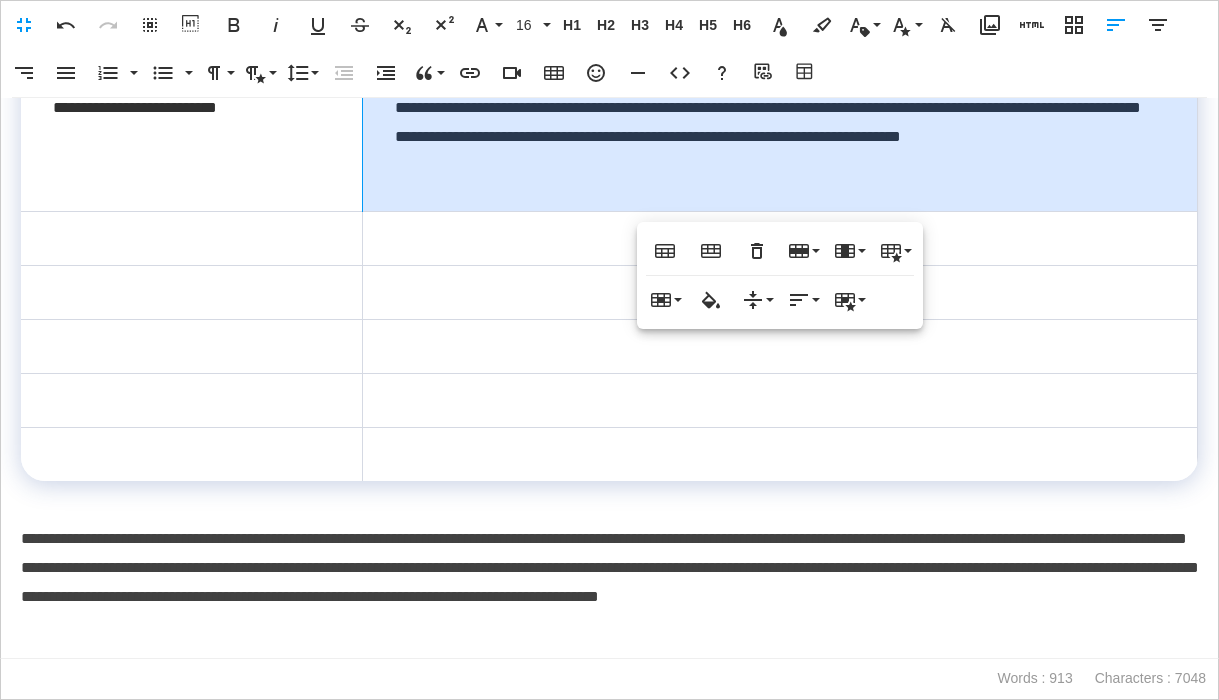 scroll, scrollTop: 636, scrollLeft: 0, axis: vertical 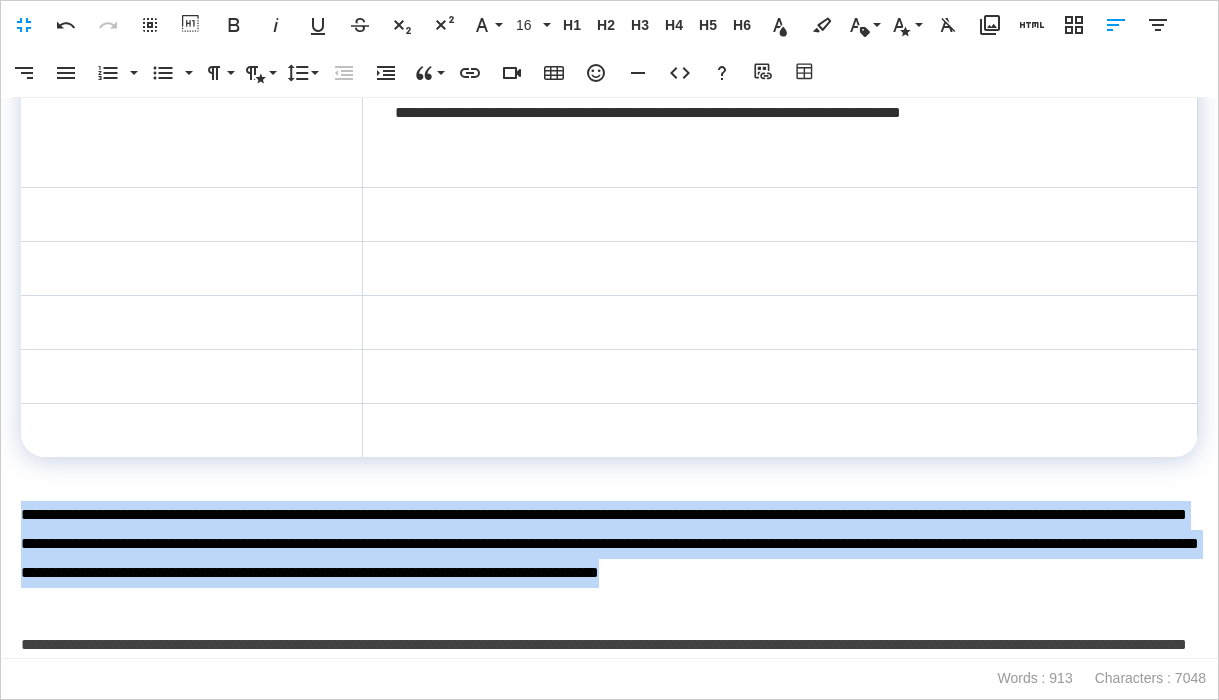 drag, startPoint x: 309, startPoint y: 596, endPoint x: 9, endPoint y: 511, distance: 311.80923 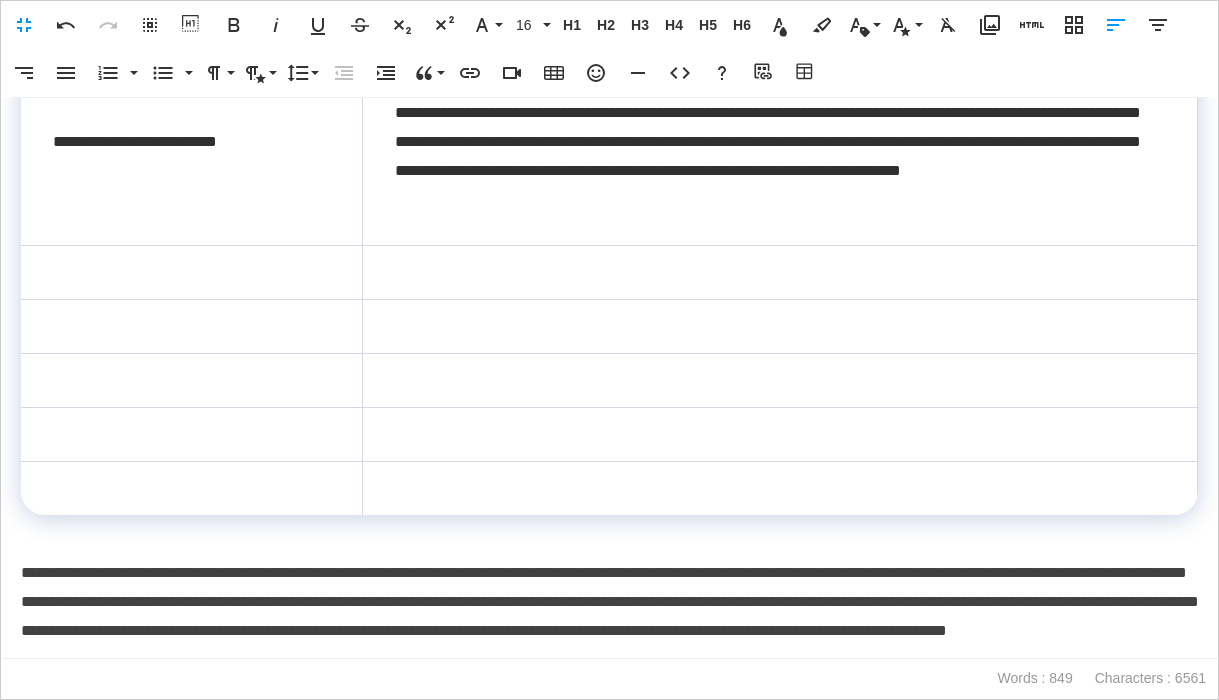 scroll, scrollTop: 580, scrollLeft: 0, axis: vertical 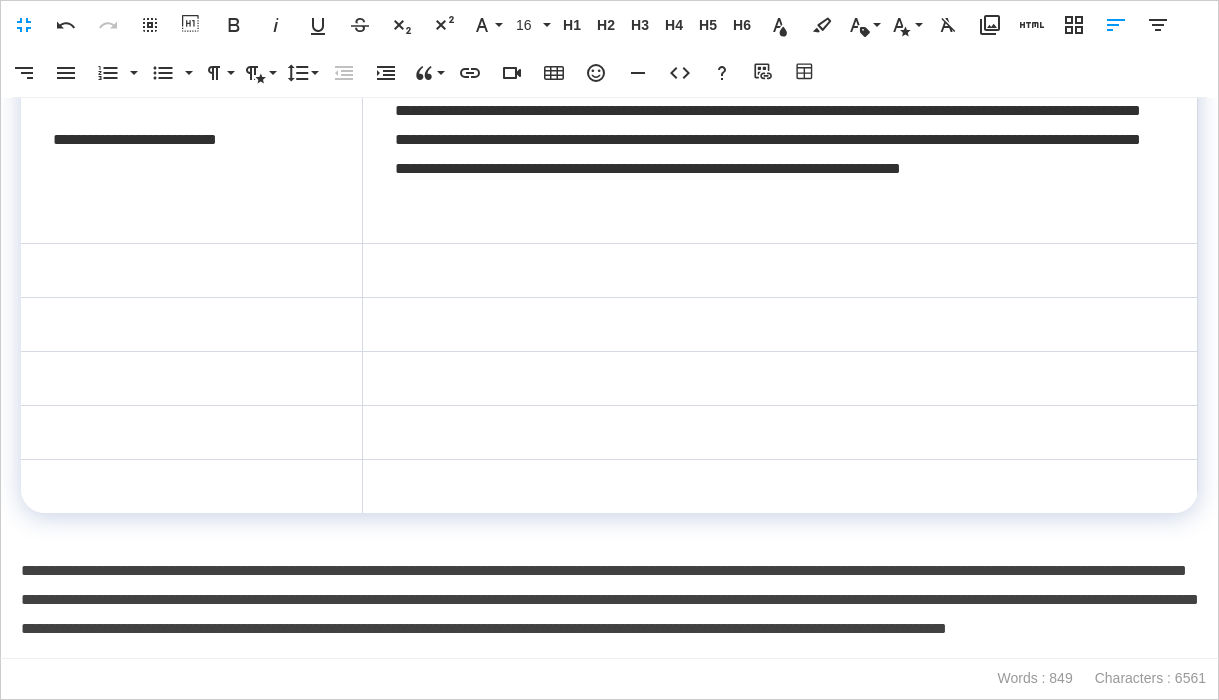click on "**********" at bounding box center (609, 614) 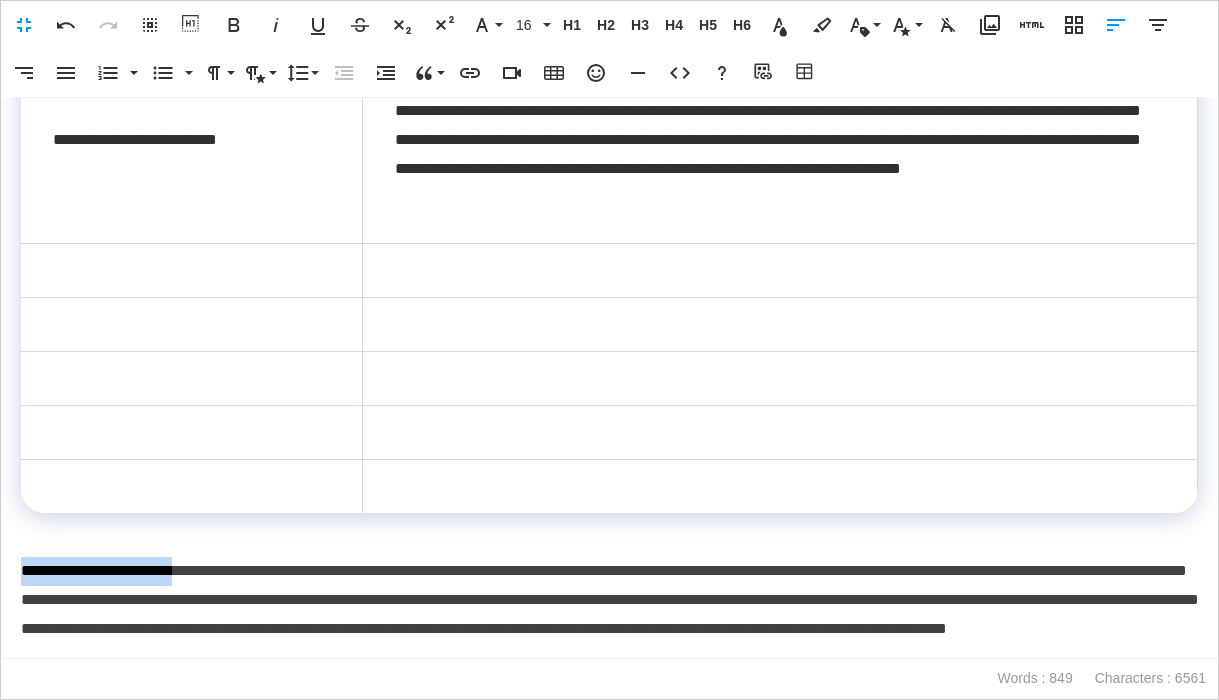drag, startPoint x: 203, startPoint y: 573, endPoint x: 6, endPoint y: 575, distance: 197.01015 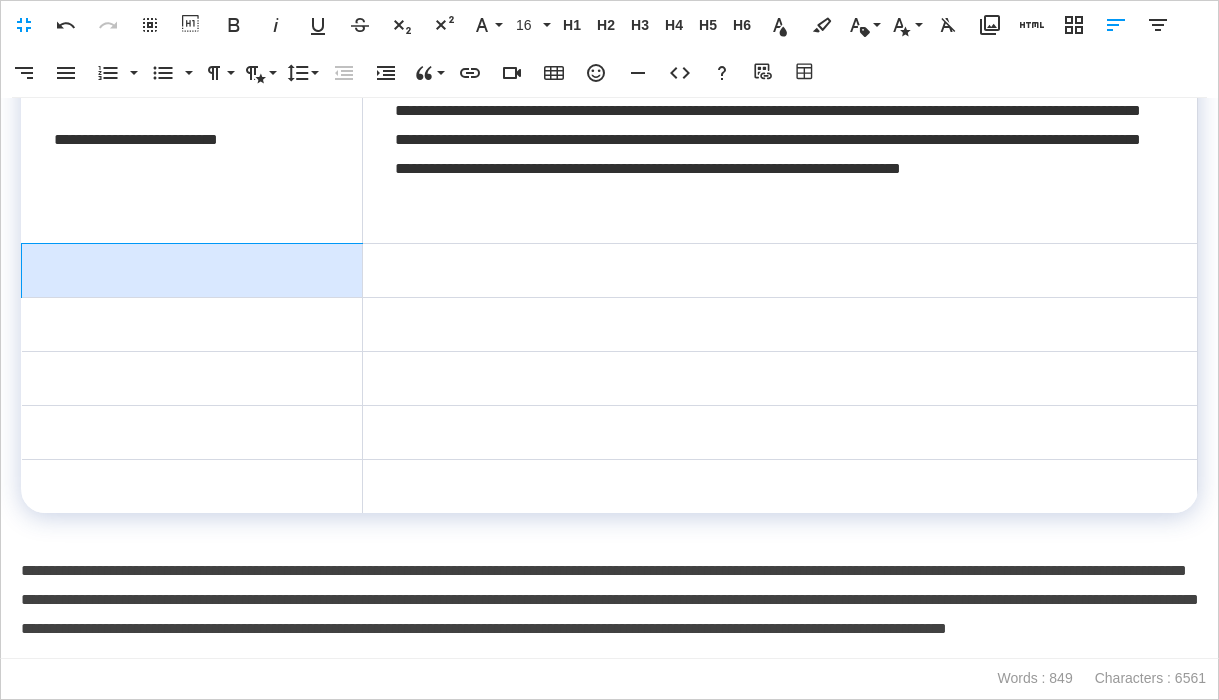 click at bounding box center [192, 271] 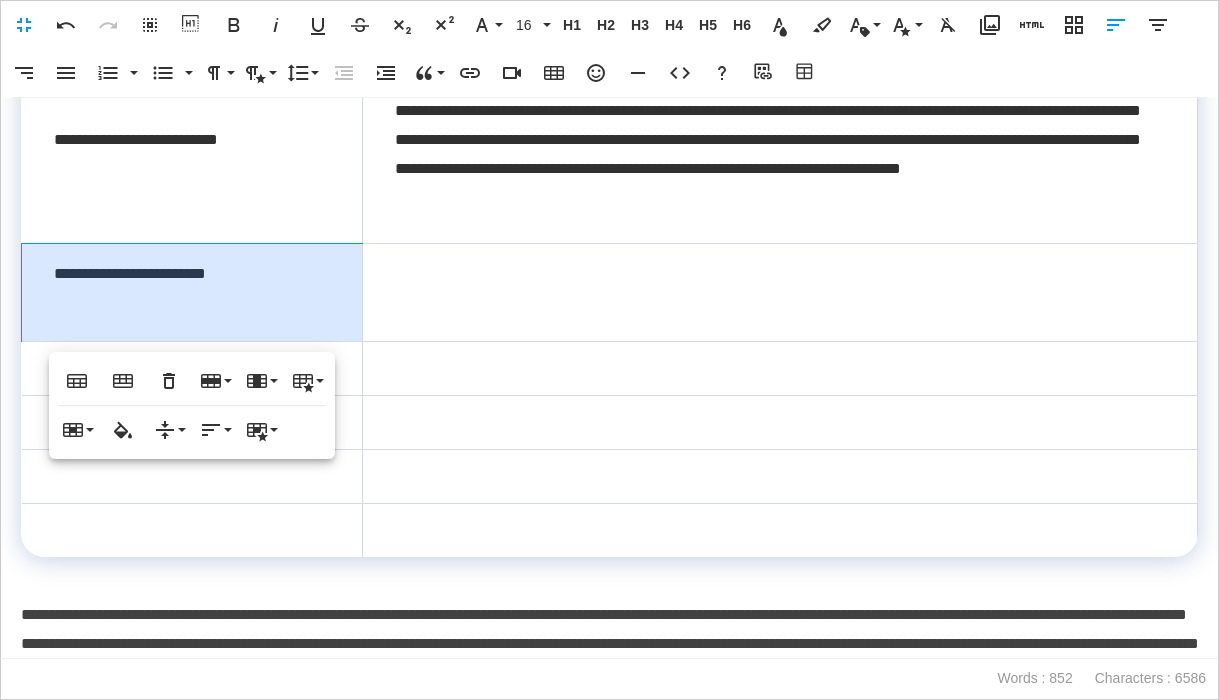 click on "**********" at bounding box center [192, 293] 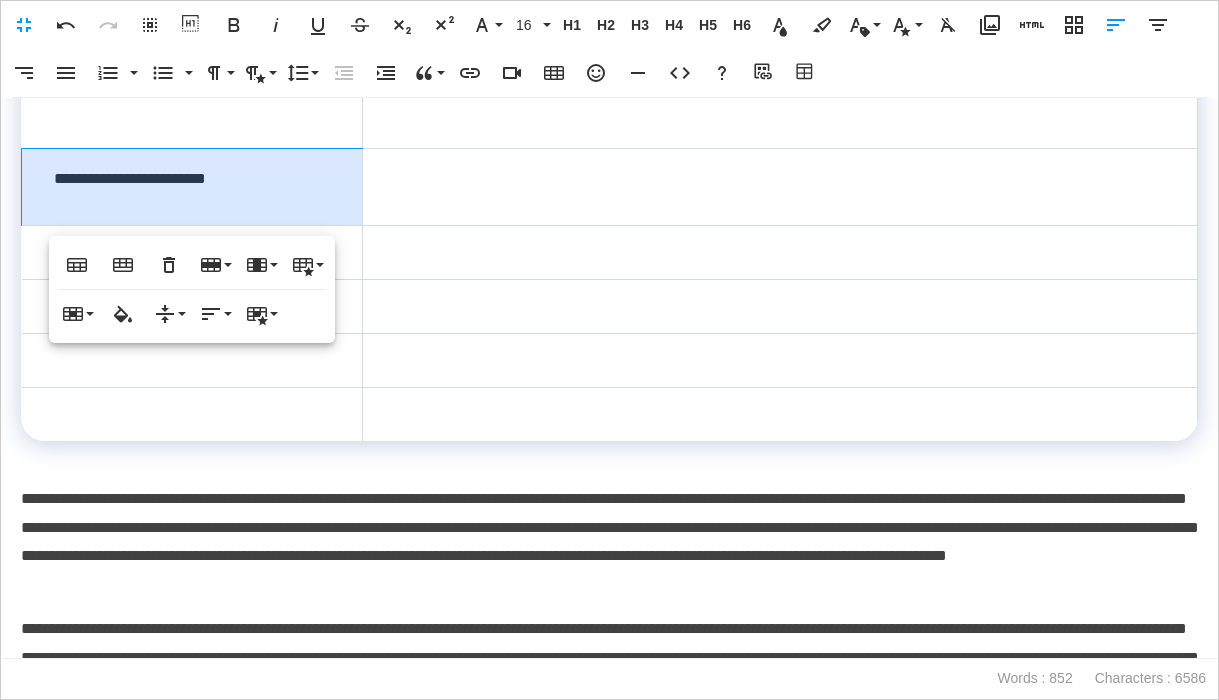 scroll, scrollTop: 696, scrollLeft: 0, axis: vertical 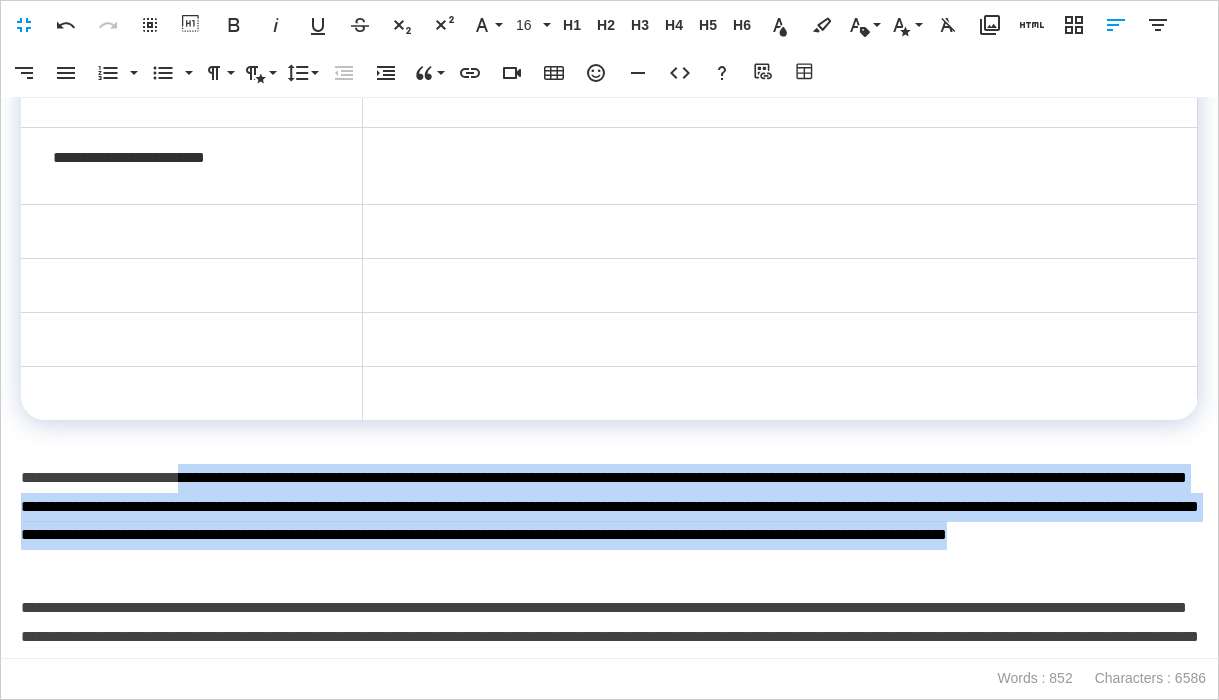 drag, startPoint x: 207, startPoint y: 479, endPoint x: 481, endPoint y: 537, distance: 280.0714 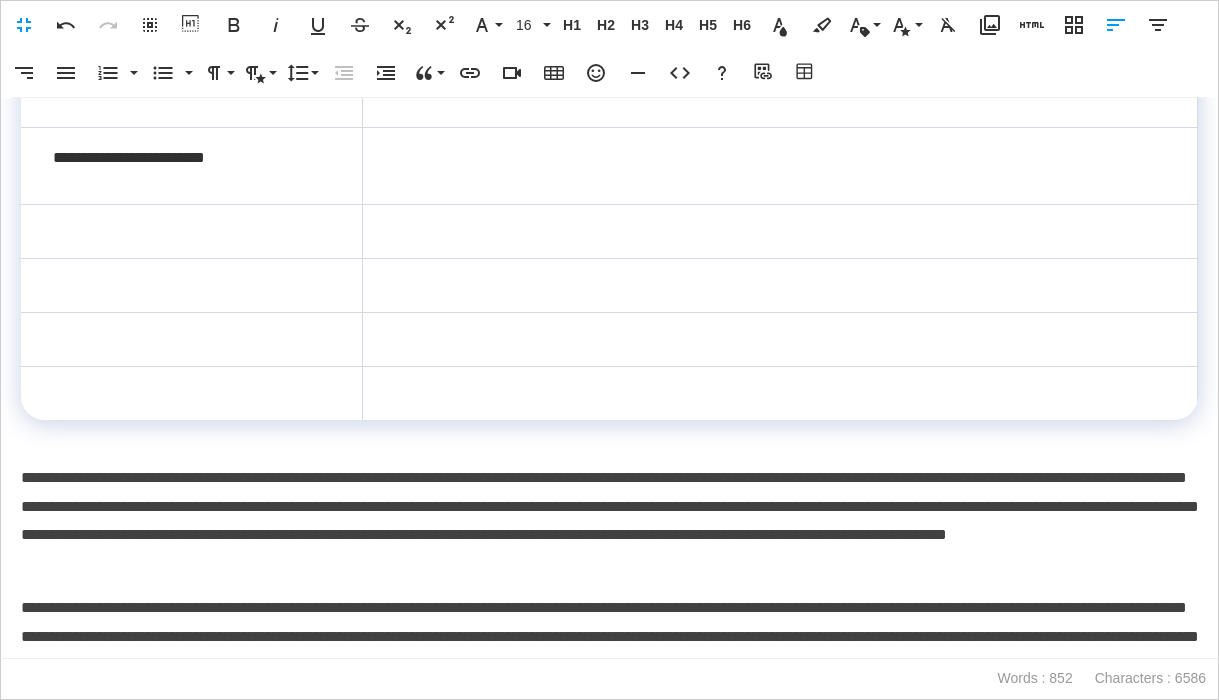 click at bounding box center [779, 166] 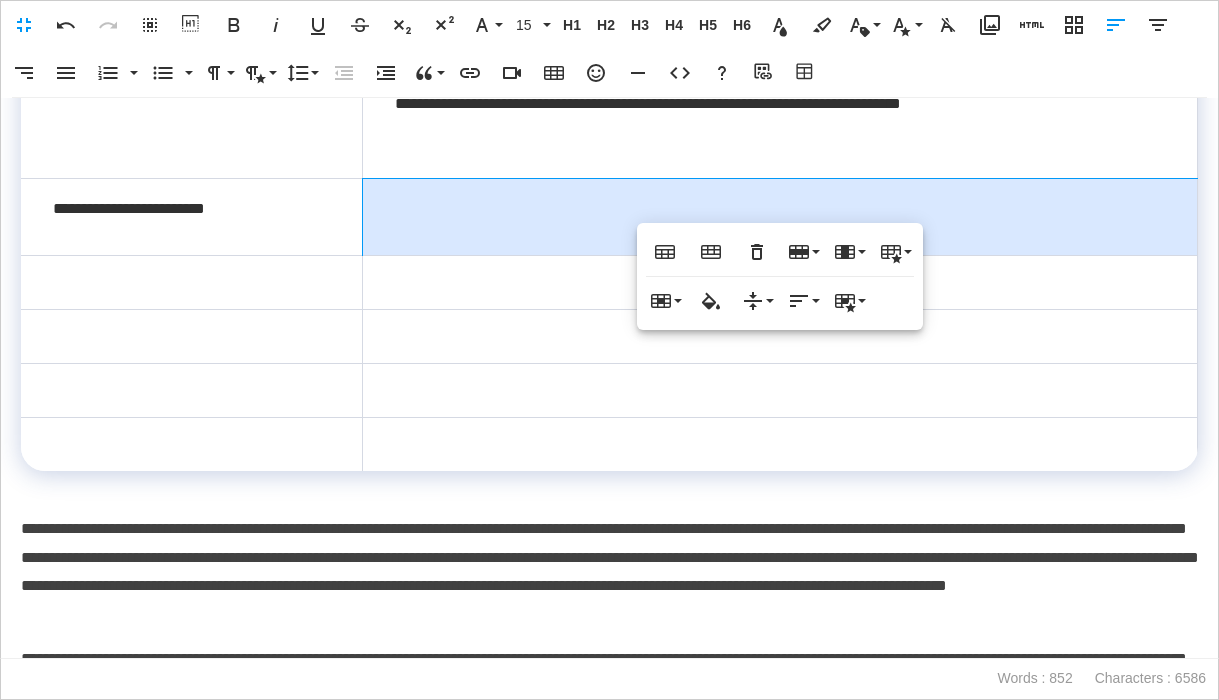 scroll, scrollTop: 597, scrollLeft: 0, axis: vertical 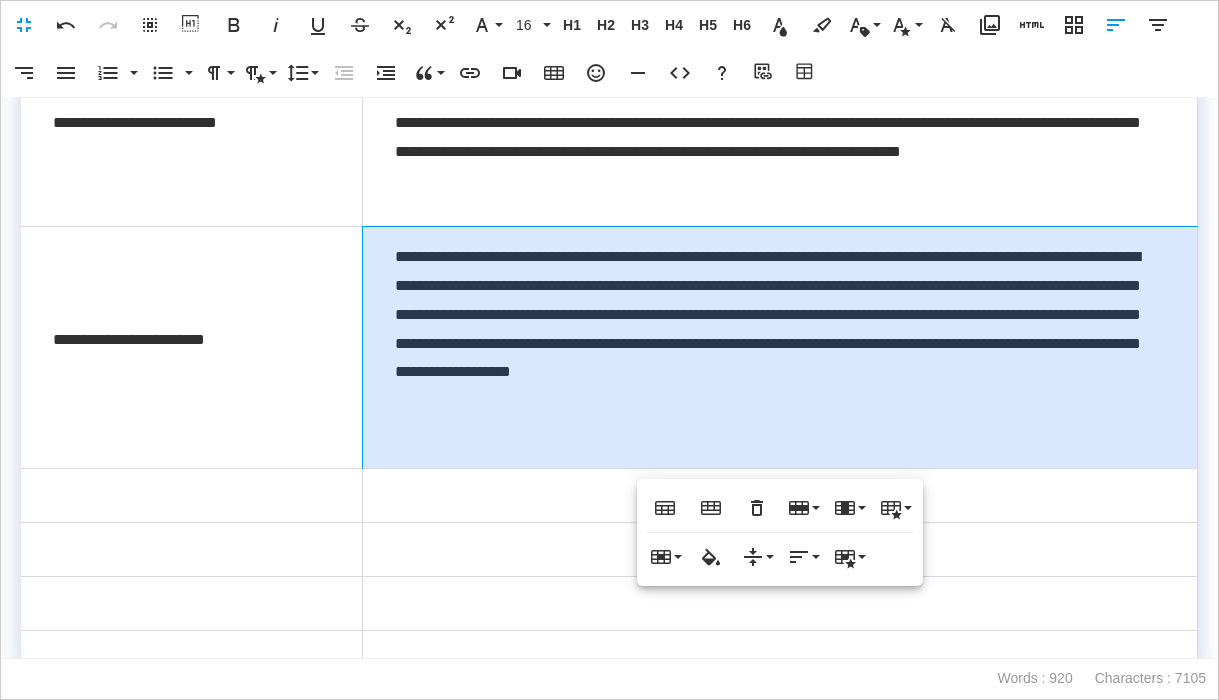 click on "**********" at bounding box center [779, 348] 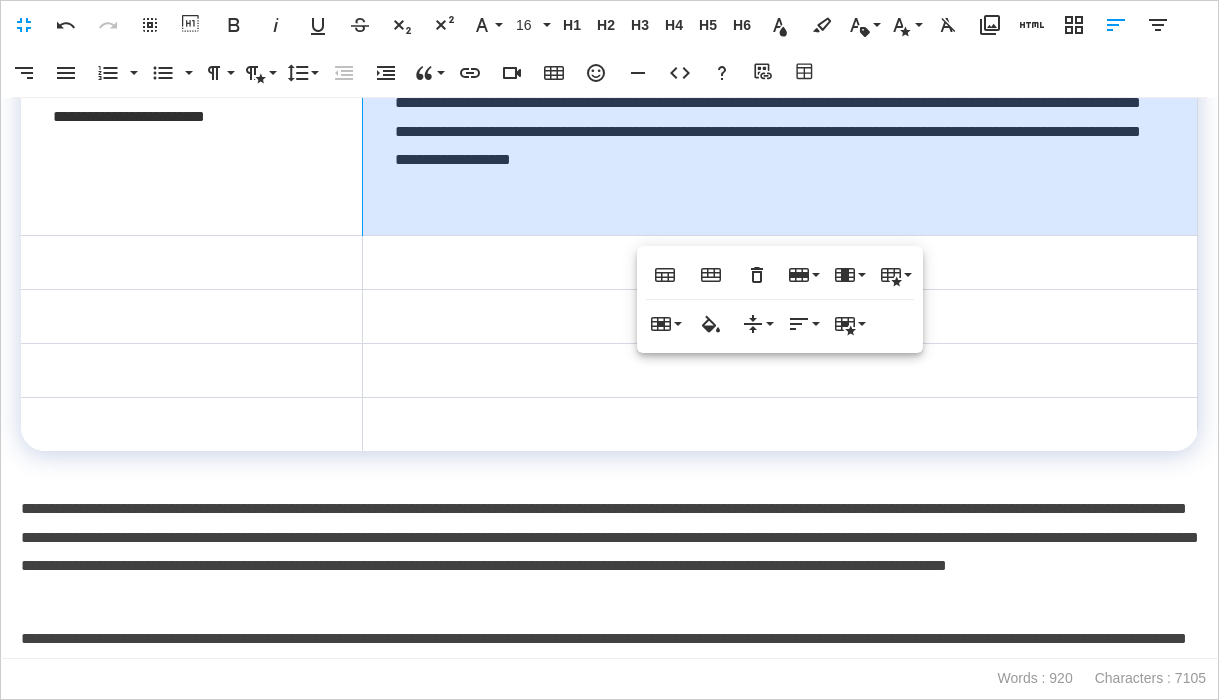 scroll, scrollTop: 812, scrollLeft: 0, axis: vertical 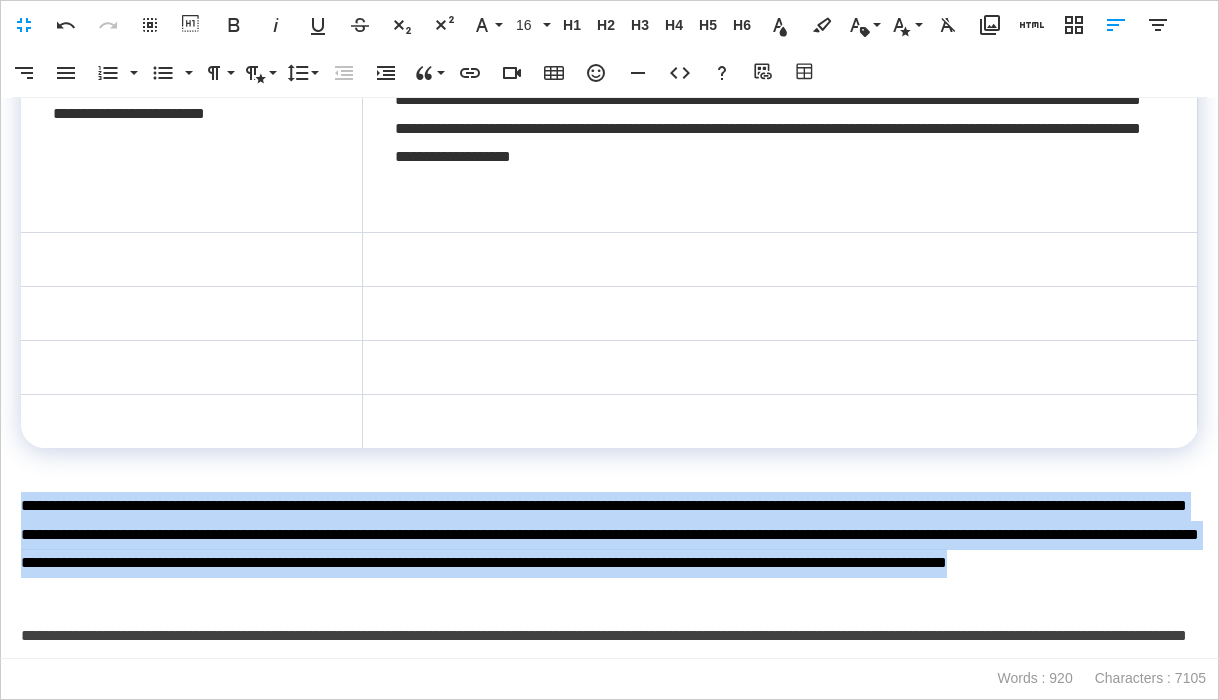 drag, startPoint x: 599, startPoint y: 598, endPoint x: 3, endPoint y: 511, distance: 602.31635 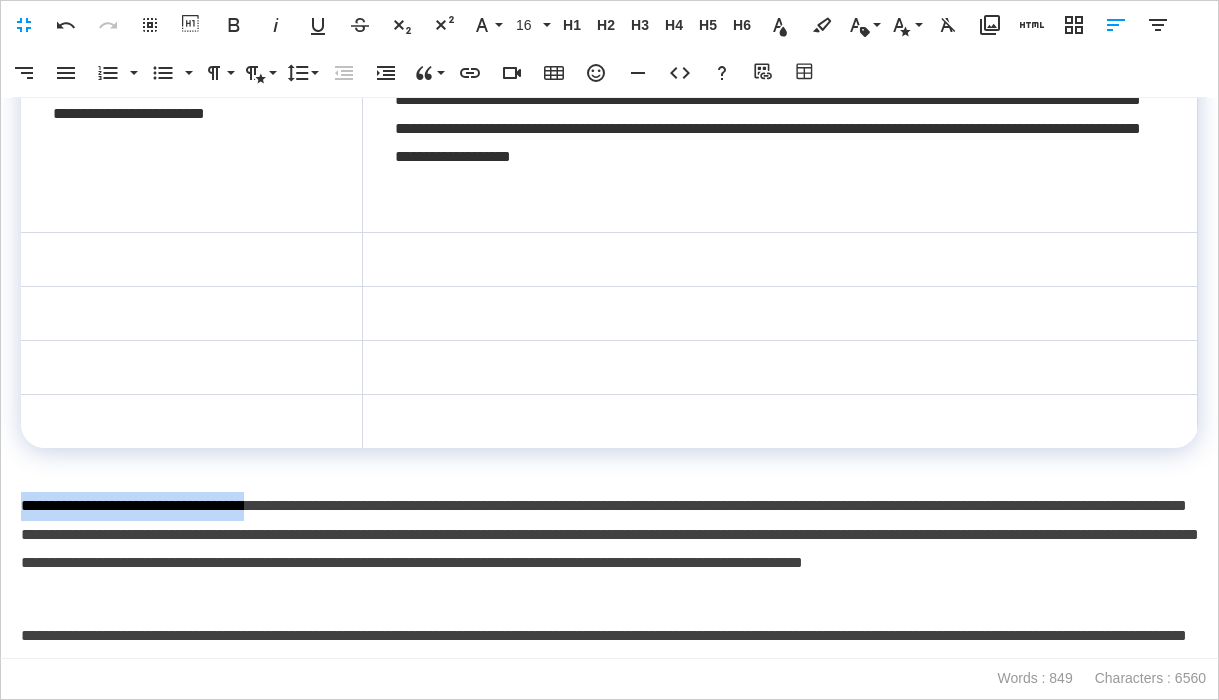 drag, startPoint x: 22, startPoint y: 504, endPoint x: 316, endPoint y: 513, distance: 294.13773 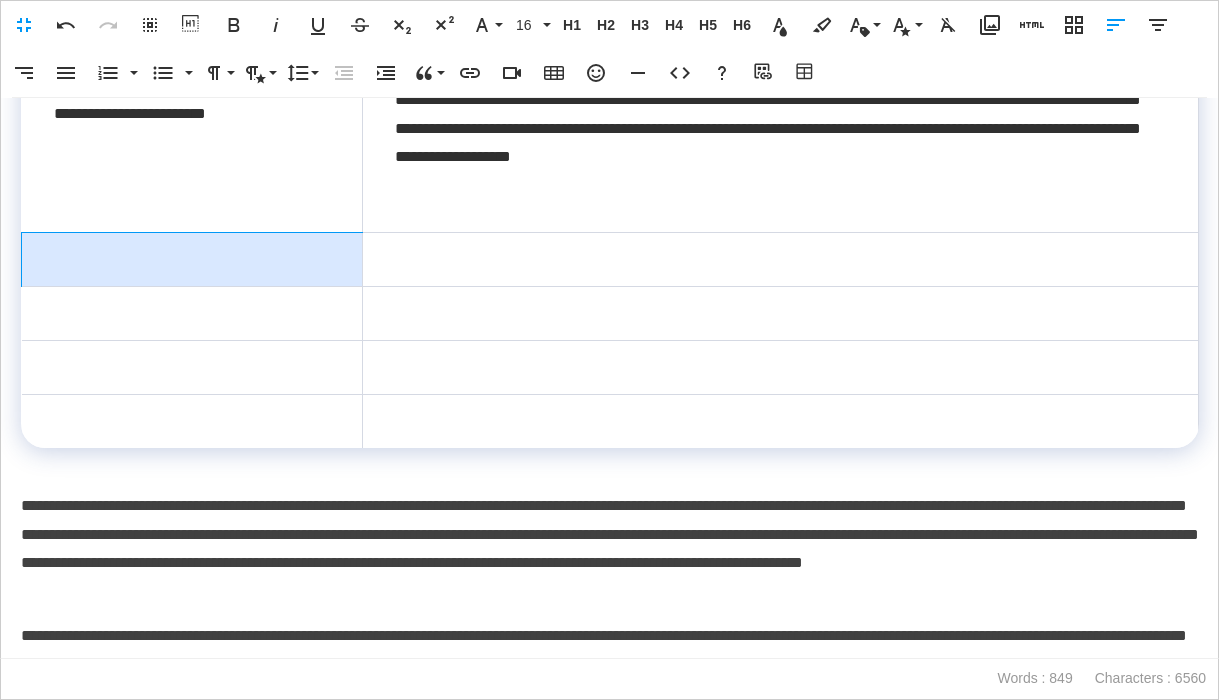 click at bounding box center [192, 259] 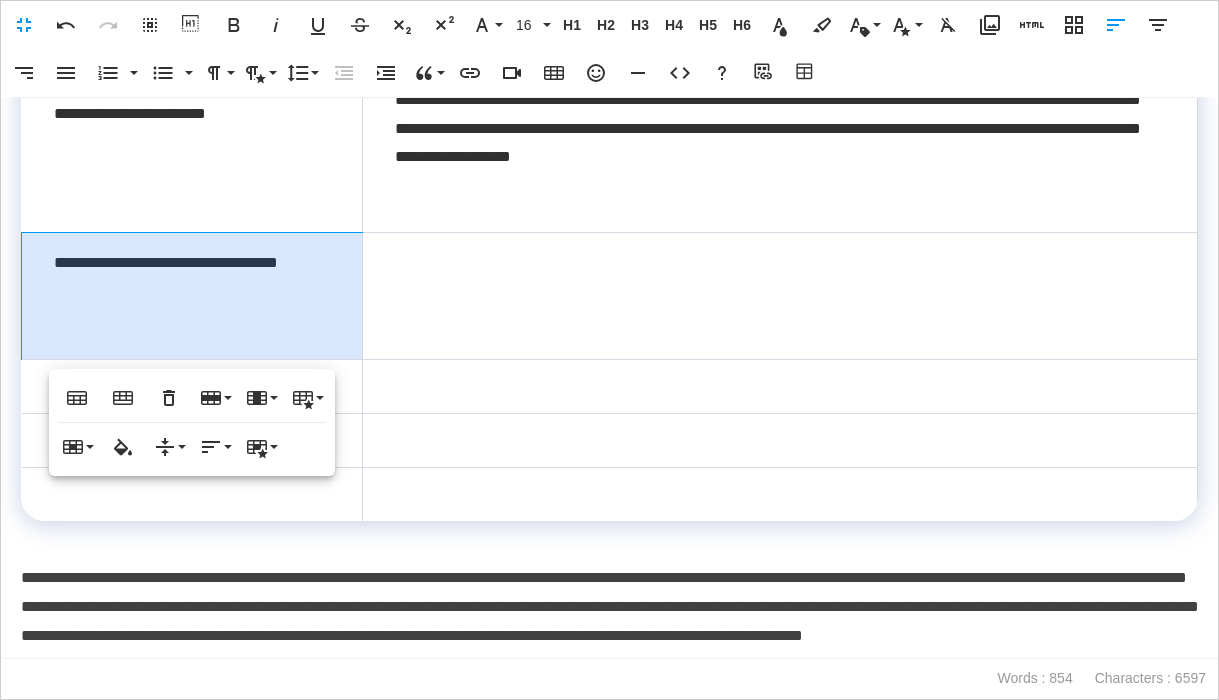 click on "**********" at bounding box center [192, 295] 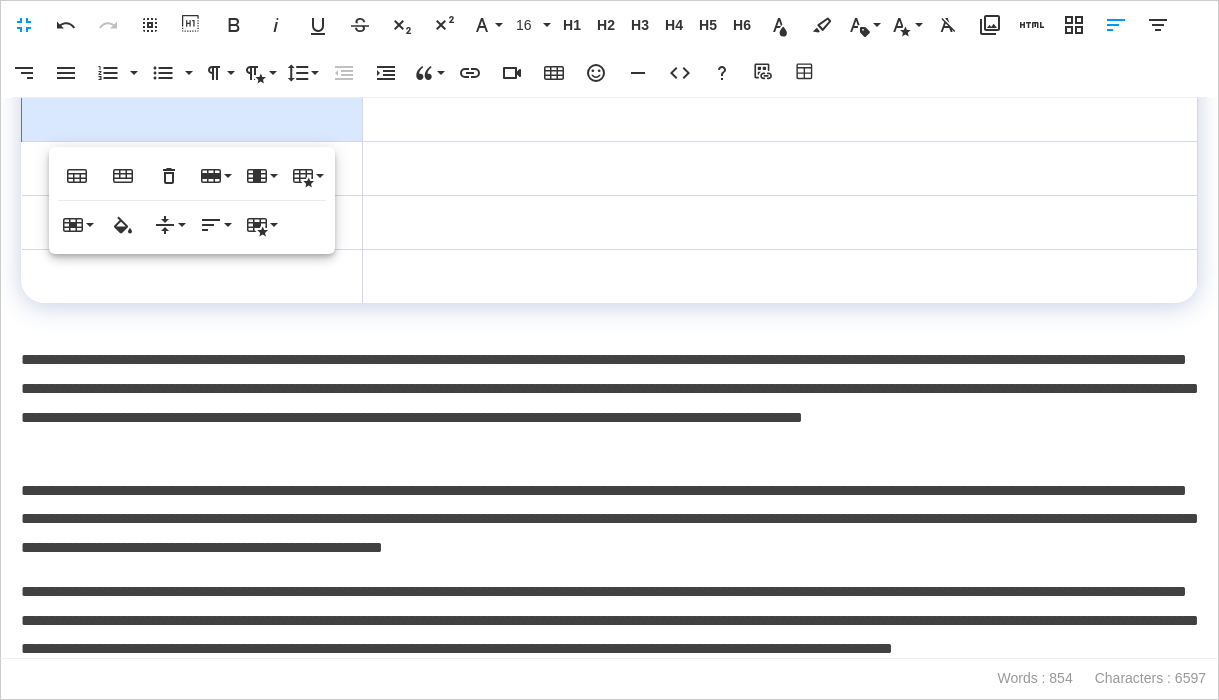 scroll, scrollTop: 1013, scrollLeft: 0, axis: vertical 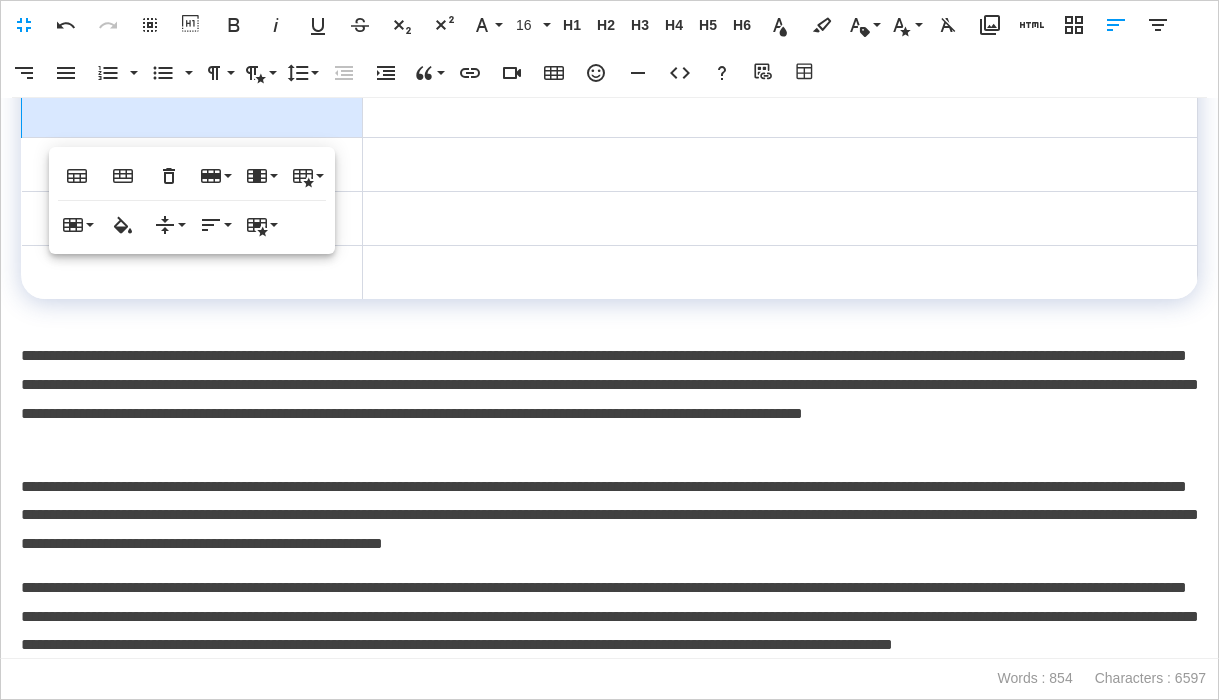 click on "**********" at bounding box center (609, 399) 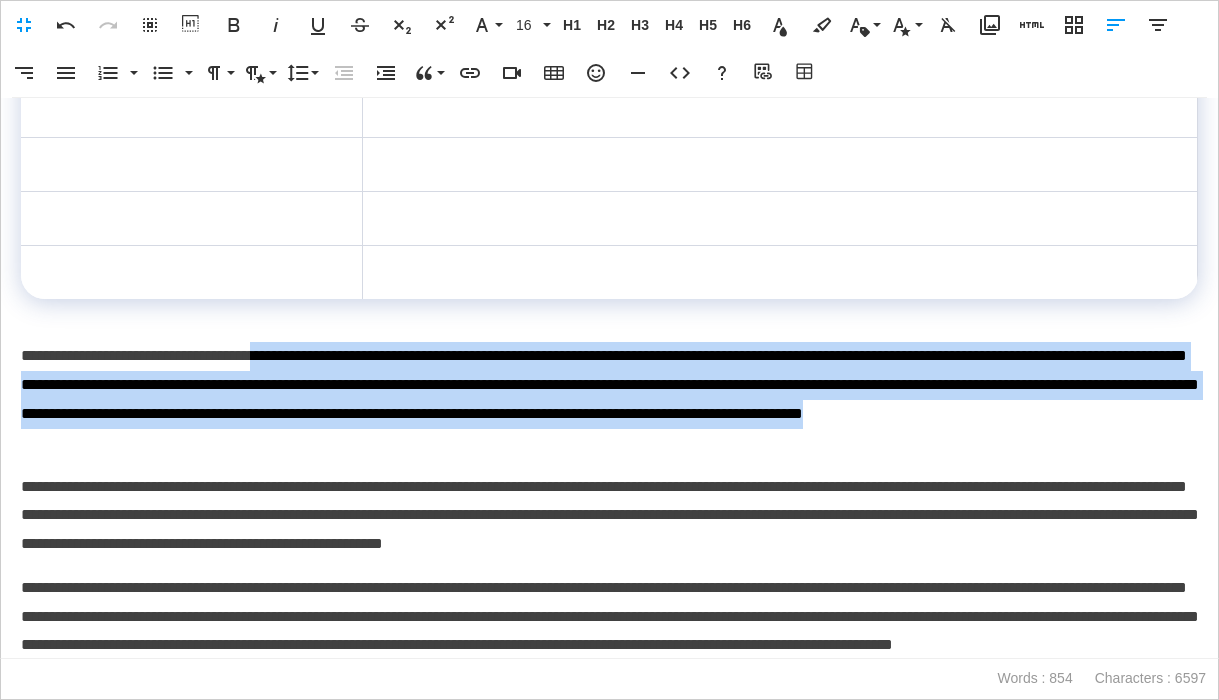 drag, startPoint x: 323, startPoint y: 357, endPoint x: 541, endPoint y: 435, distance: 231.53401 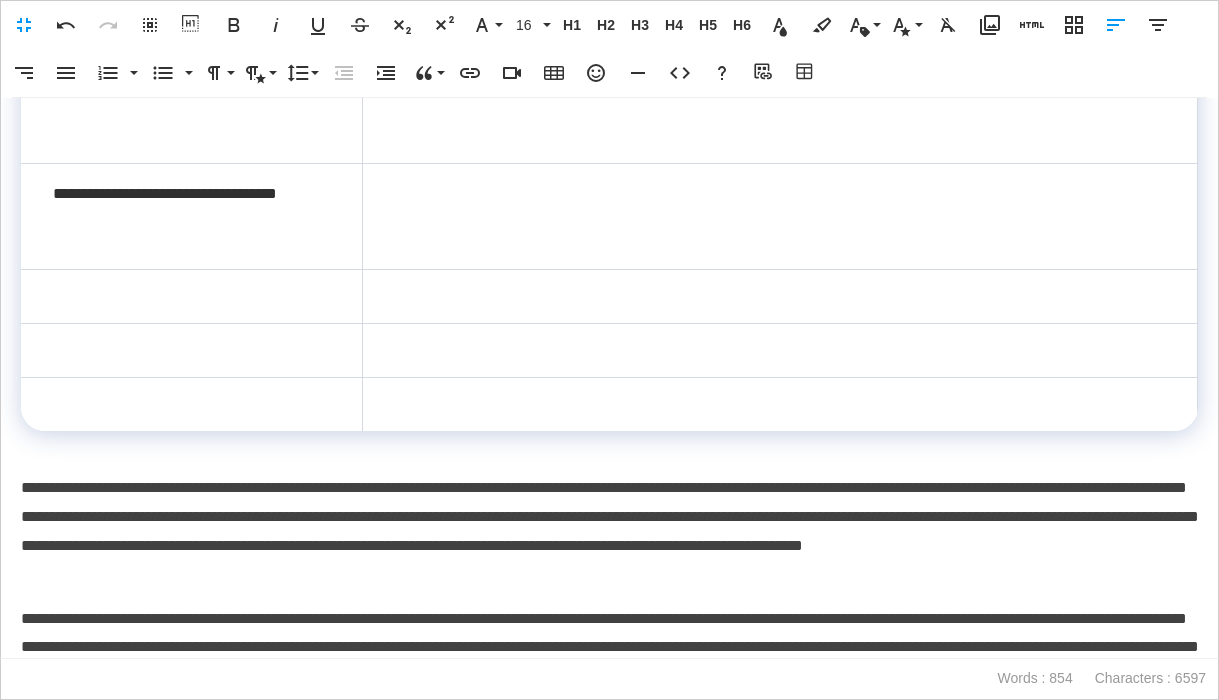 click at bounding box center (779, 216) 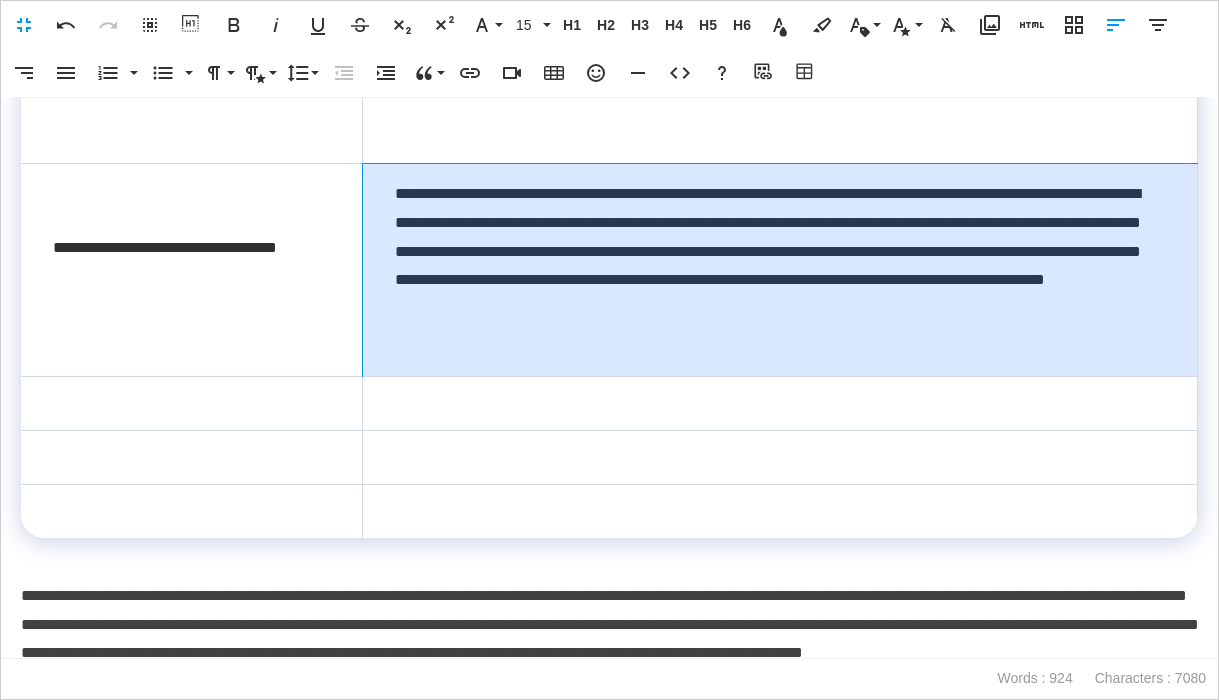 click on "**********" at bounding box center [779, 269] 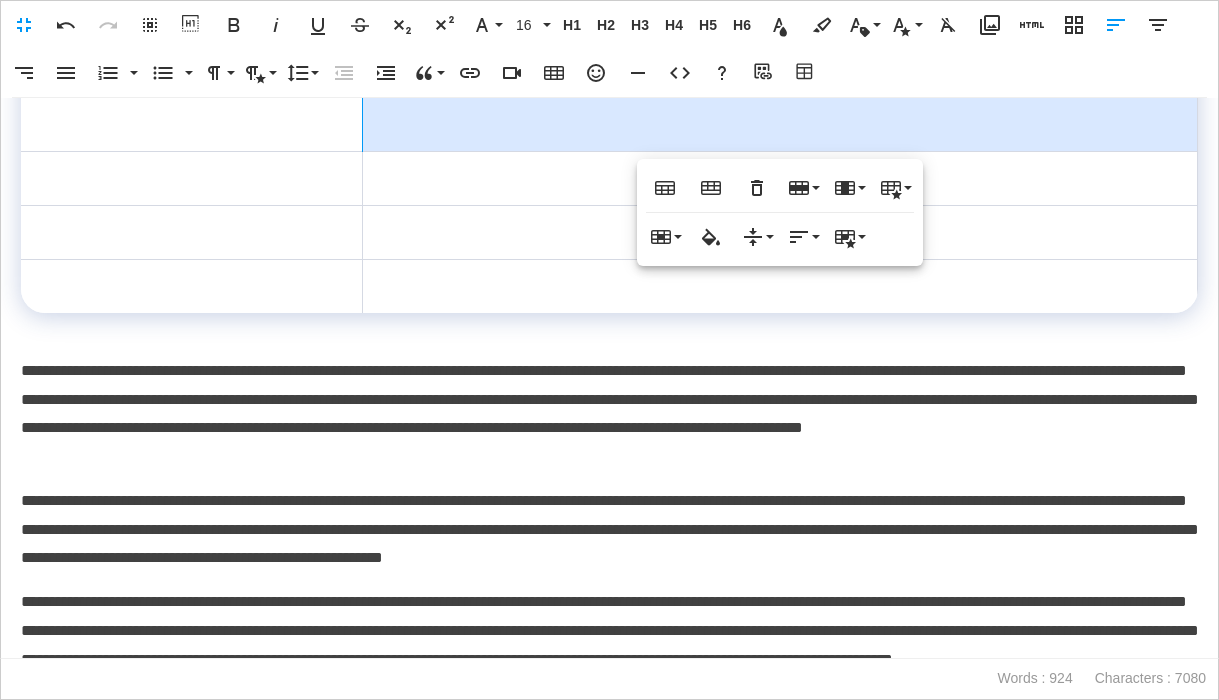 scroll, scrollTop: 1090, scrollLeft: 0, axis: vertical 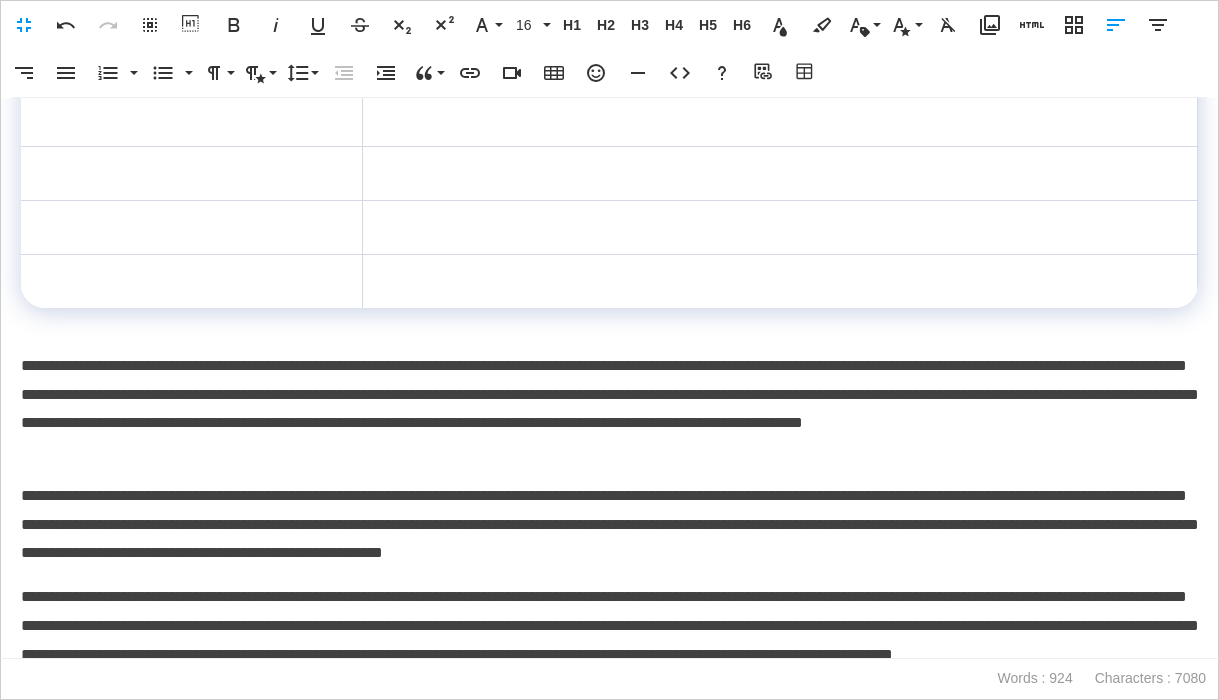drag, startPoint x: 543, startPoint y: 456, endPoint x: 614, endPoint y: 443, distance: 72.18033 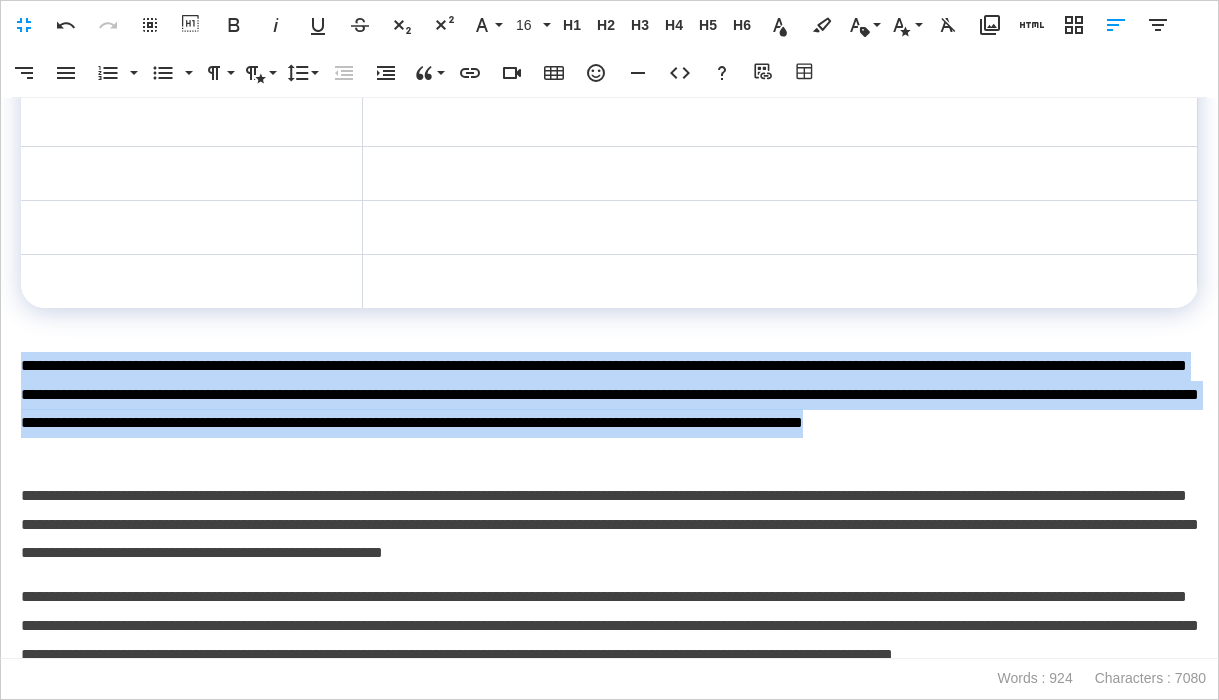 drag, startPoint x: 564, startPoint y: 447, endPoint x: 16, endPoint y: 371, distance: 553.245 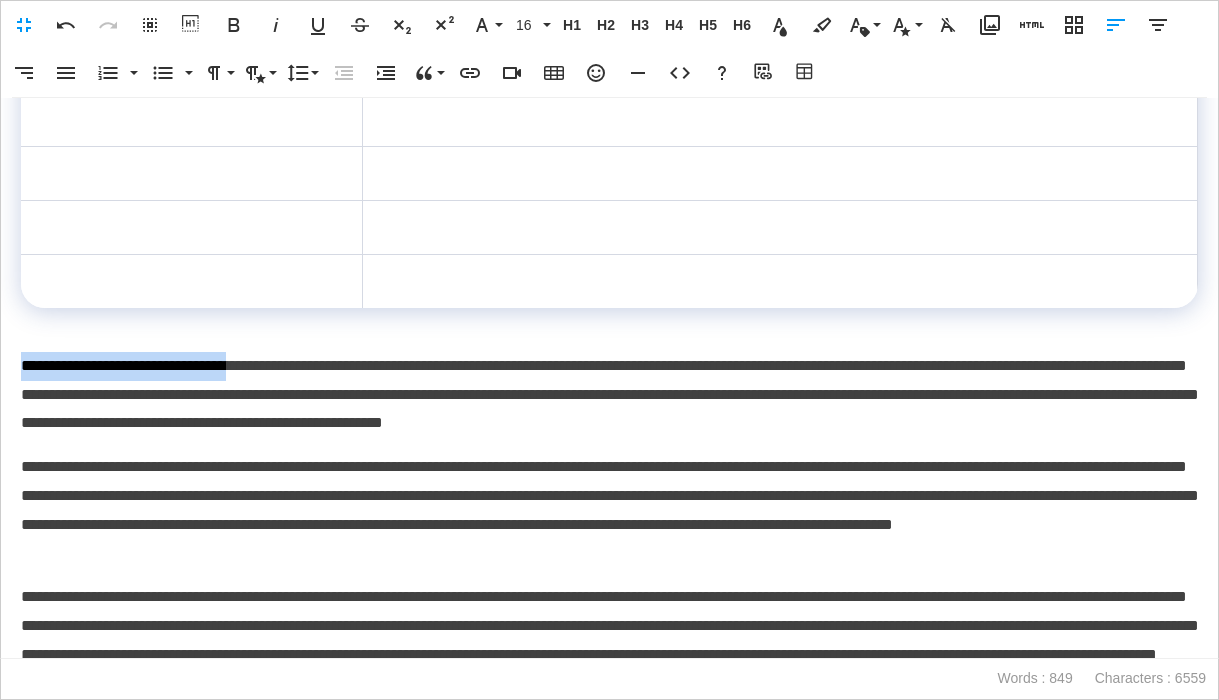 drag, startPoint x: 23, startPoint y: 367, endPoint x: 290, endPoint y: 371, distance: 267.02997 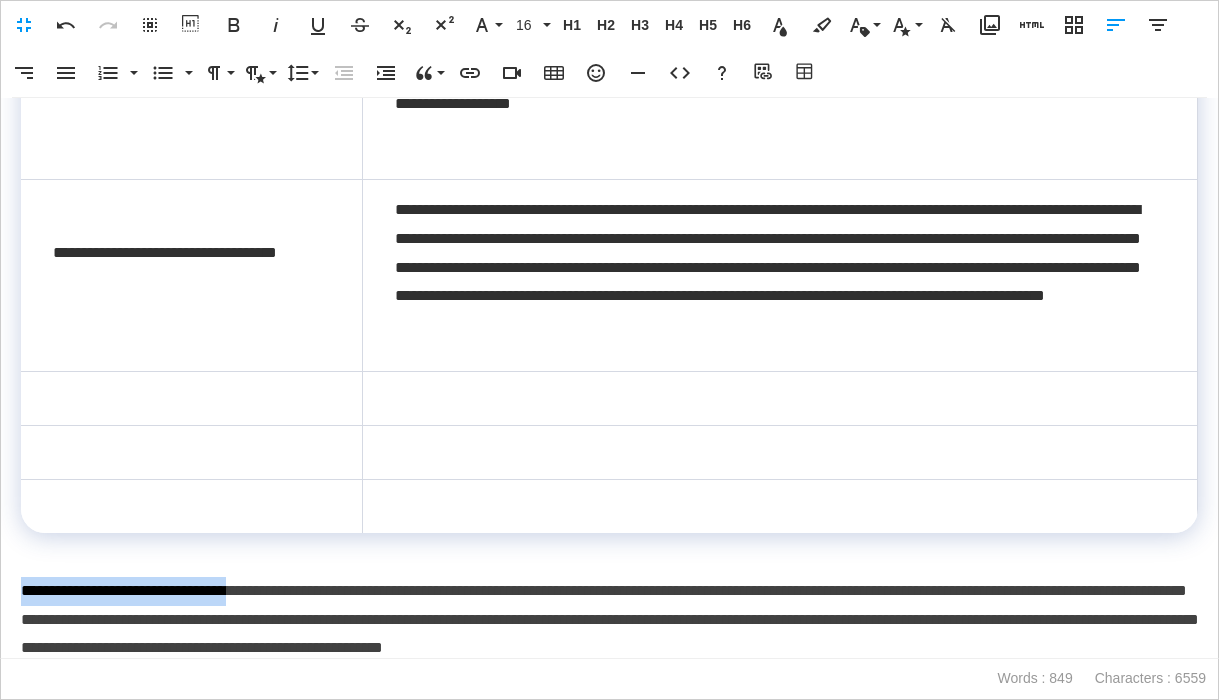 scroll, scrollTop: 858, scrollLeft: 0, axis: vertical 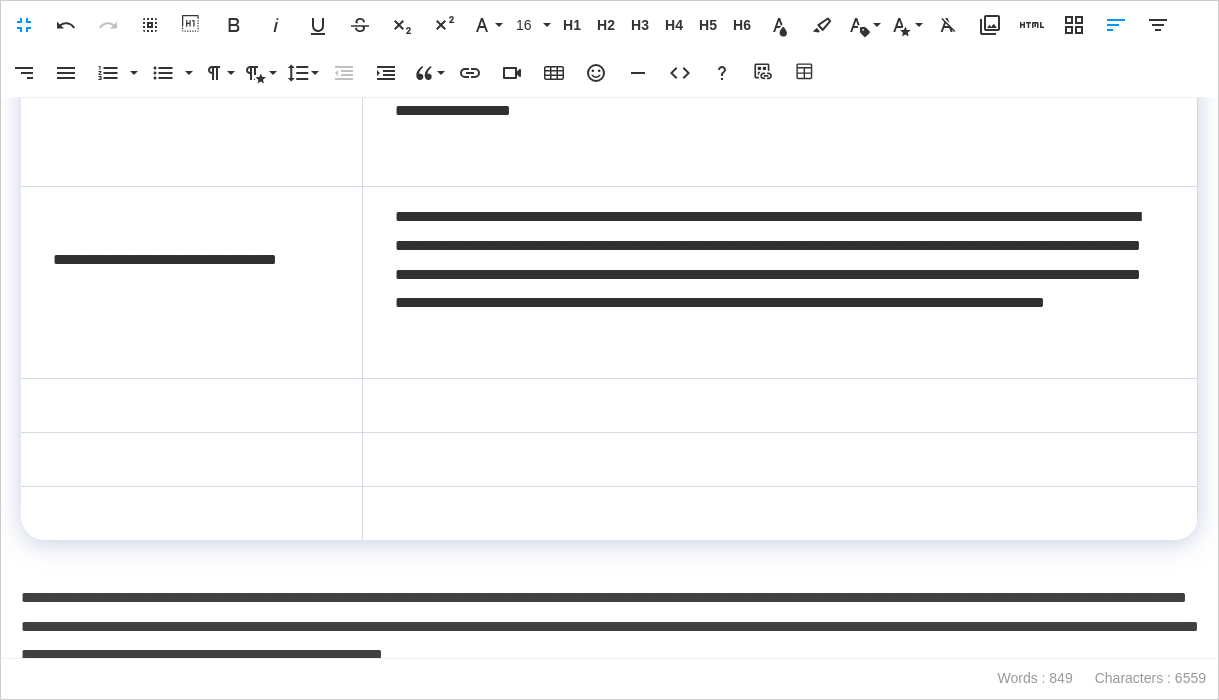 click at bounding box center (191, 405) 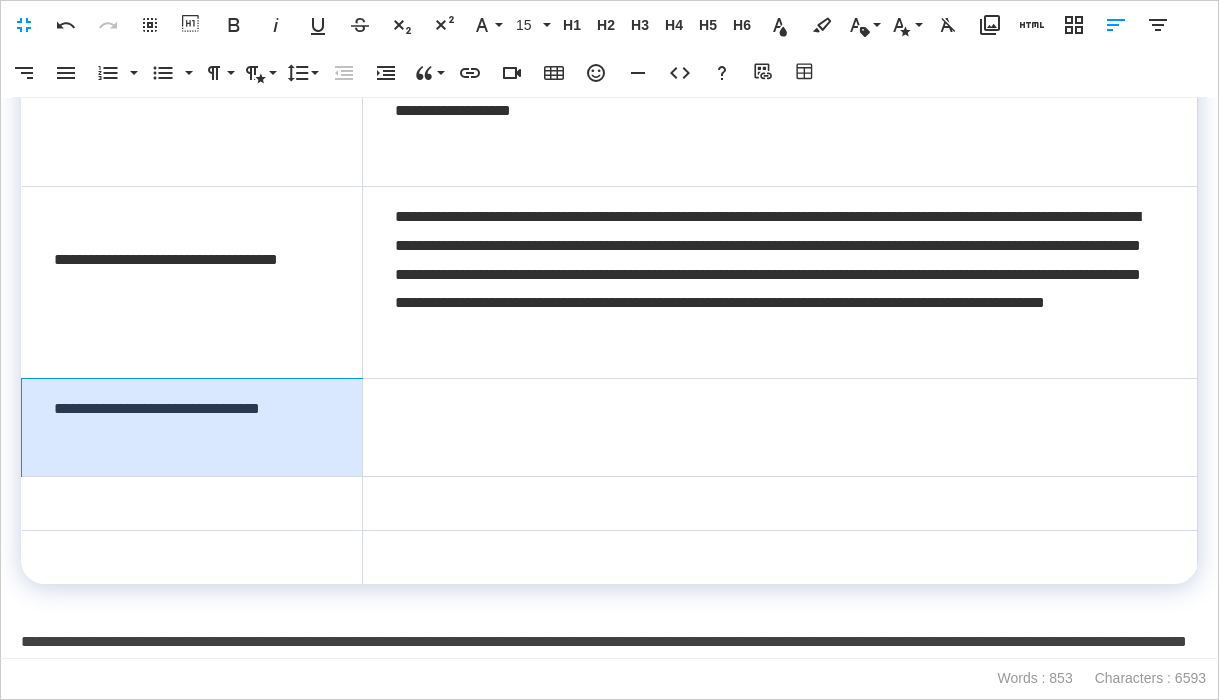 click on "**********" at bounding box center [192, 427] 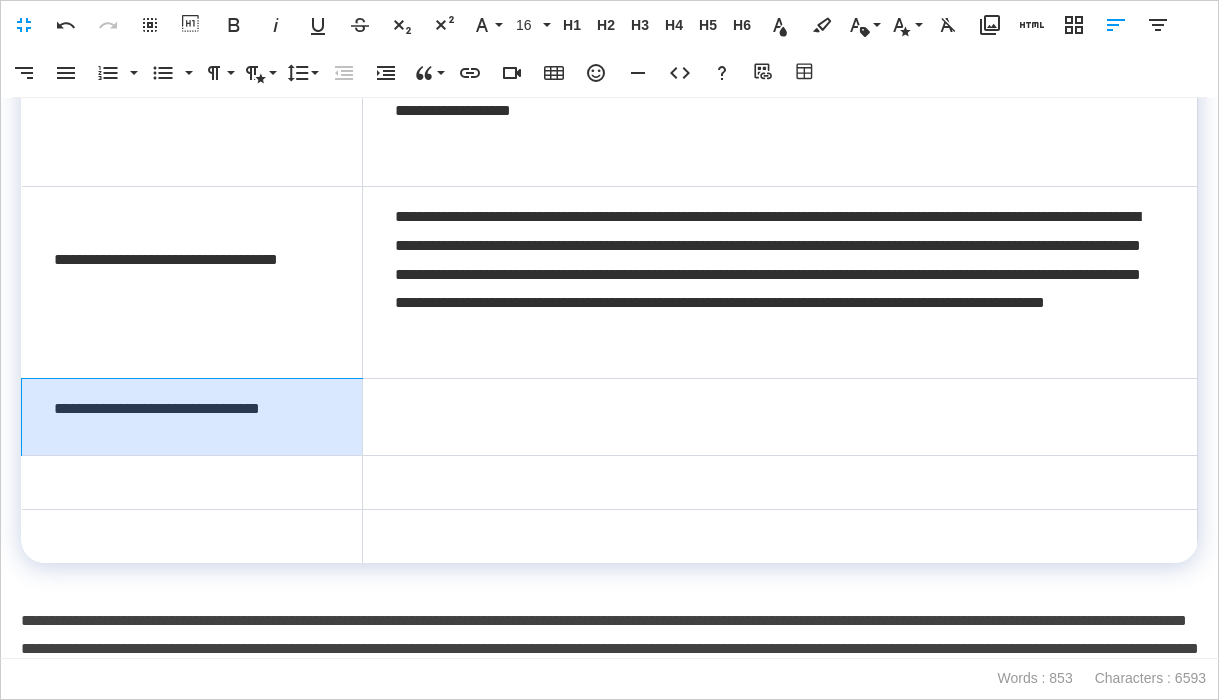 scroll, scrollTop: 952, scrollLeft: 0, axis: vertical 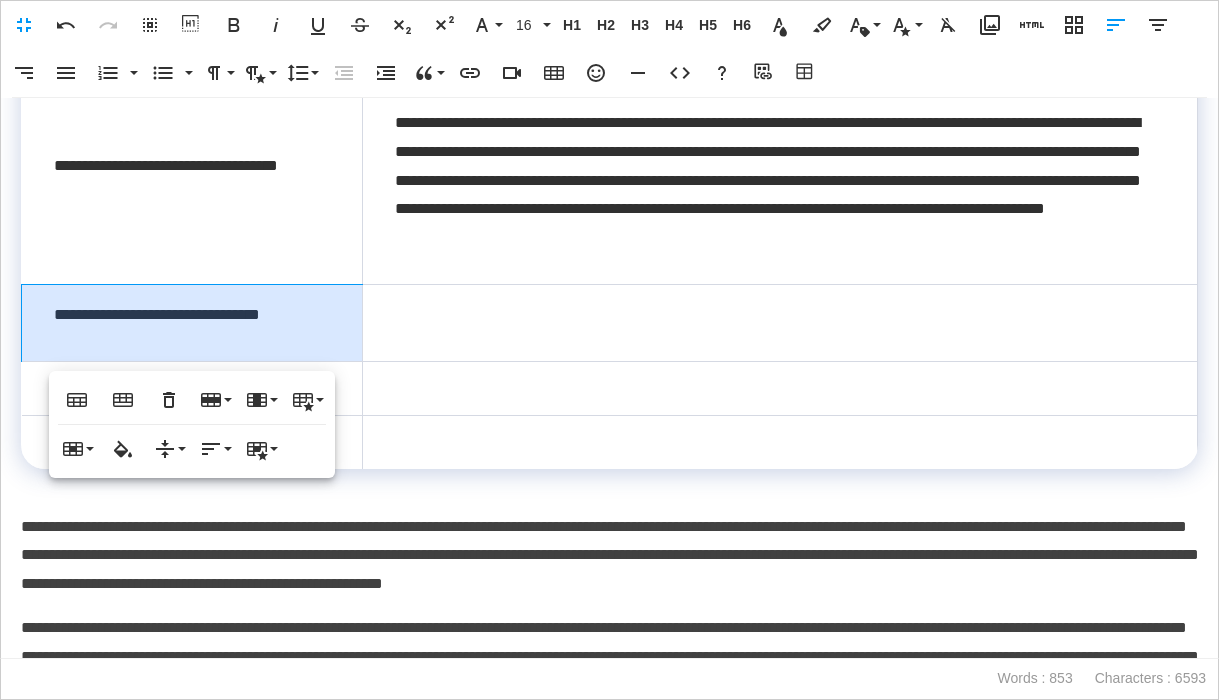 click on "**********" at bounding box center [609, 556] 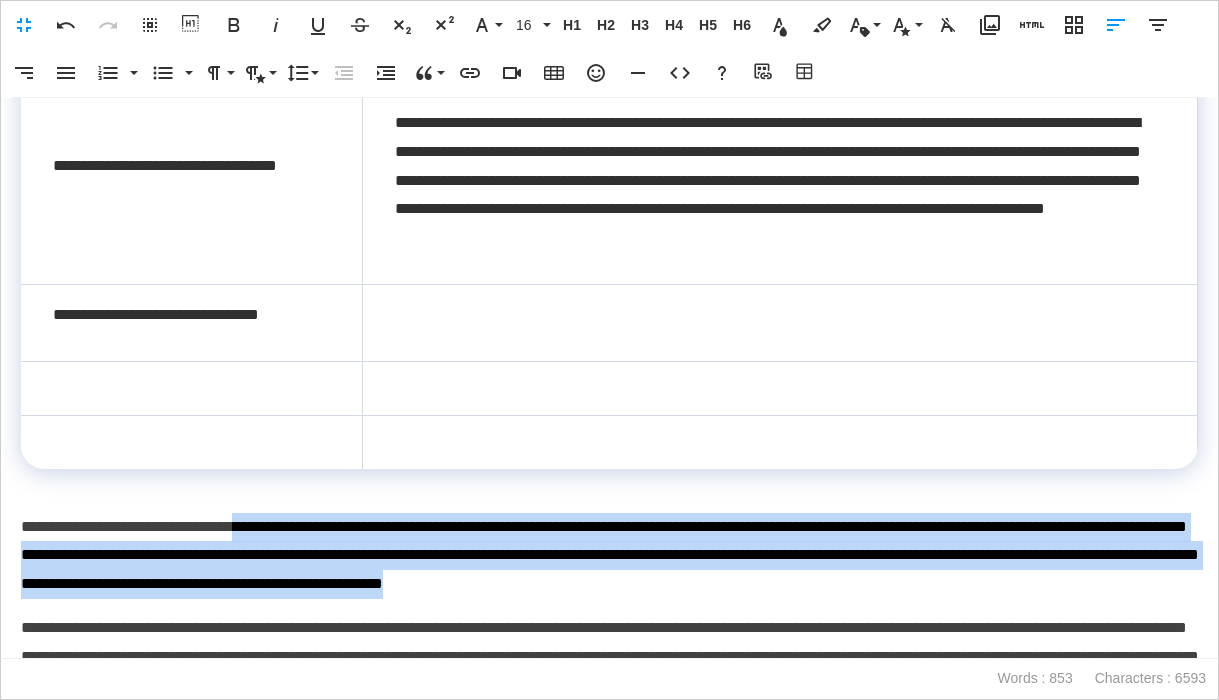 drag, startPoint x: 298, startPoint y: 526, endPoint x: 1148, endPoint y: 577, distance: 851.5286 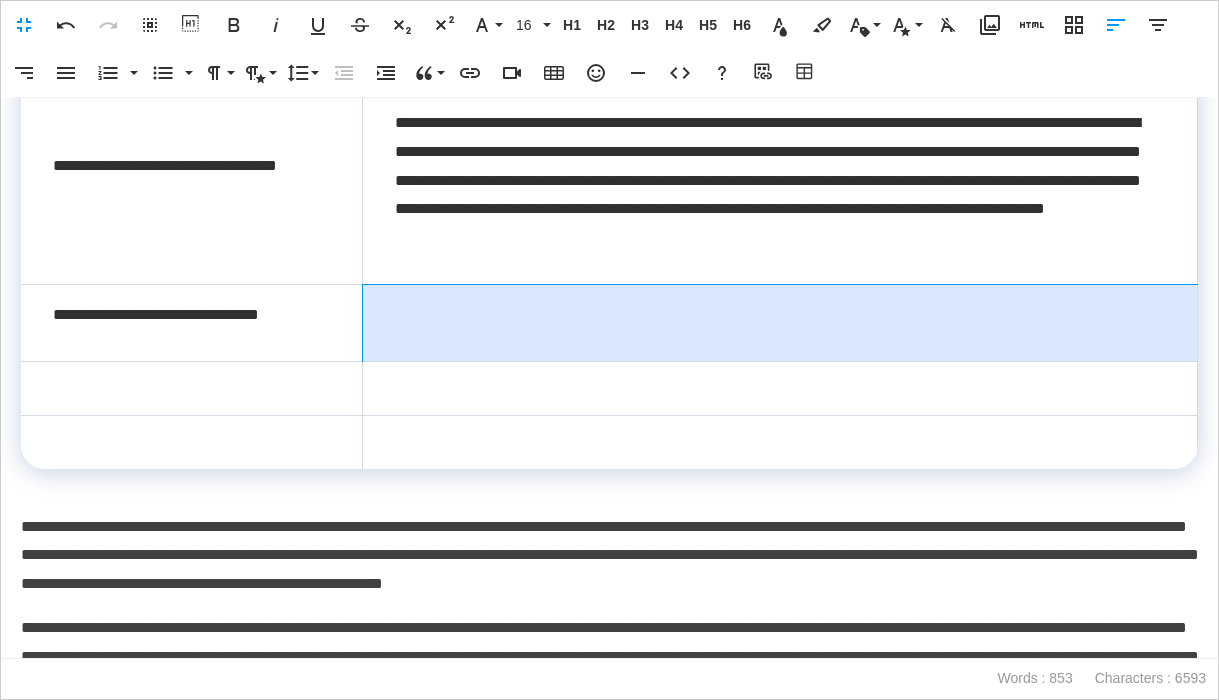 click at bounding box center [779, 322] 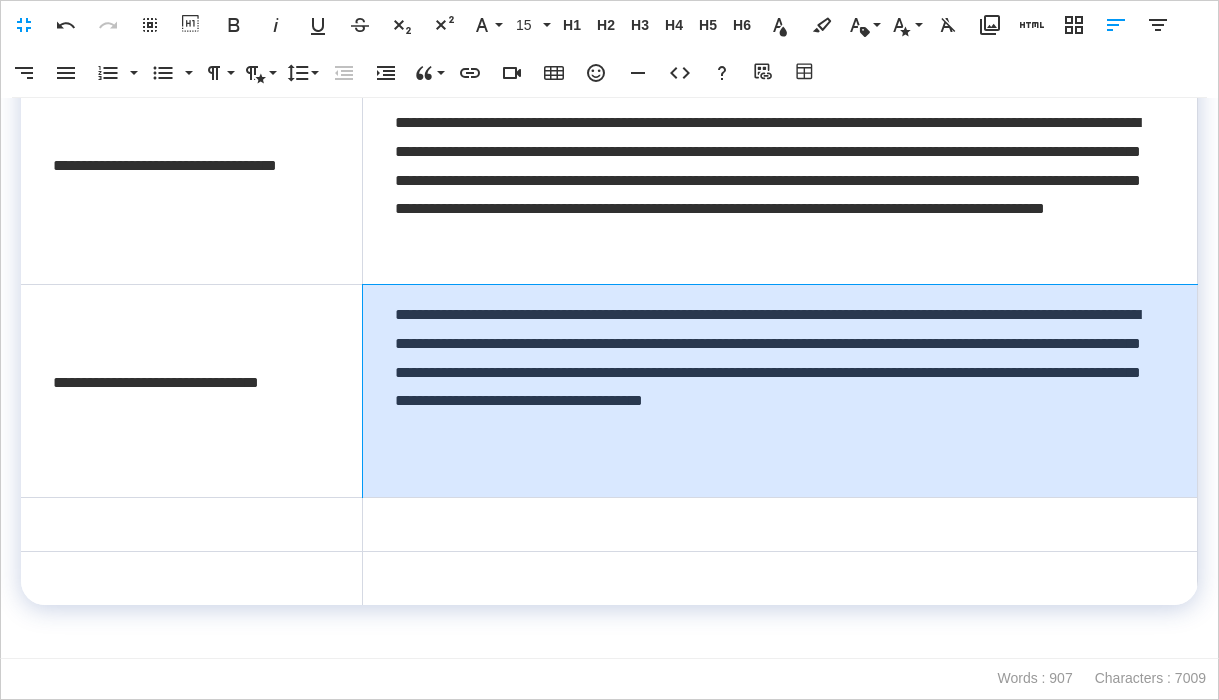 click on "**********" at bounding box center (779, 390) 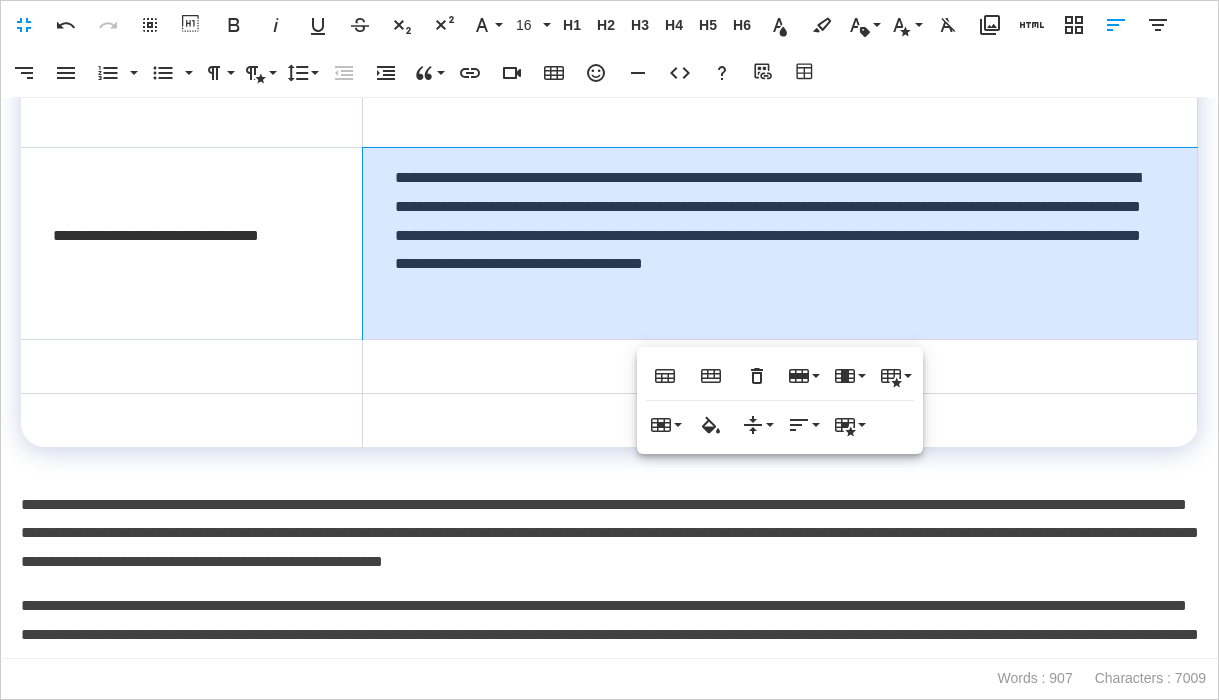 scroll, scrollTop: 1091, scrollLeft: 0, axis: vertical 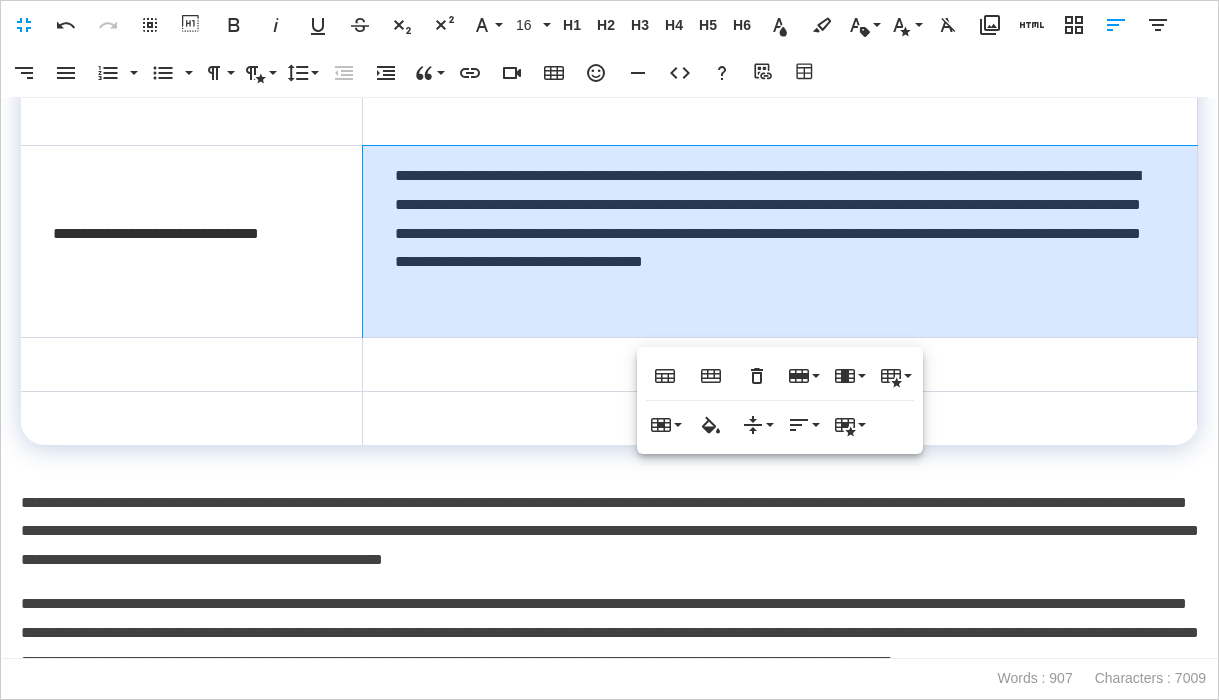 drag, startPoint x: 402, startPoint y: 490, endPoint x: 392, endPoint y: 514, distance: 26 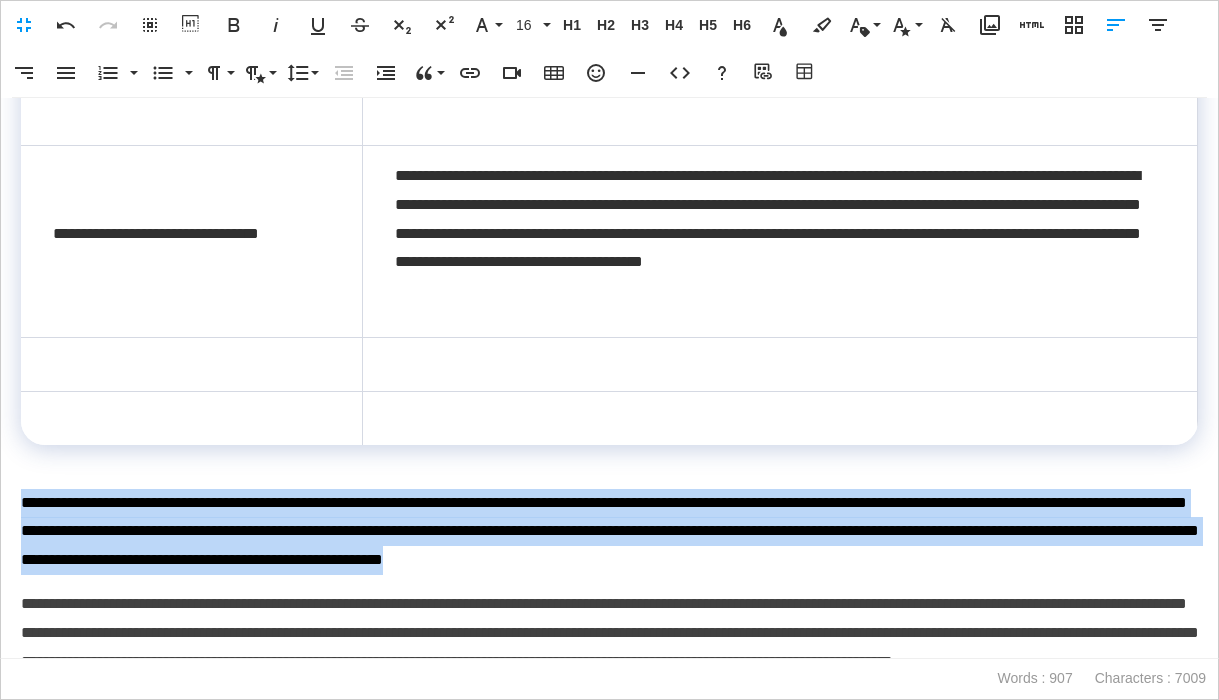 drag, startPoint x: 1148, startPoint y: 563, endPoint x: 13, endPoint y: 505, distance: 1136.481 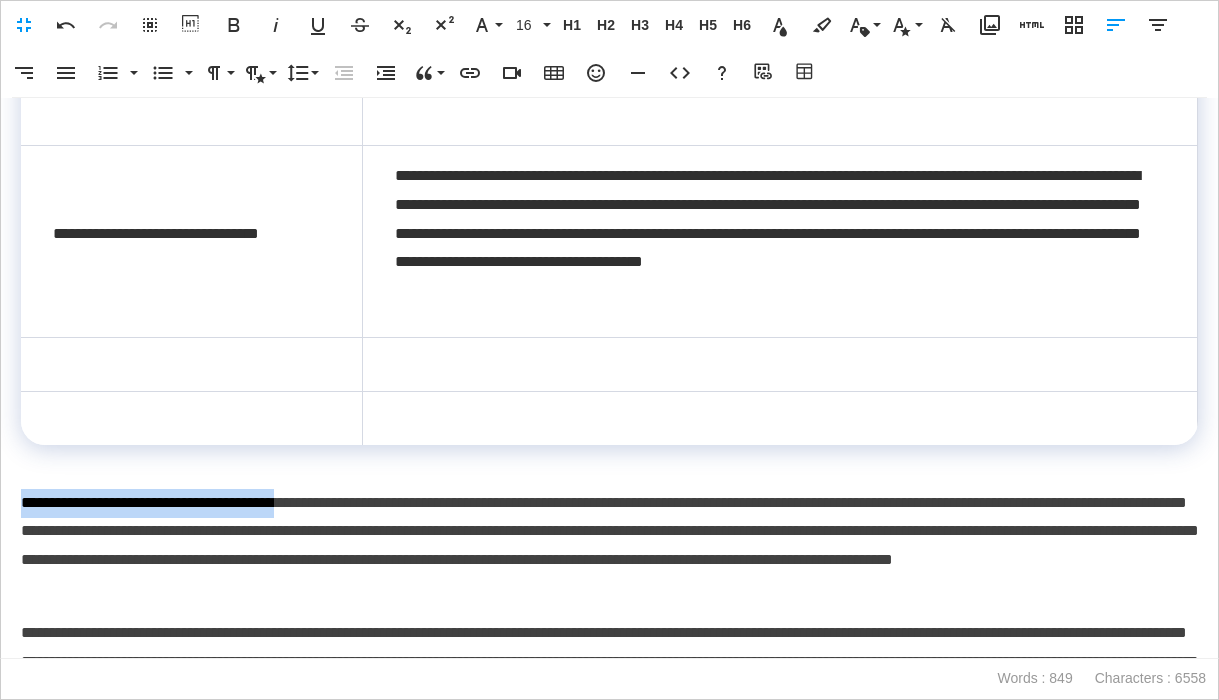 drag, startPoint x: 24, startPoint y: 504, endPoint x: 329, endPoint y: 502, distance: 305.00656 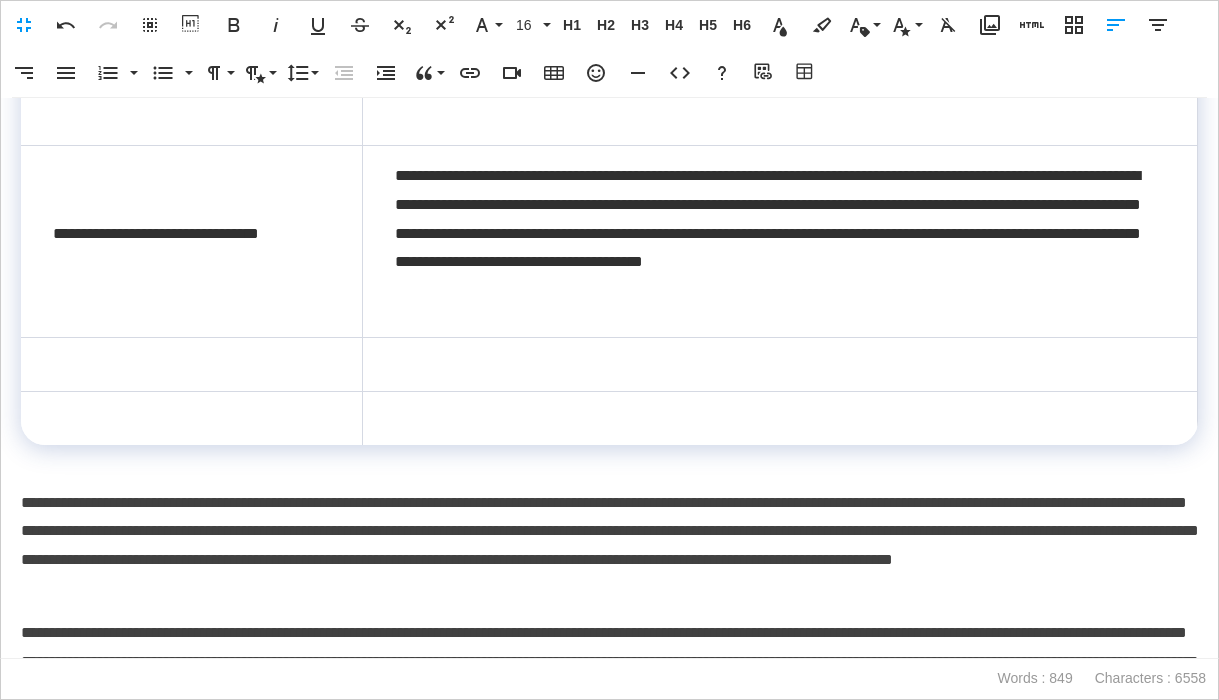 click at bounding box center [191, 364] 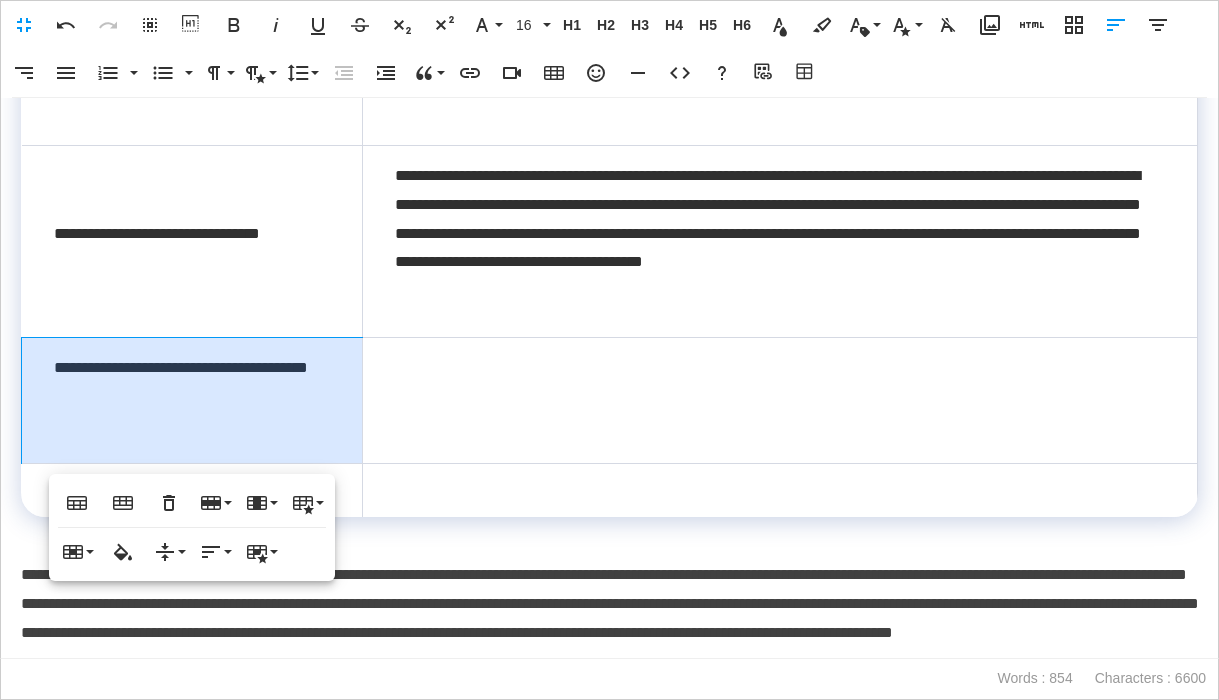 click on "**********" at bounding box center [192, 400] 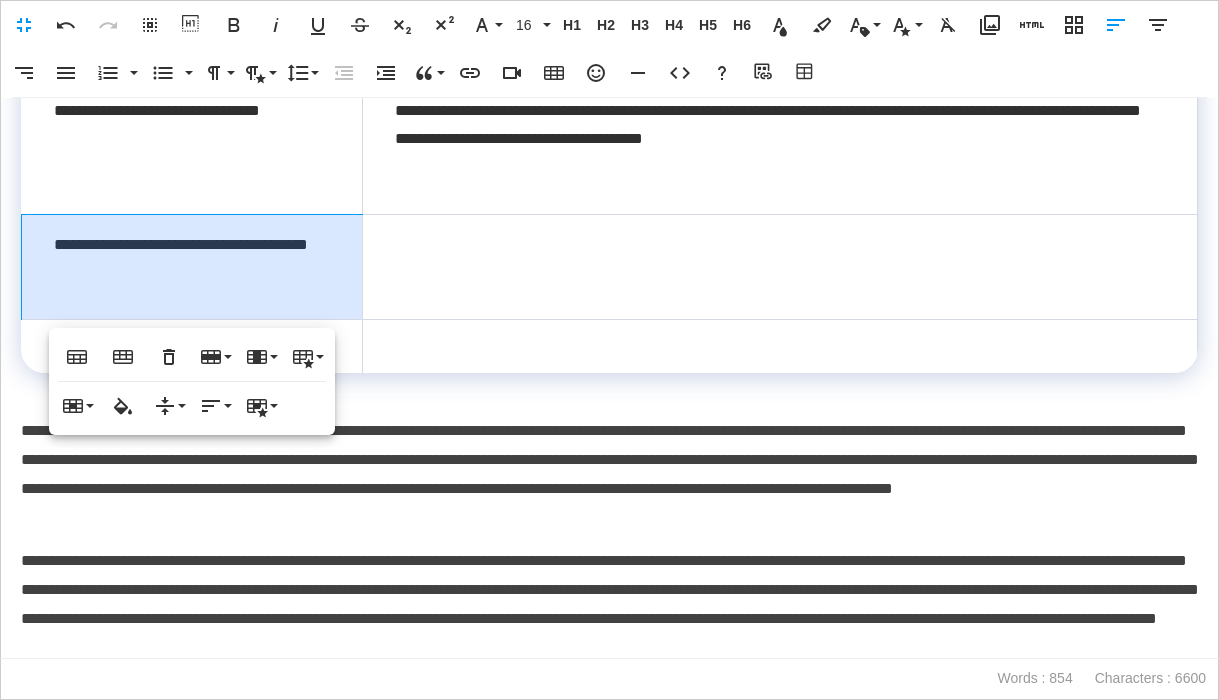 scroll, scrollTop: 1216, scrollLeft: 0, axis: vertical 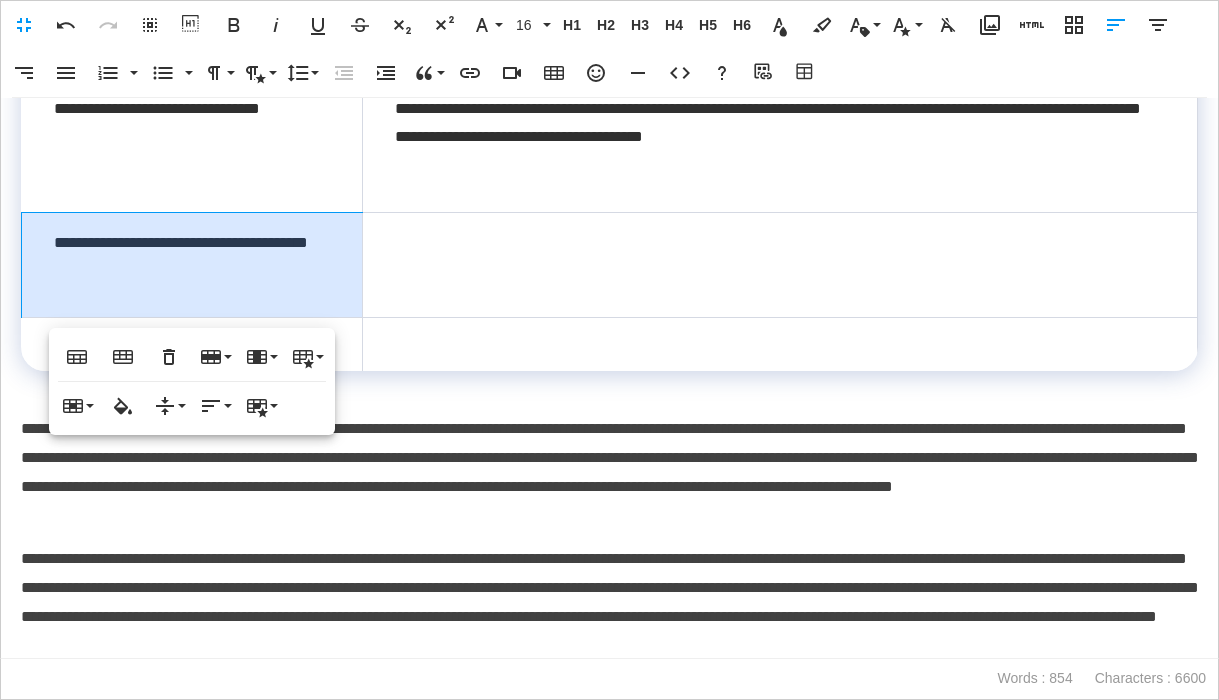 click on "**********" at bounding box center (609, 472) 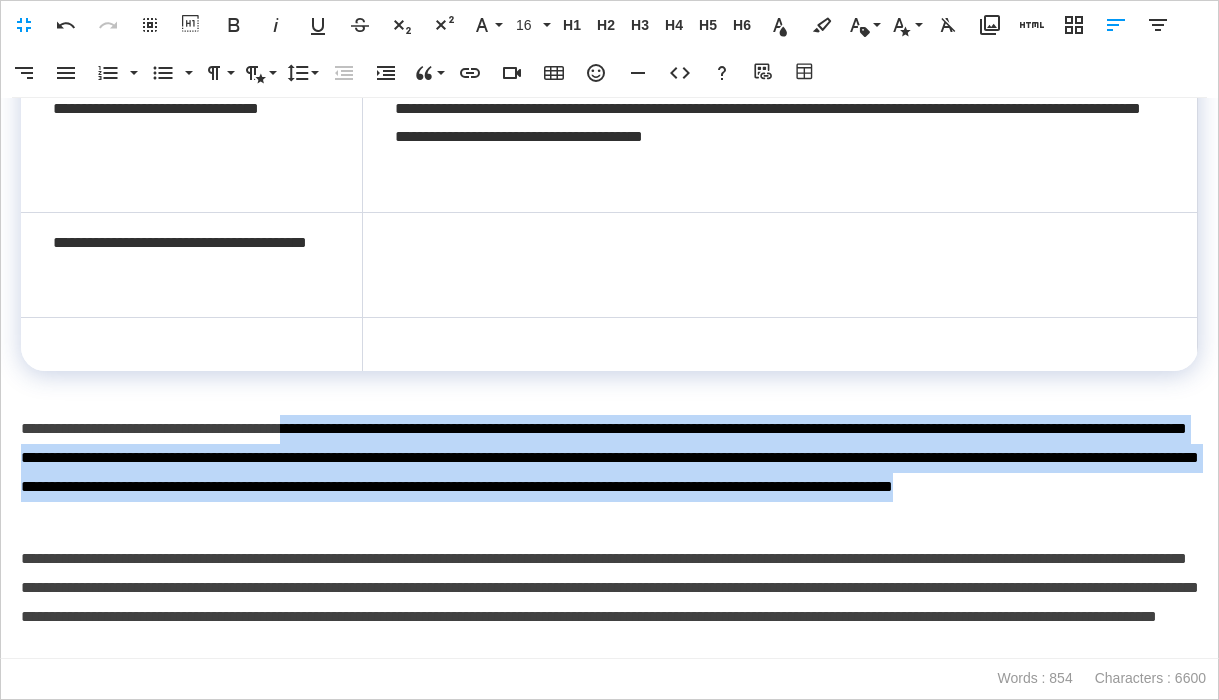 drag, startPoint x: 337, startPoint y: 425, endPoint x: 549, endPoint y: 509, distance: 228.03508 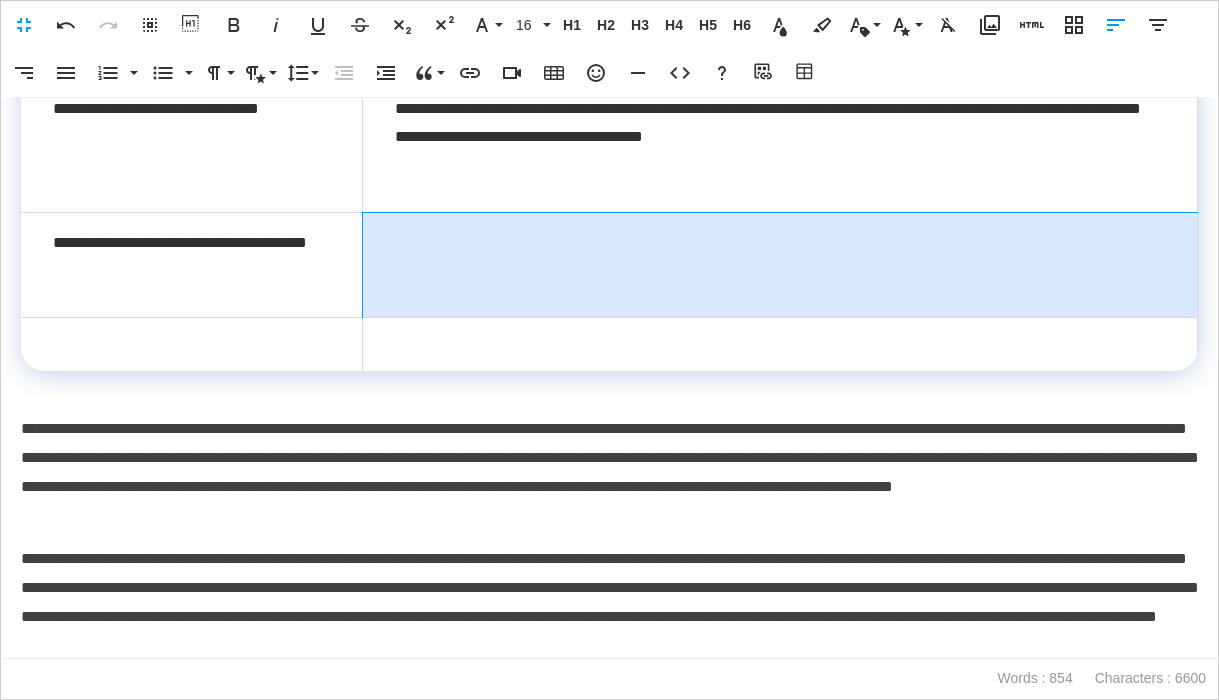 click at bounding box center (779, 265) 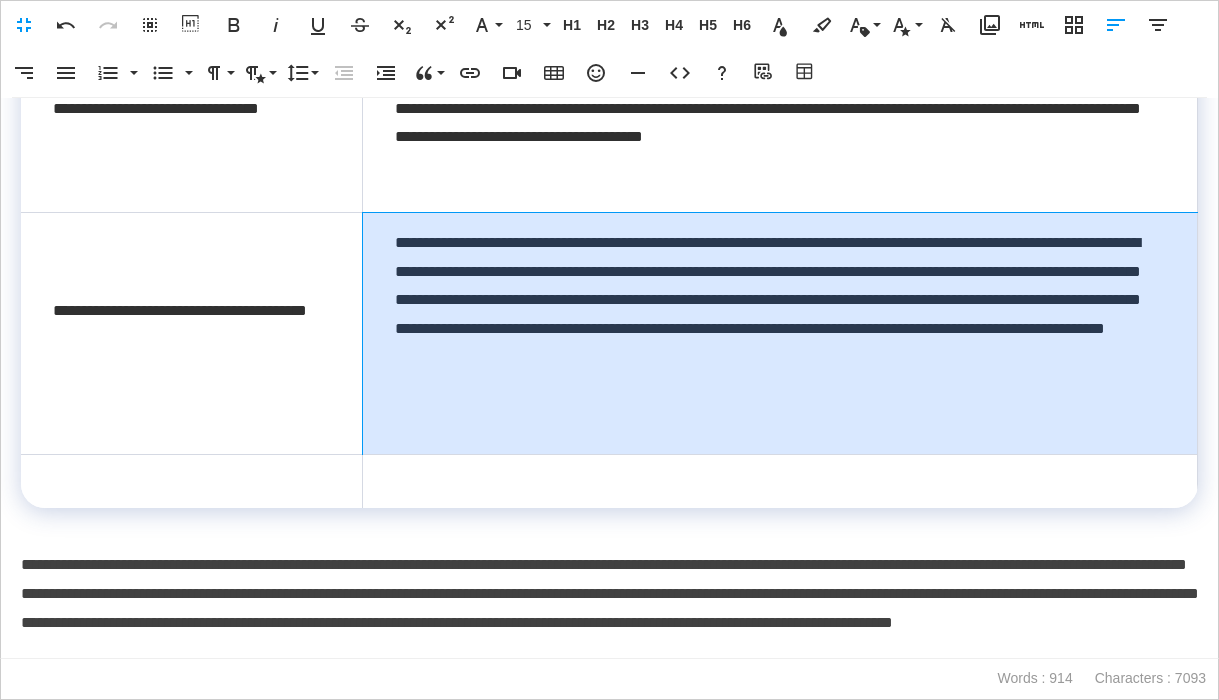 click on "**********" at bounding box center [779, 333] 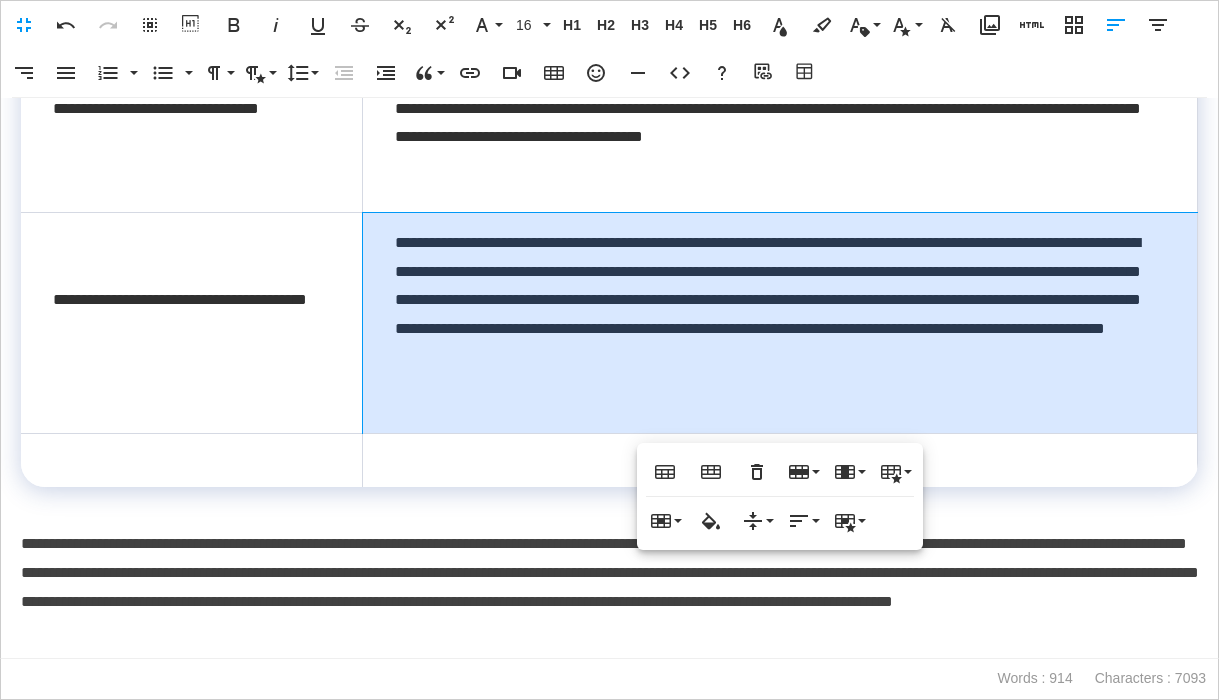 click on "**********" at bounding box center (609, 587) 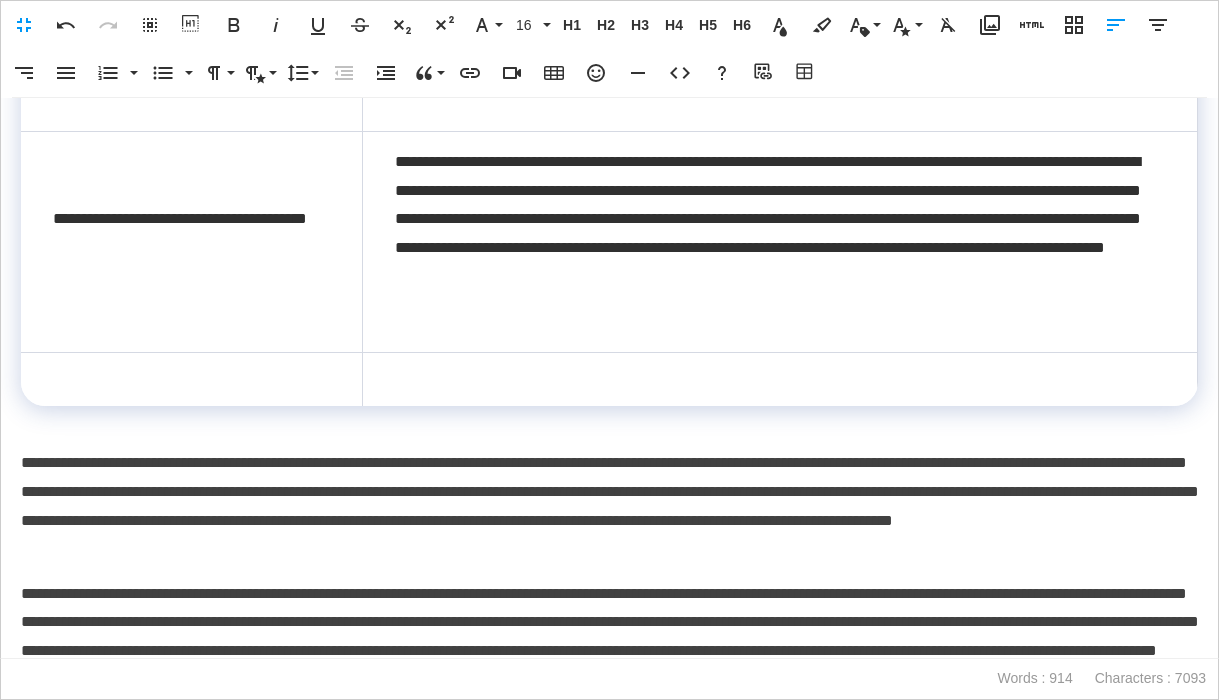 scroll, scrollTop: 1312, scrollLeft: 0, axis: vertical 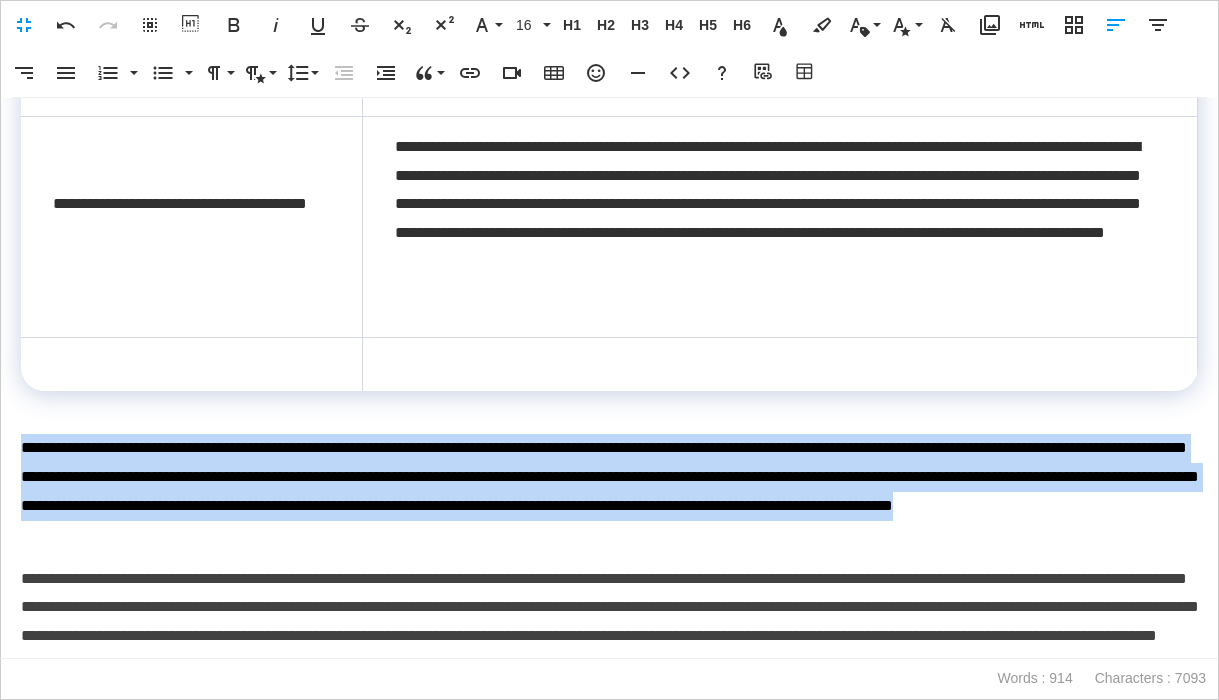 drag, startPoint x: 664, startPoint y: 533, endPoint x: 14, endPoint y: 447, distance: 655.66455 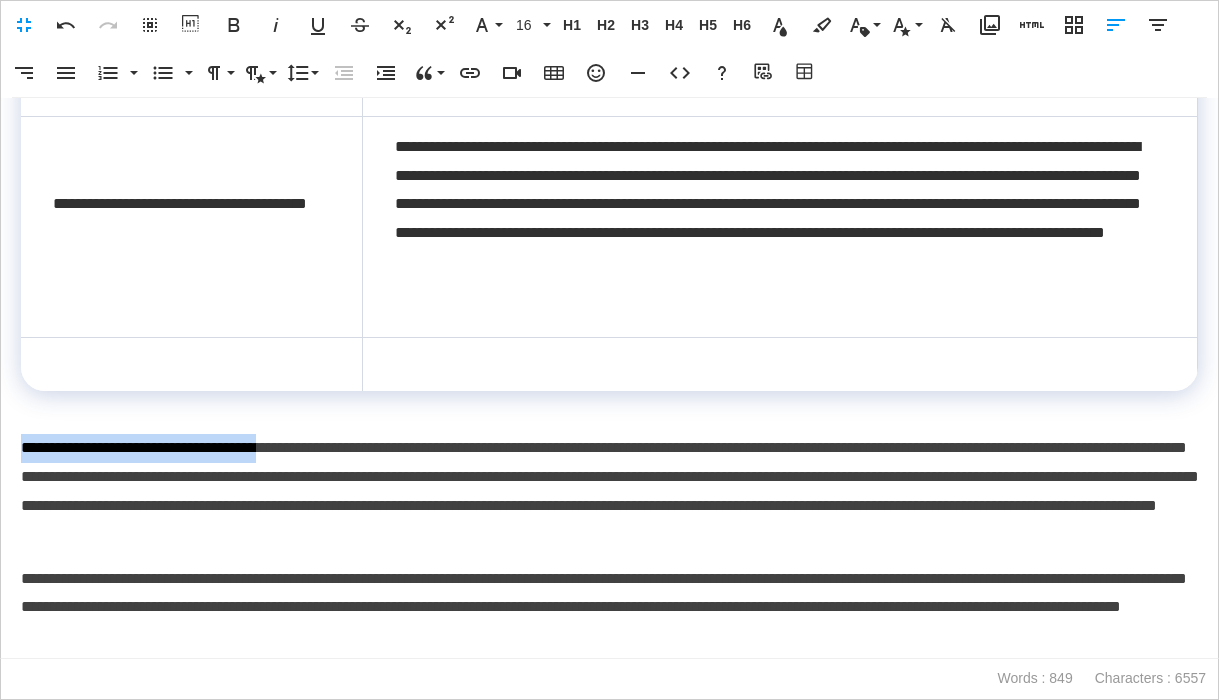 drag, startPoint x: 24, startPoint y: 450, endPoint x: 315, endPoint y: 451, distance: 291.0017 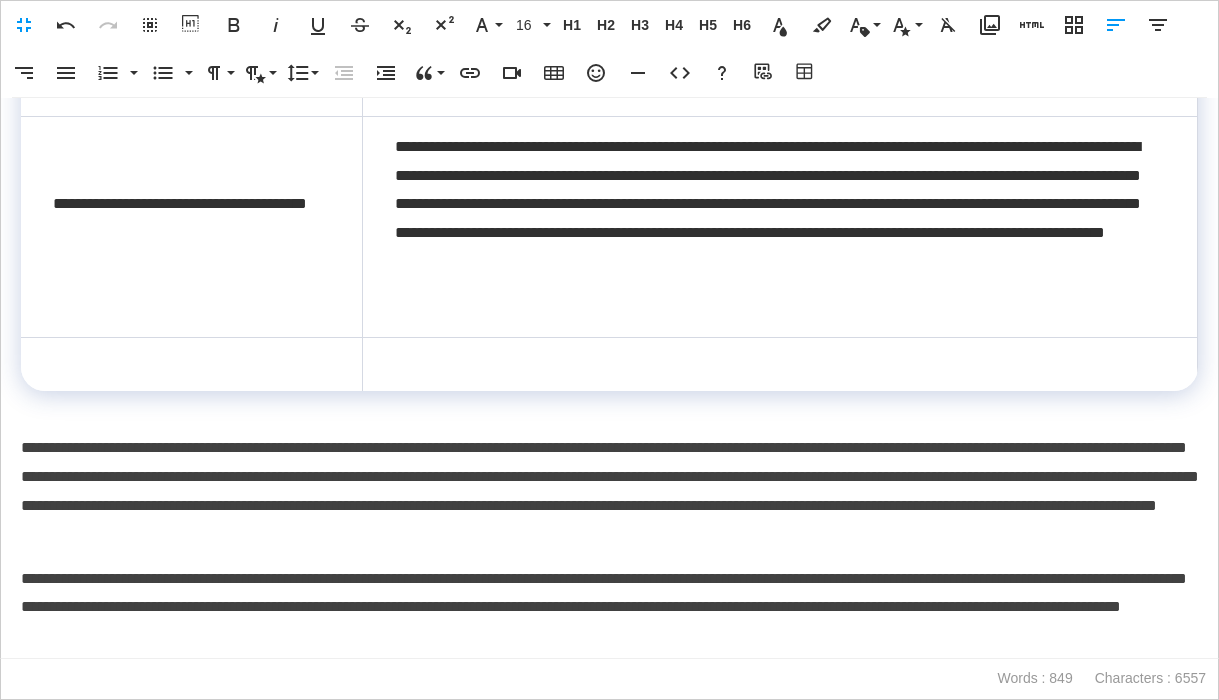 click at bounding box center (191, 364) 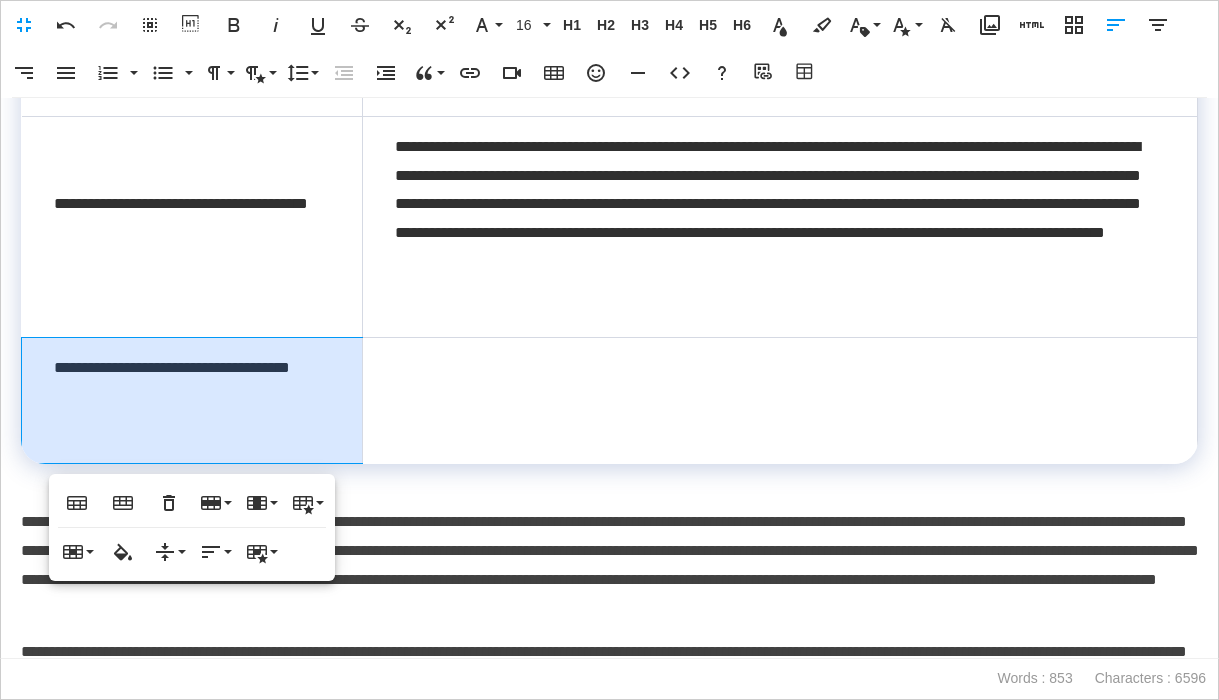 click on "**********" at bounding box center (192, 400) 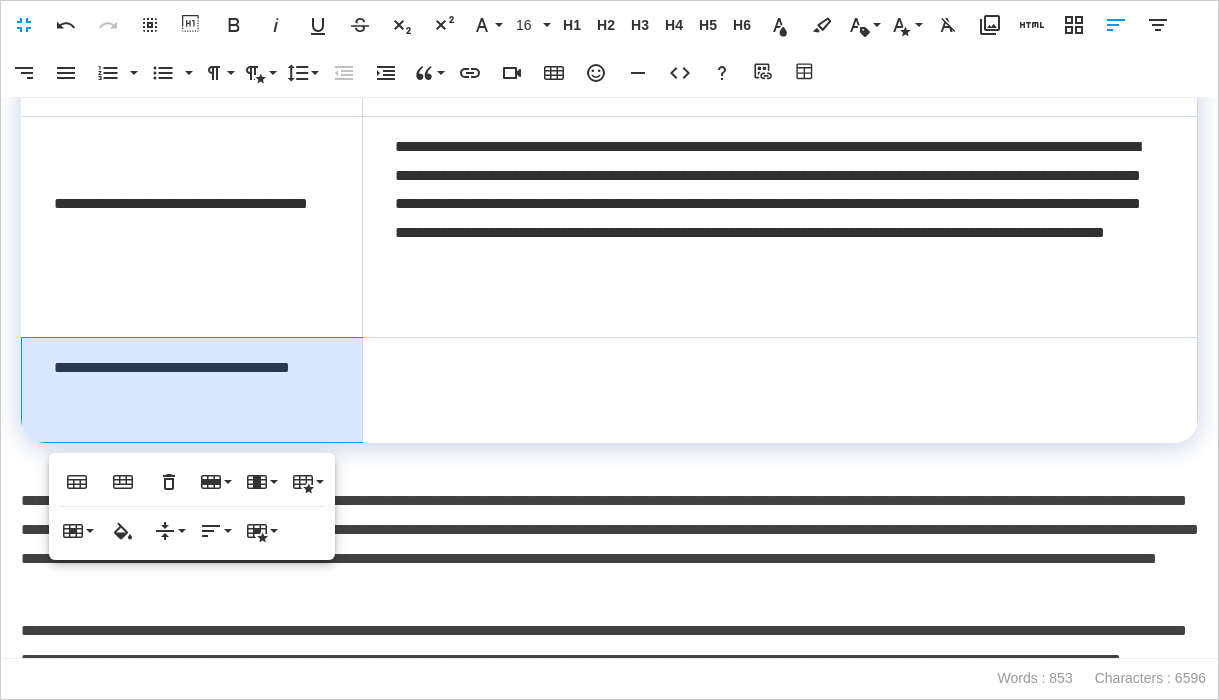 click on "**********" at bounding box center [609, 544] 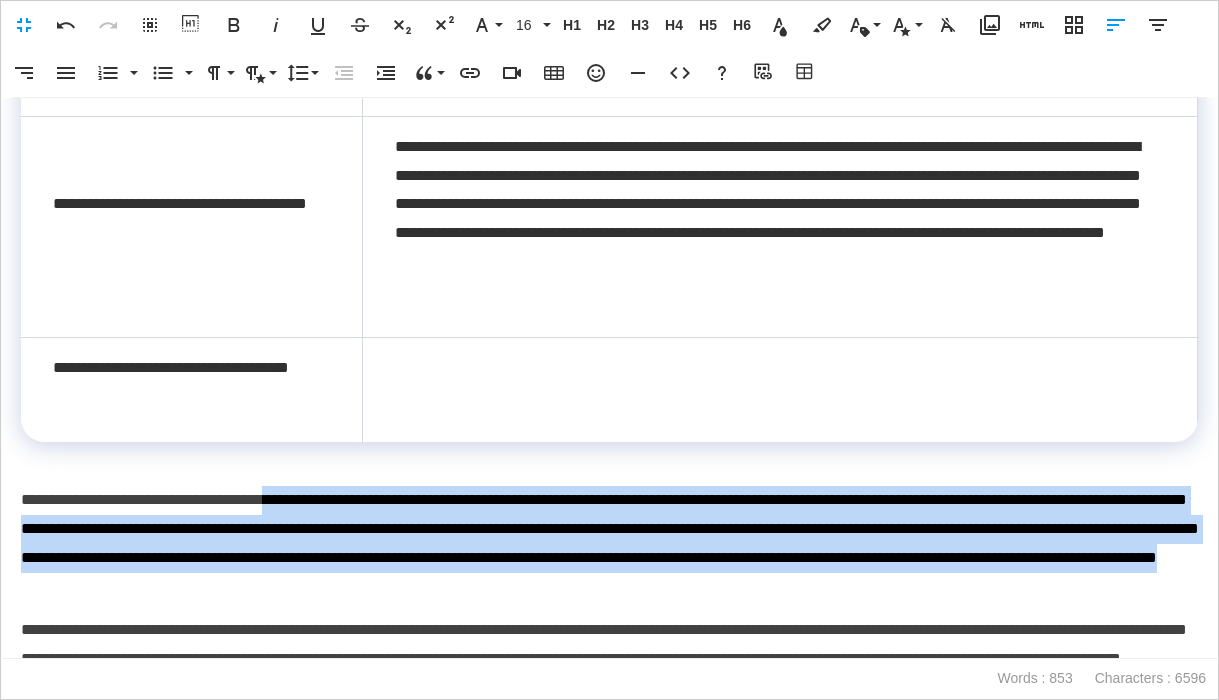 drag, startPoint x: 323, startPoint y: 504, endPoint x: 939, endPoint y: 579, distance: 620.54895 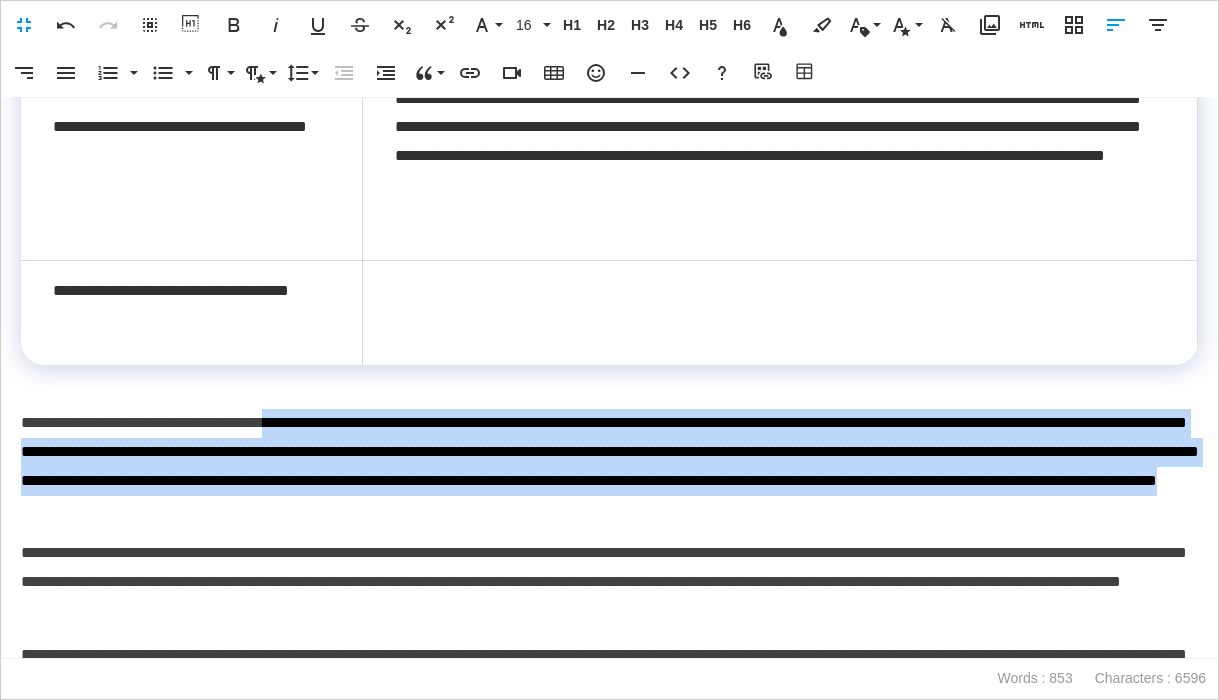 scroll, scrollTop: 1385, scrollLeft: 0, axis: vertical 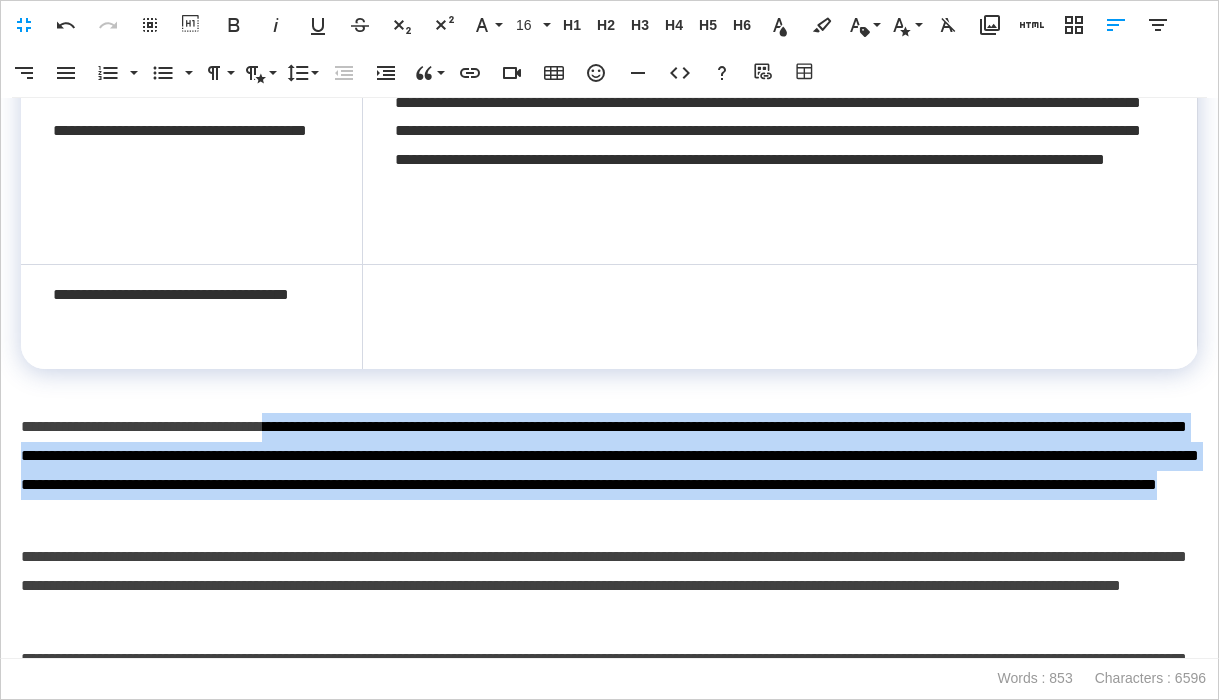 click on "**********" at bounding box center [609, 470] 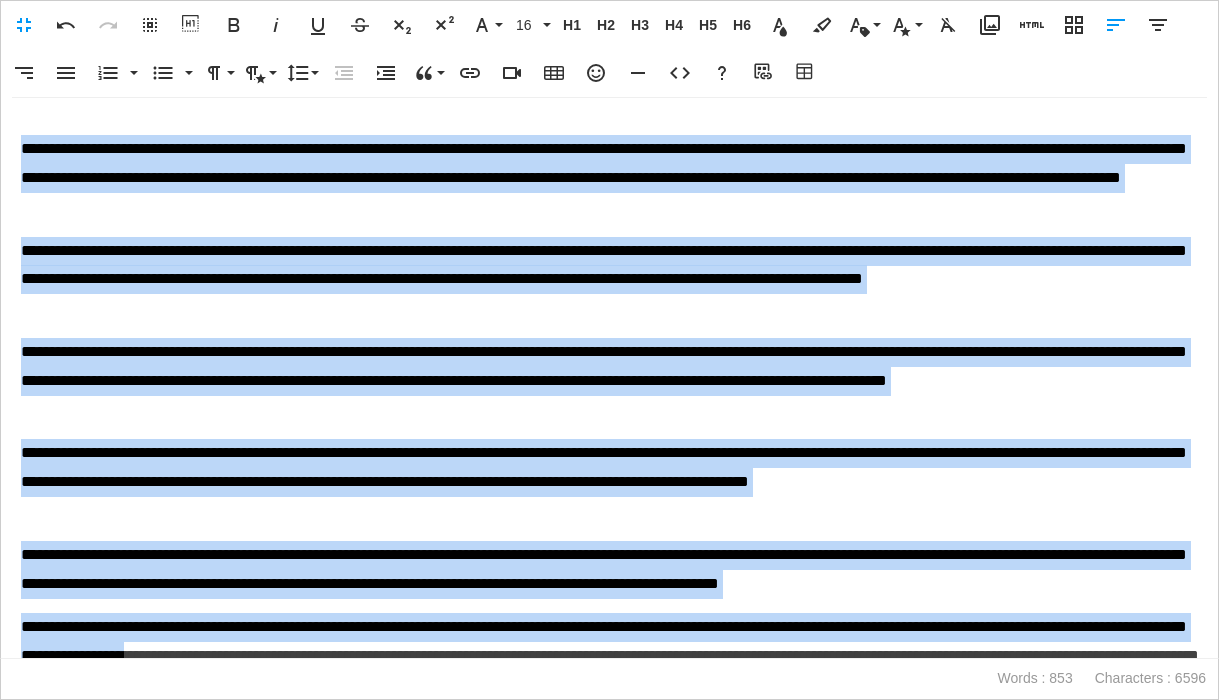 scroll, scrollTop: 1835, scrollLeft: 0, axis: vertical 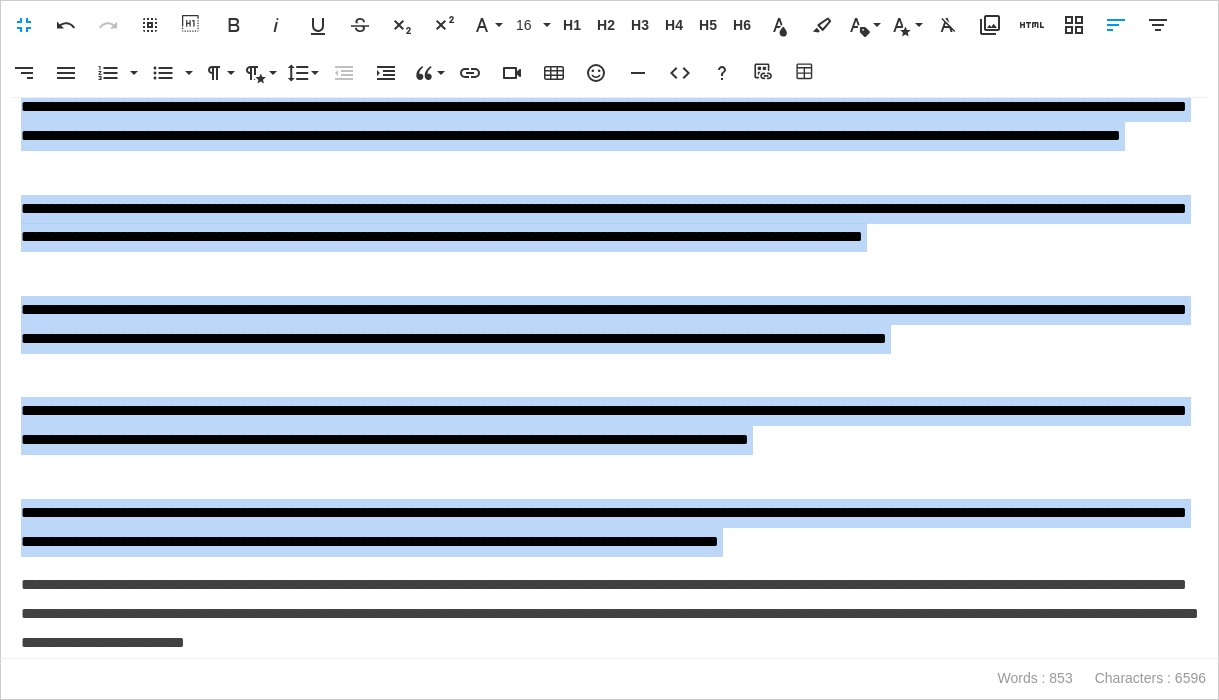 drag, startPoint x: 325, startPoint y: 421, endPoint x: 1169, endPoint y: 561, distance: 855.5326 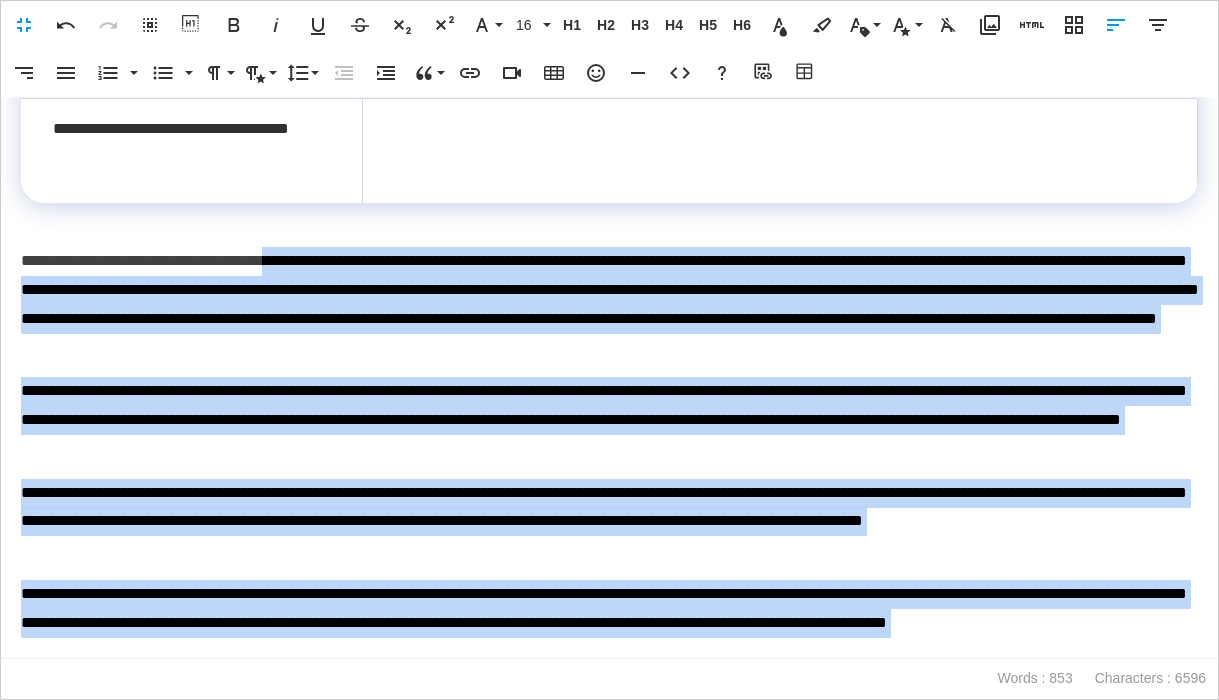scroll, scrollTop: 1411, scrollLeft: 0, axis: vertical 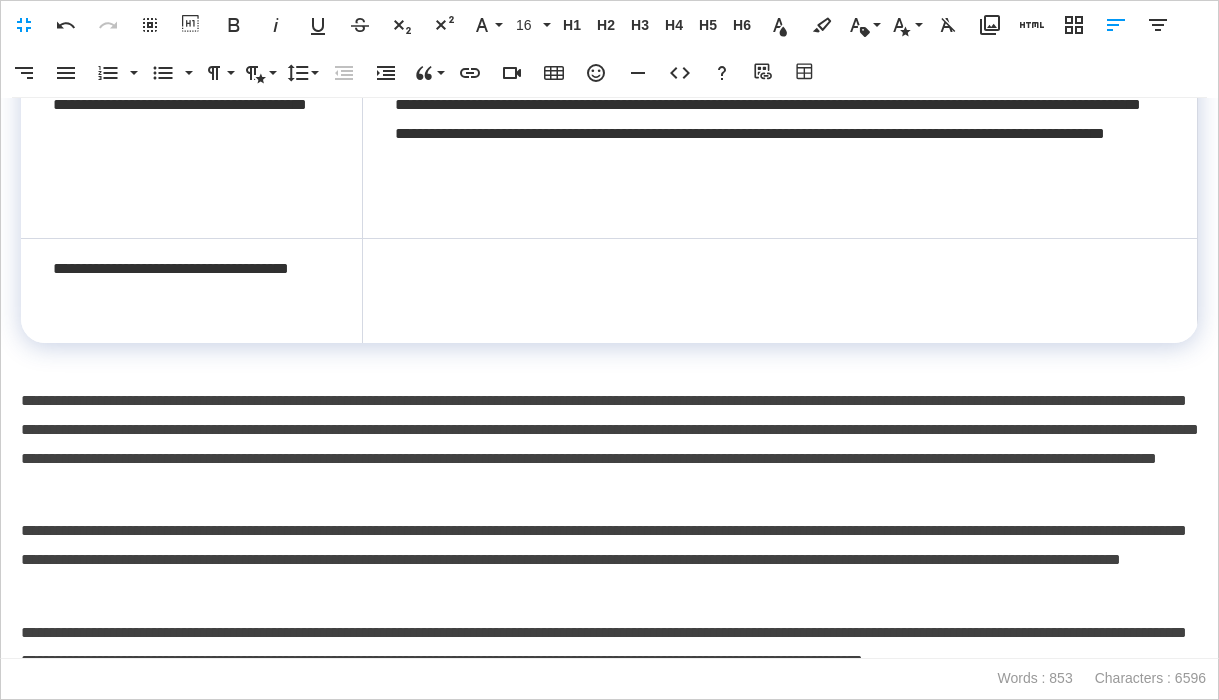 click at bounding box center (779, 290) 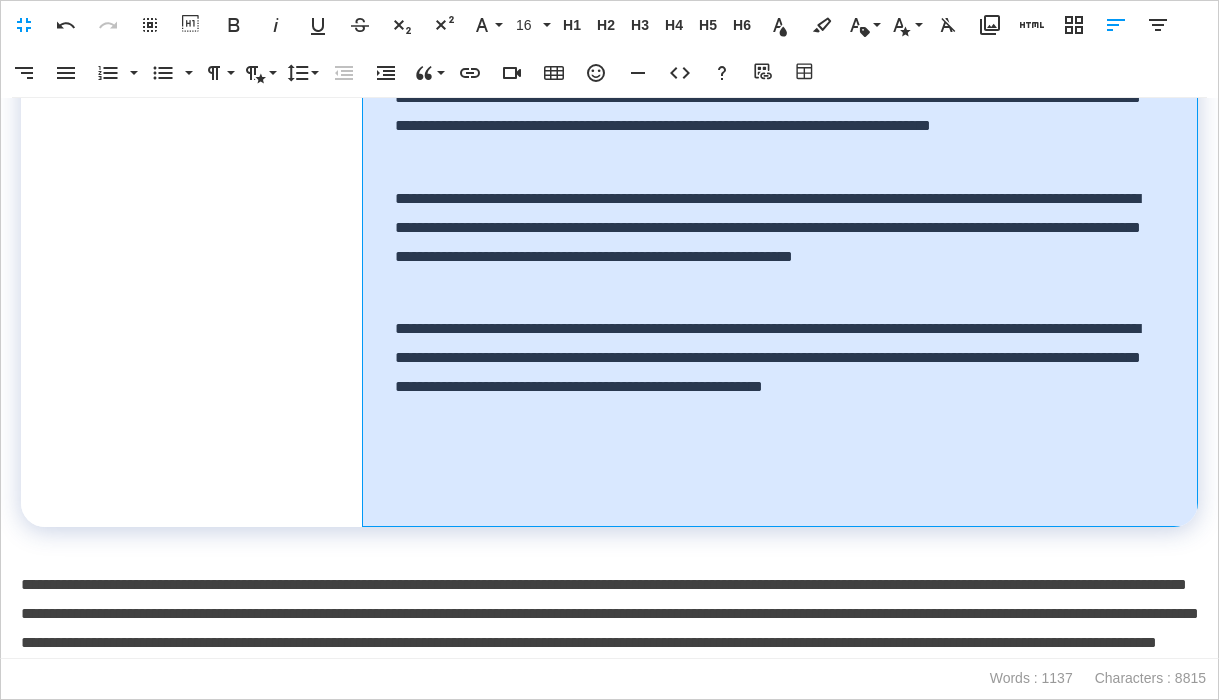 scroll, scrollTop: 2117, scrollLeft: 0, axis: vertical 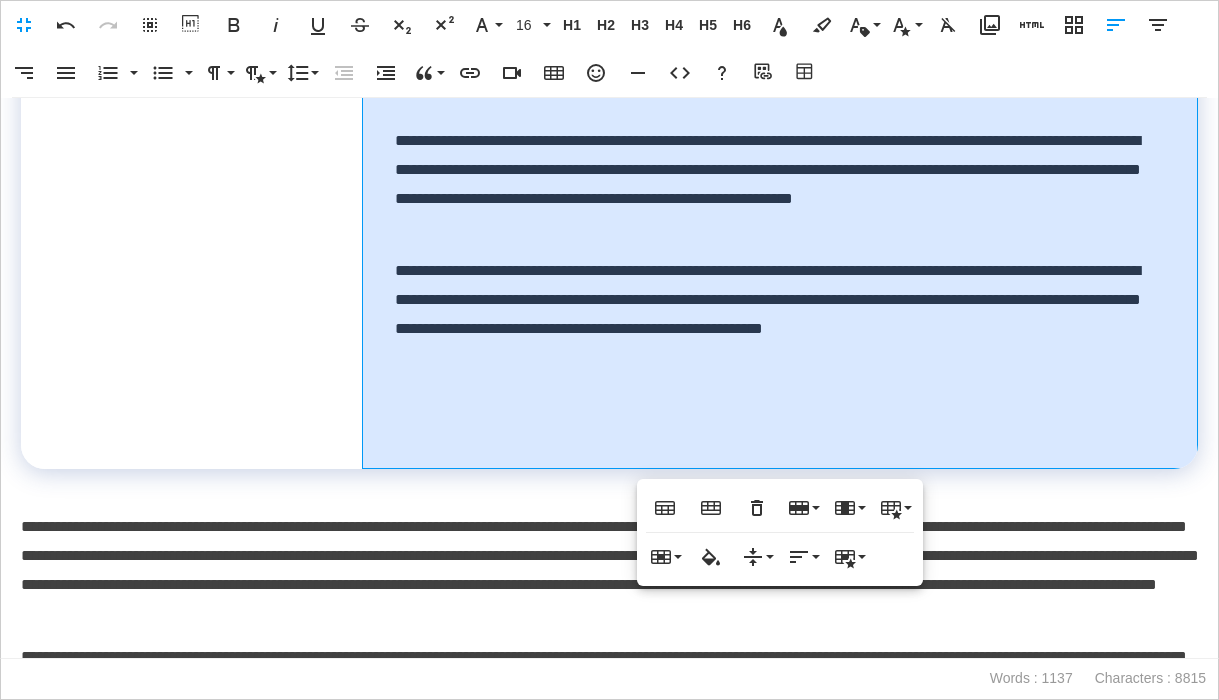 click on "**********" at bounding box center (779, 0) 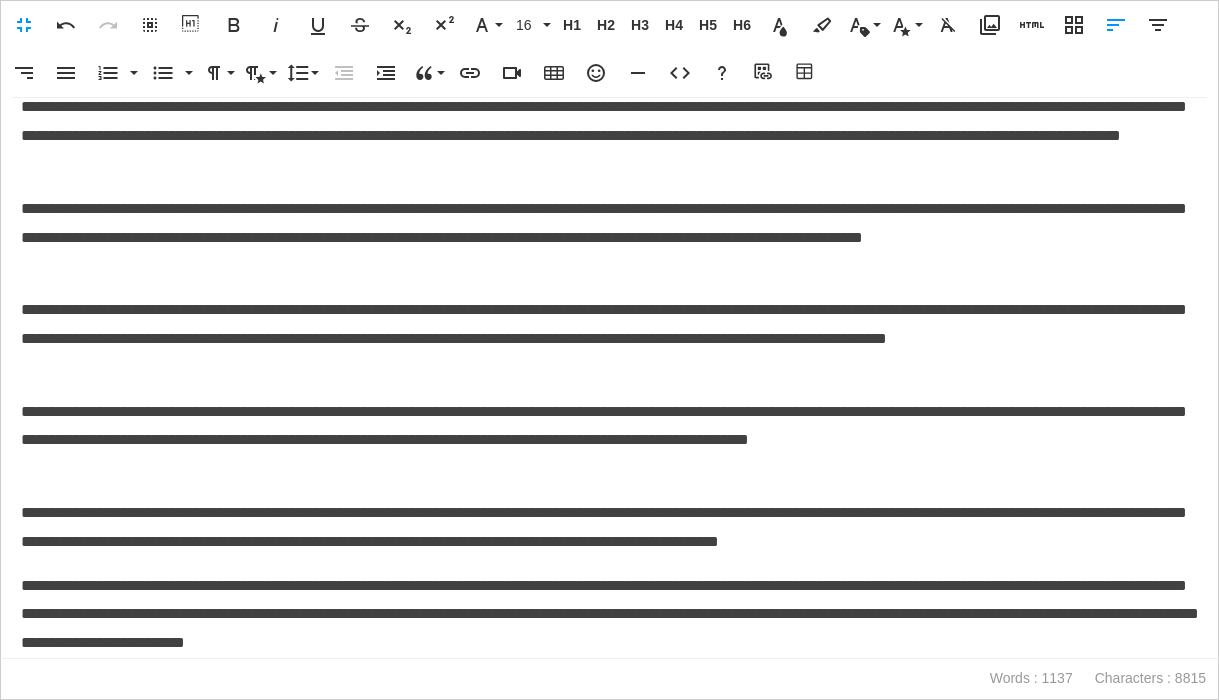 scroll, scrollTop: 2600, scrollLeft: 0, axis: vertical 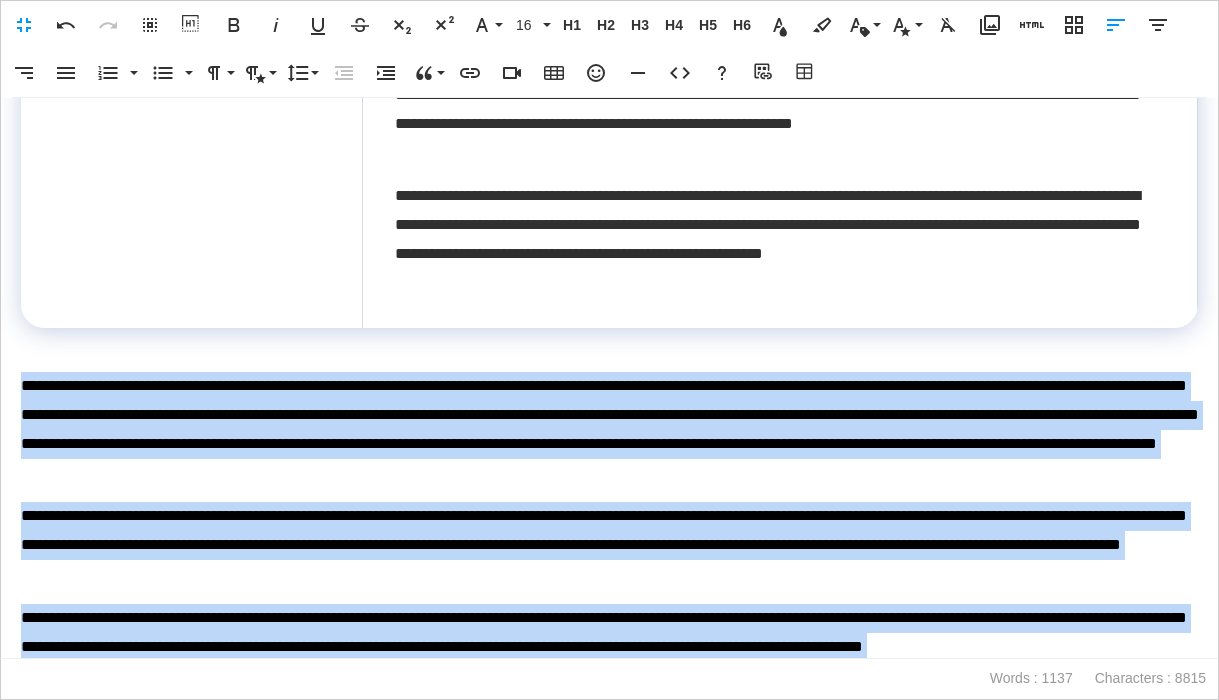drag, startPoint x: 1172, startPoint y: 547, endPoint x: 15, endPoint y: 394, distance: 1167.0724 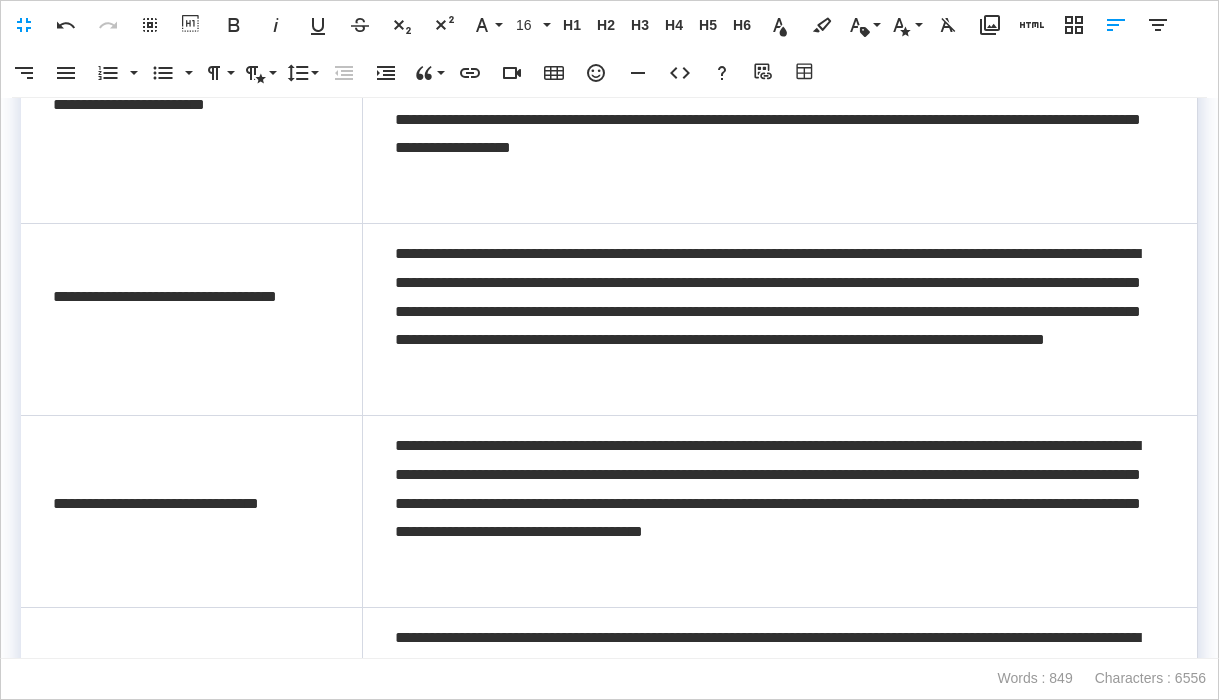 scroll, scrollTop: 798, scrollLeft: 0, axis: vertical 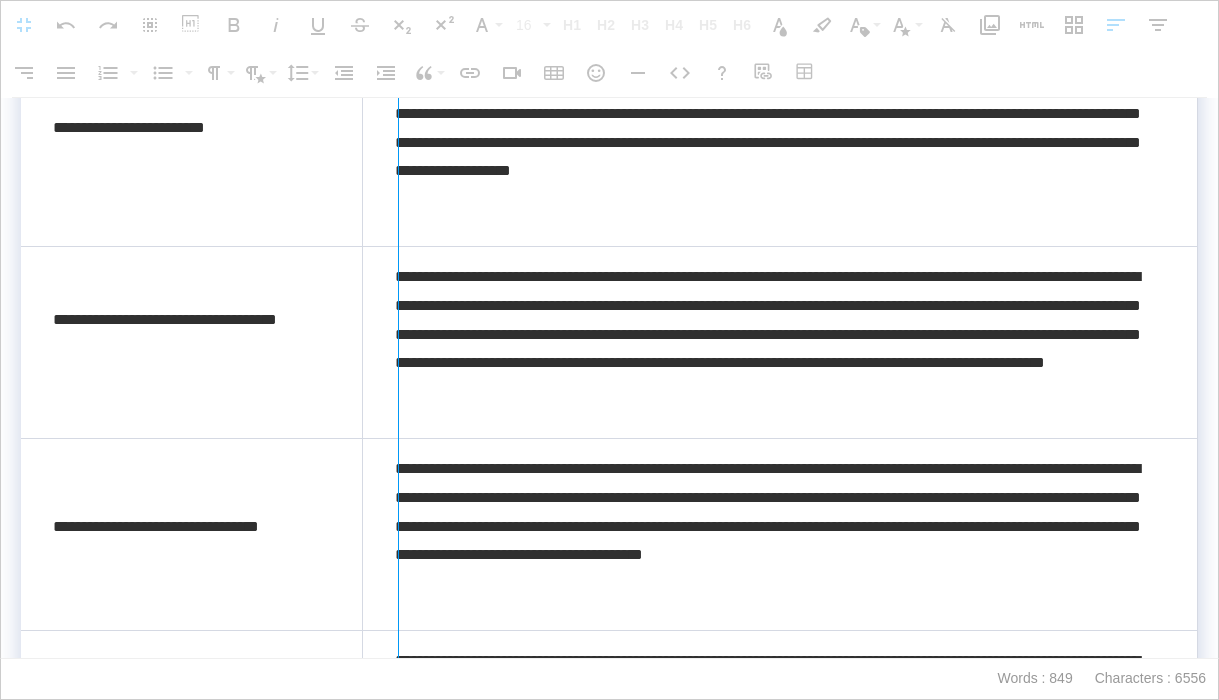 drag, startPoint x: 359, startPoint y: 361, endPoint x: 435, endPoint y: 366, distance: 76.1643 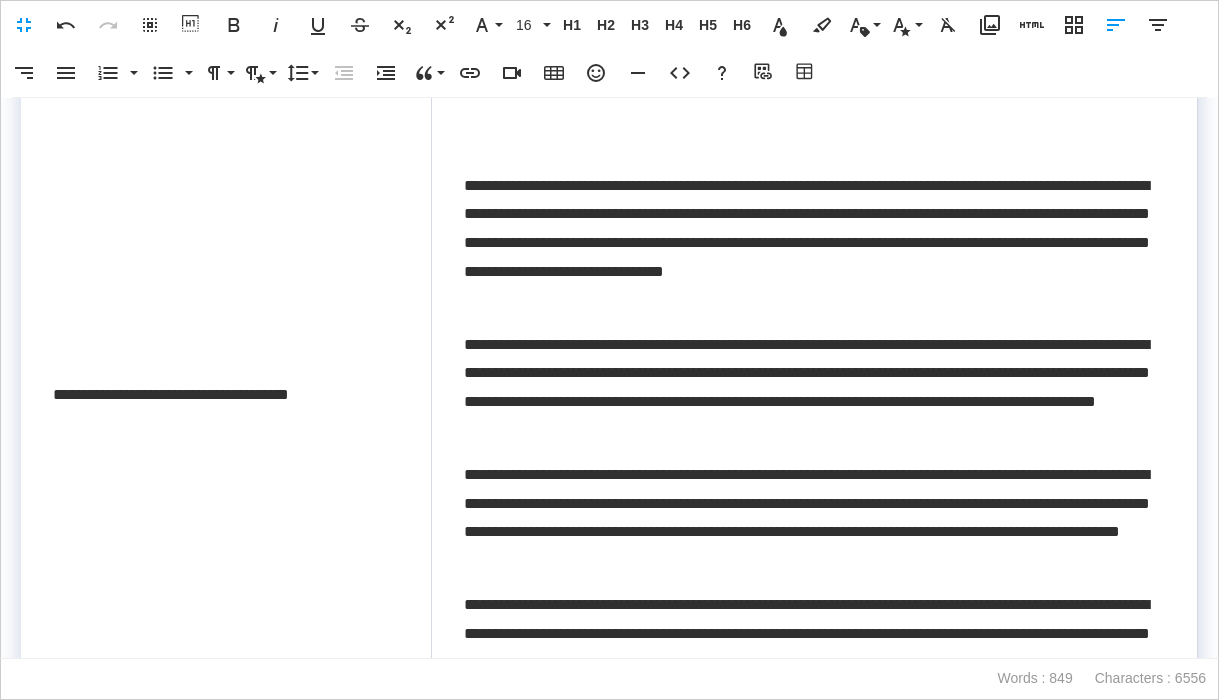 scroll, scrollTop: 1790, scrollLeft: 0, axis: vertical 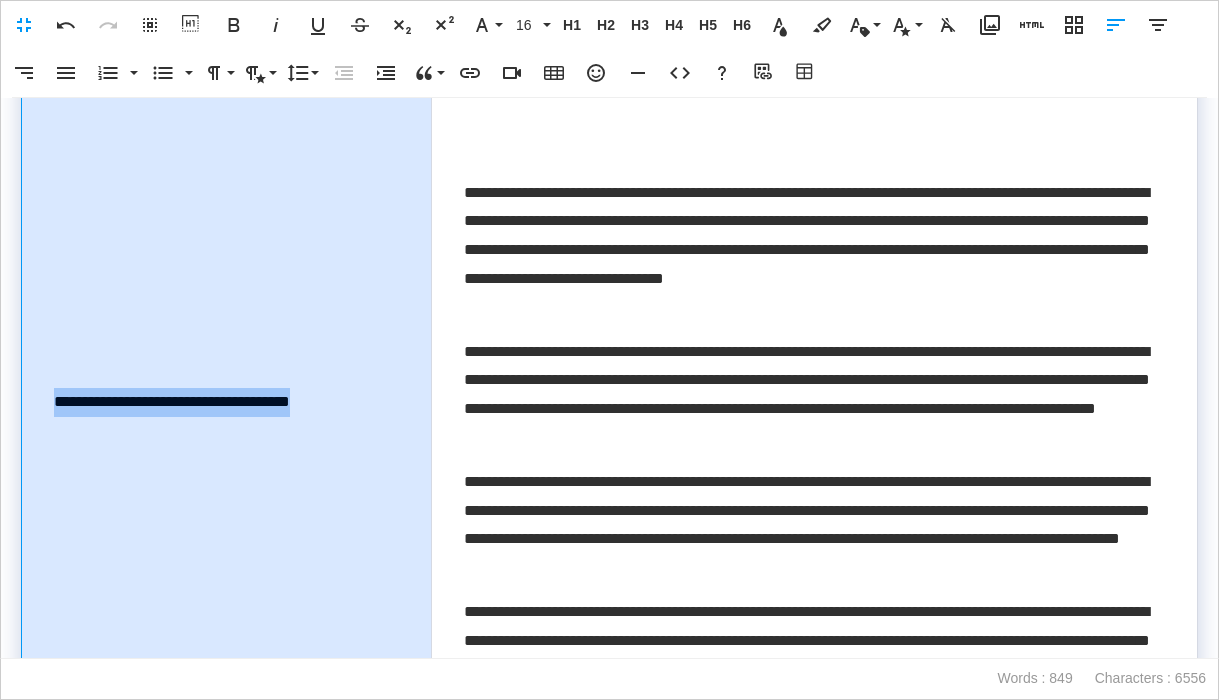 drag, startPoint x: 363, startPoint y: 398, endPoint x: 28, endPoint y: 409, distance: 335.18054 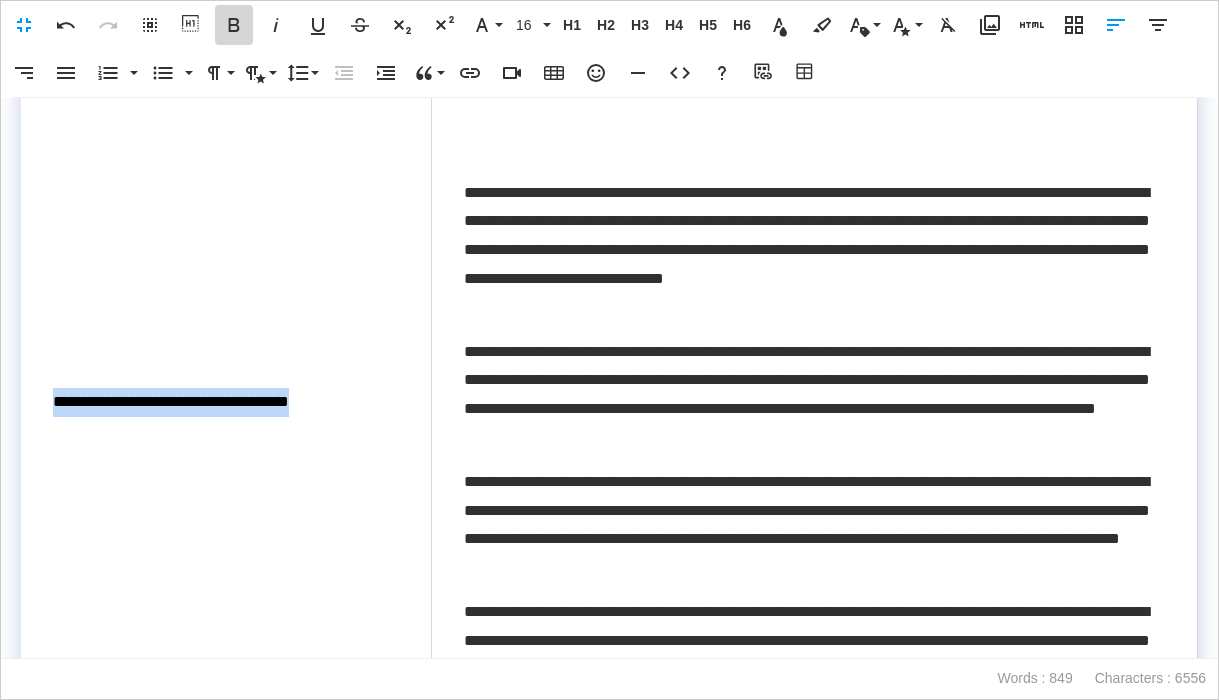 click 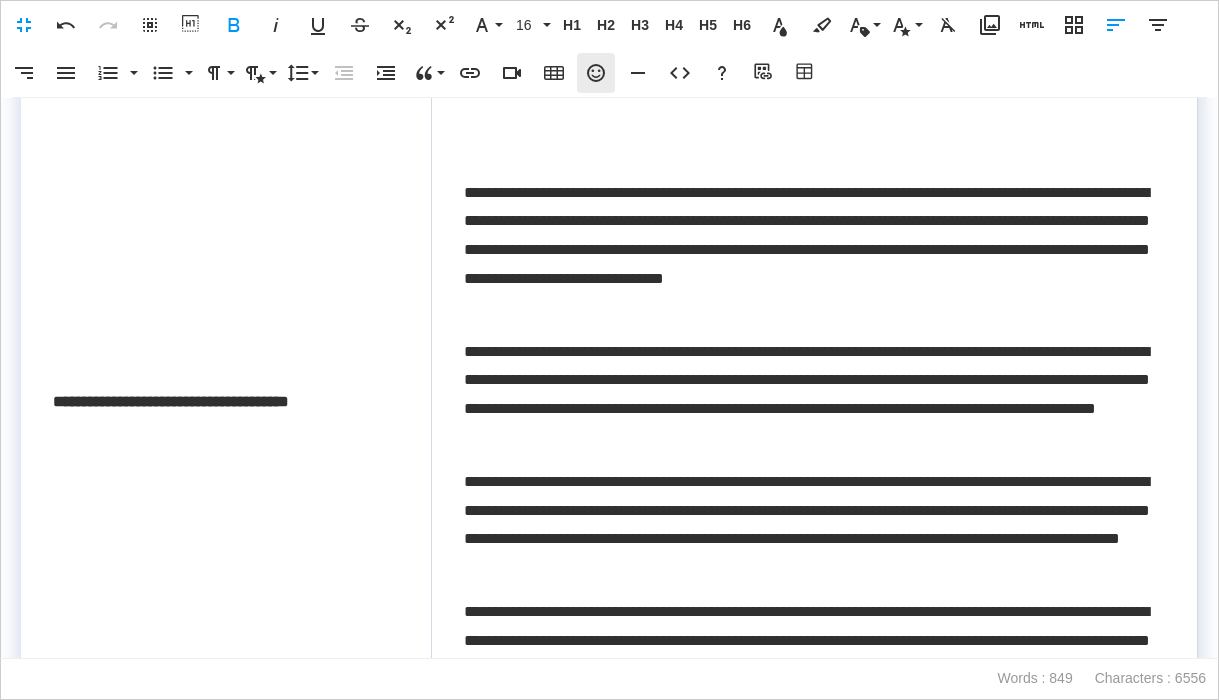 scroll, scrollTop: 1791, scrollLeft: 0, axis: vertical 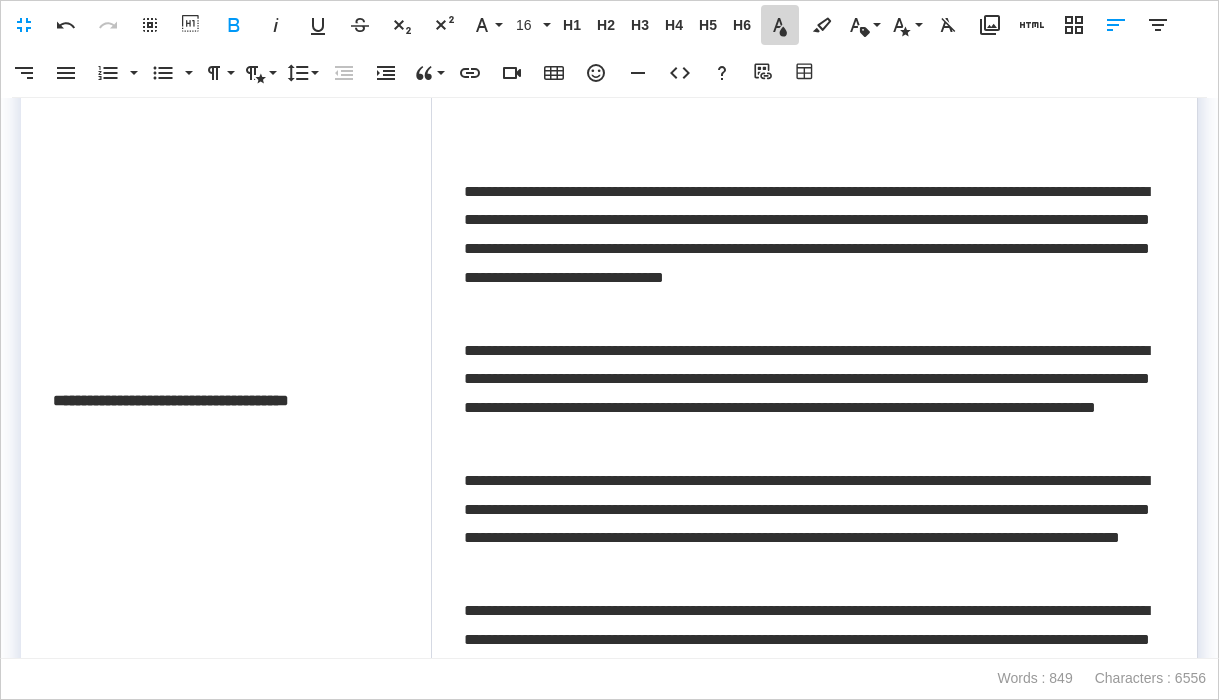 click 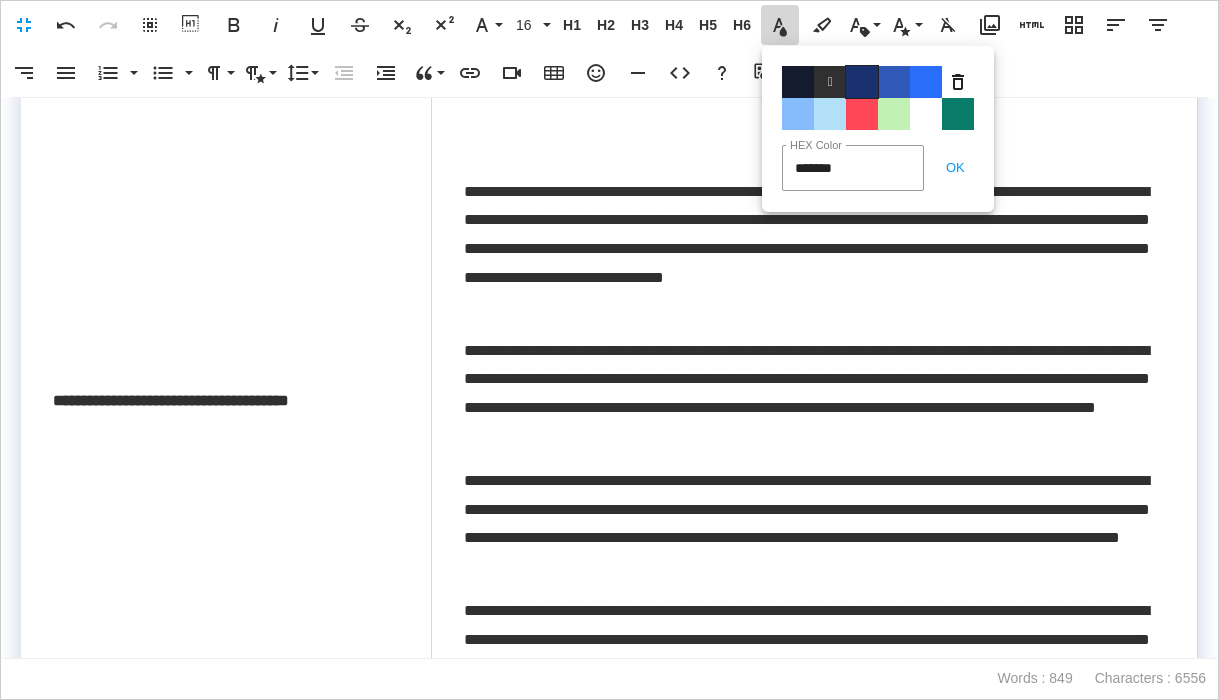 click on "Color#19326F" at bounding box center (862, 82) 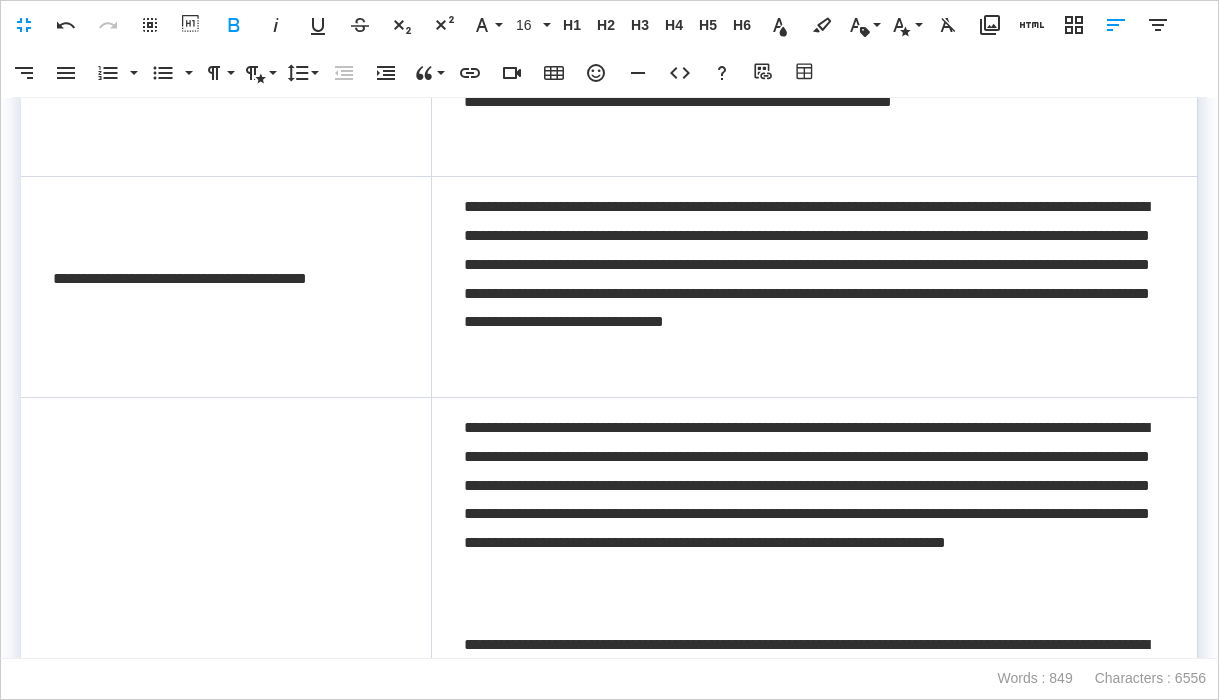 scroll, scrollTop: 1320, scrollLeft: 0, axis: vertical 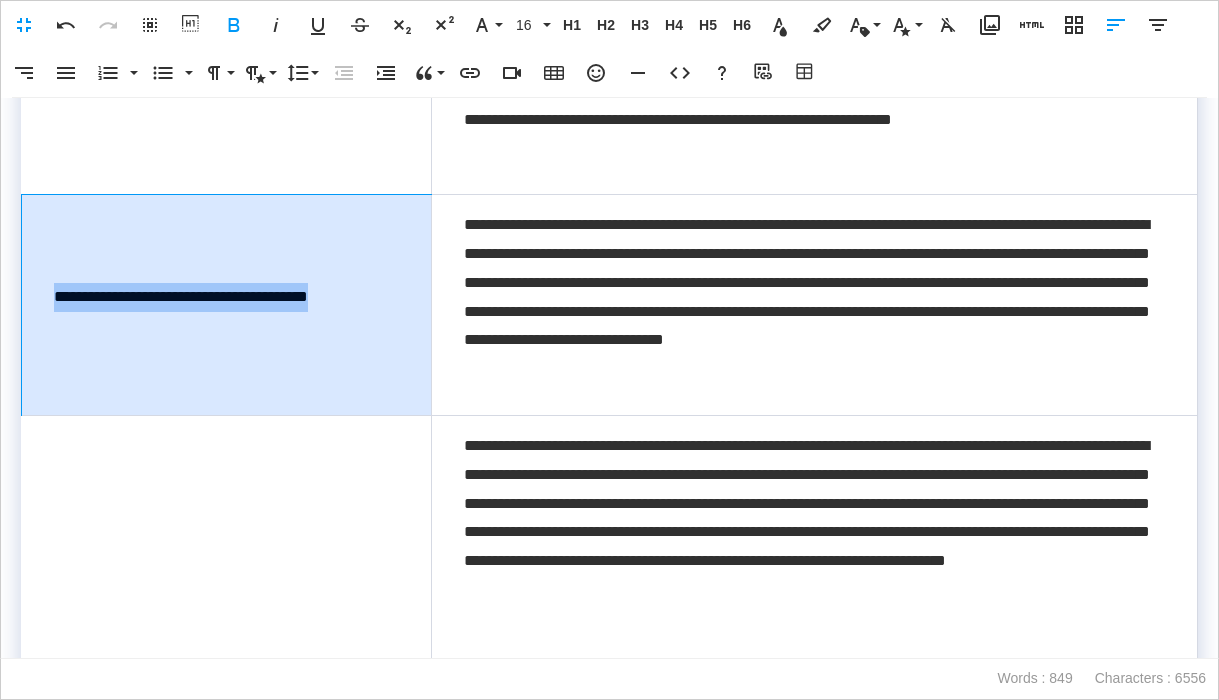 drag, startPoint x: 369, startPoint y: 302, endPoint x: 67, endPoint y: 302, distance: 302 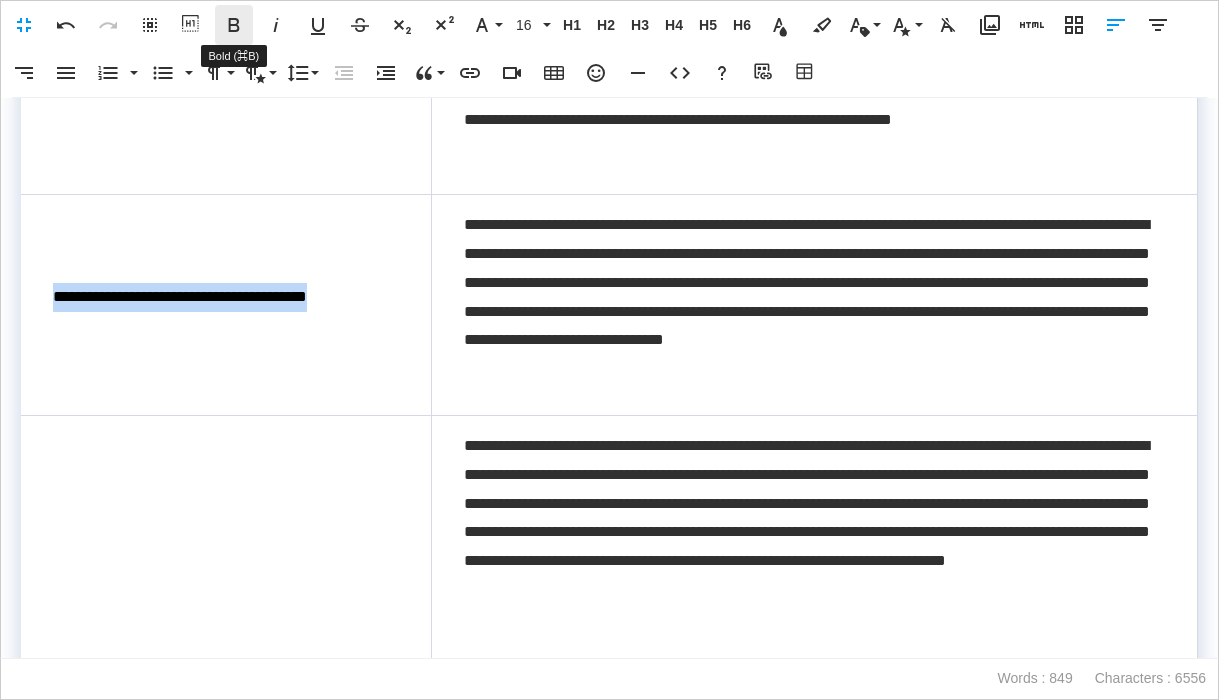 click 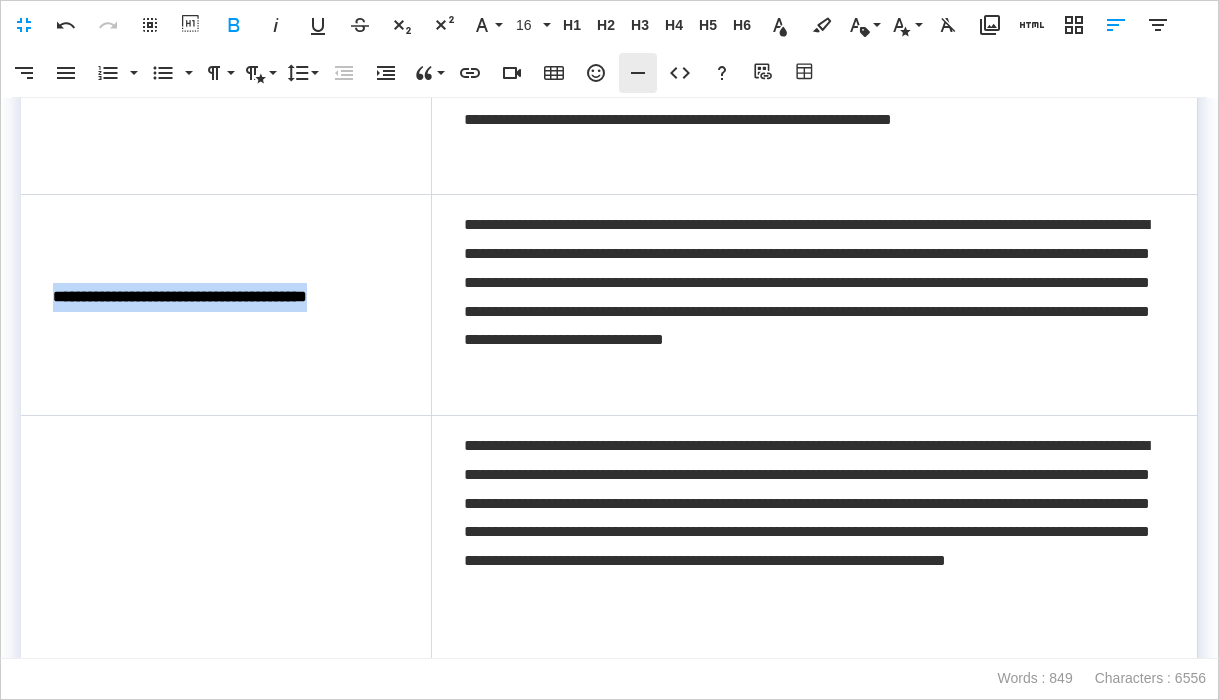 scroll, scrollTop: 1325, scrollLeft: 0, axis: vertical 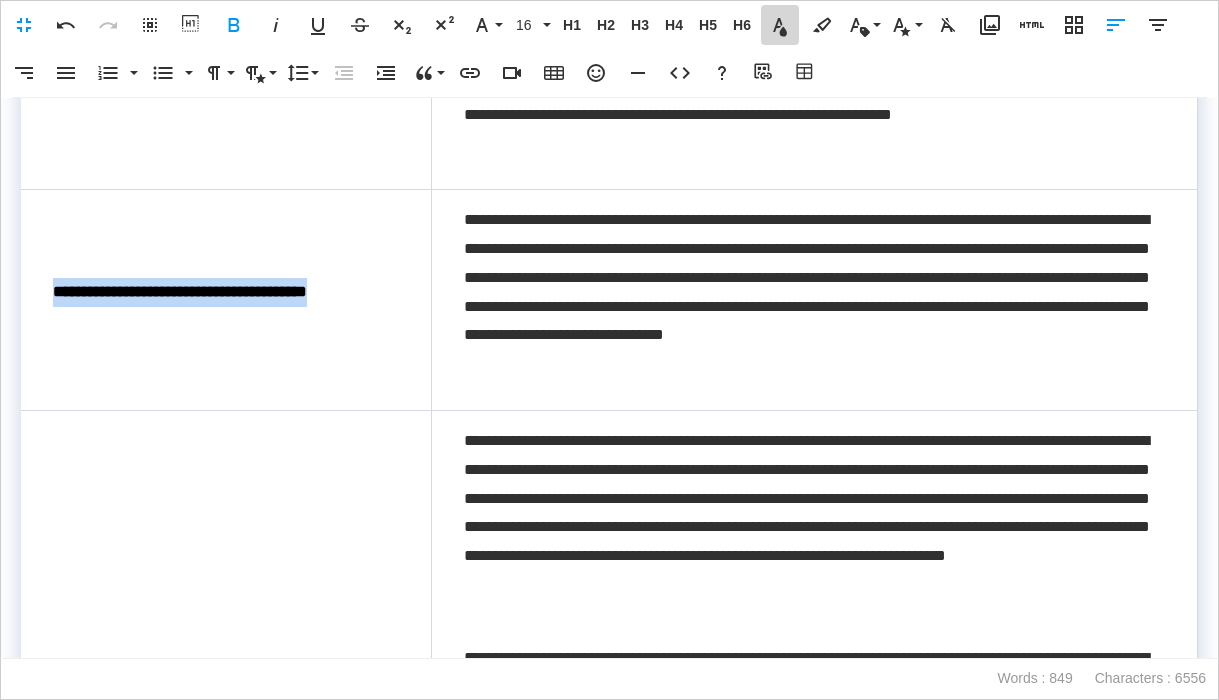 click 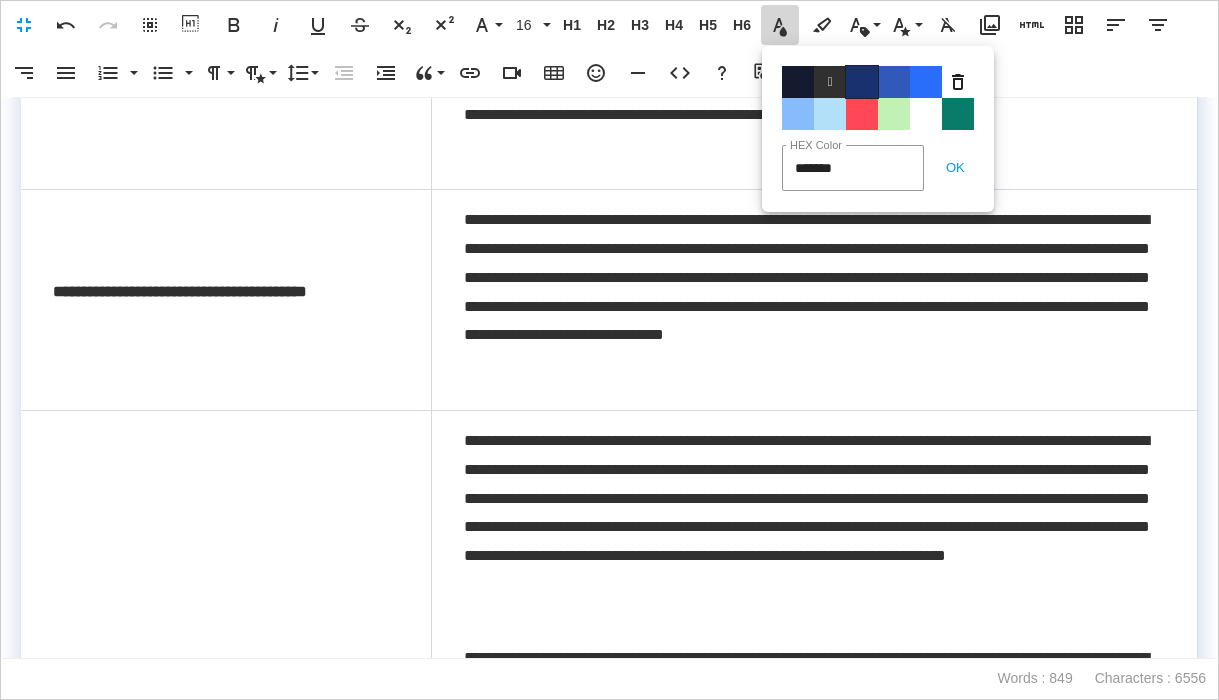 click on "Color#19326F" at bounding box center (862, 82) 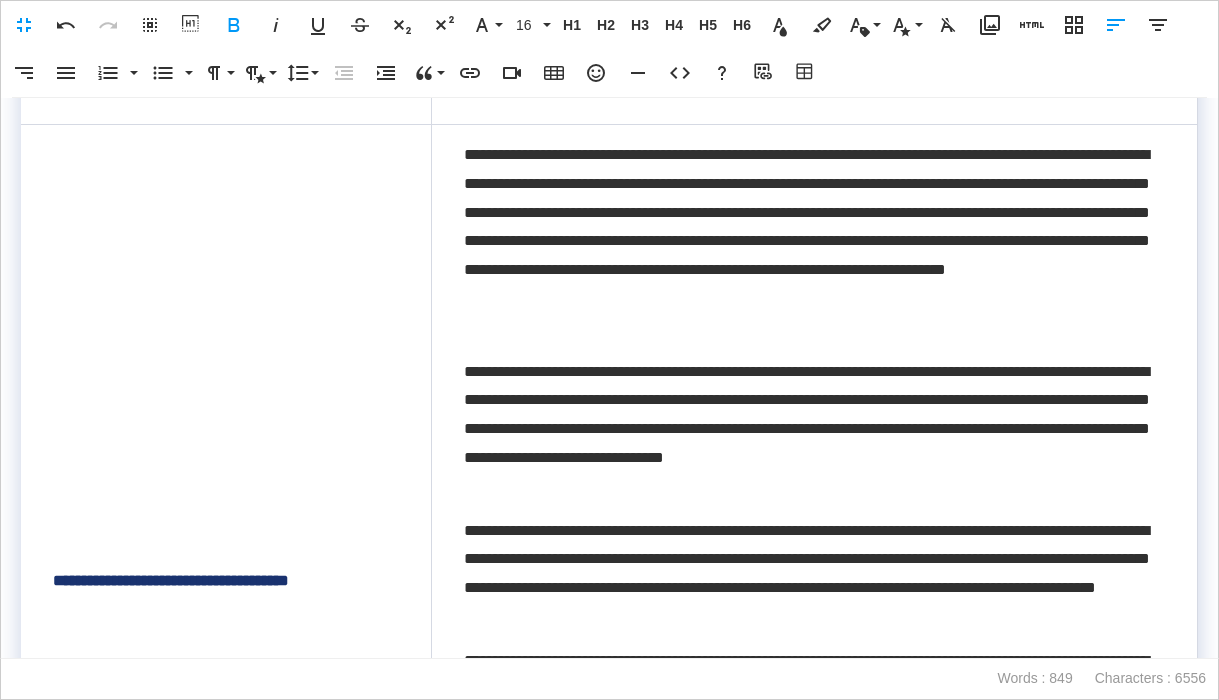 scroll, scrollTop: 1612, scrollLeft: 0, axis: vertical 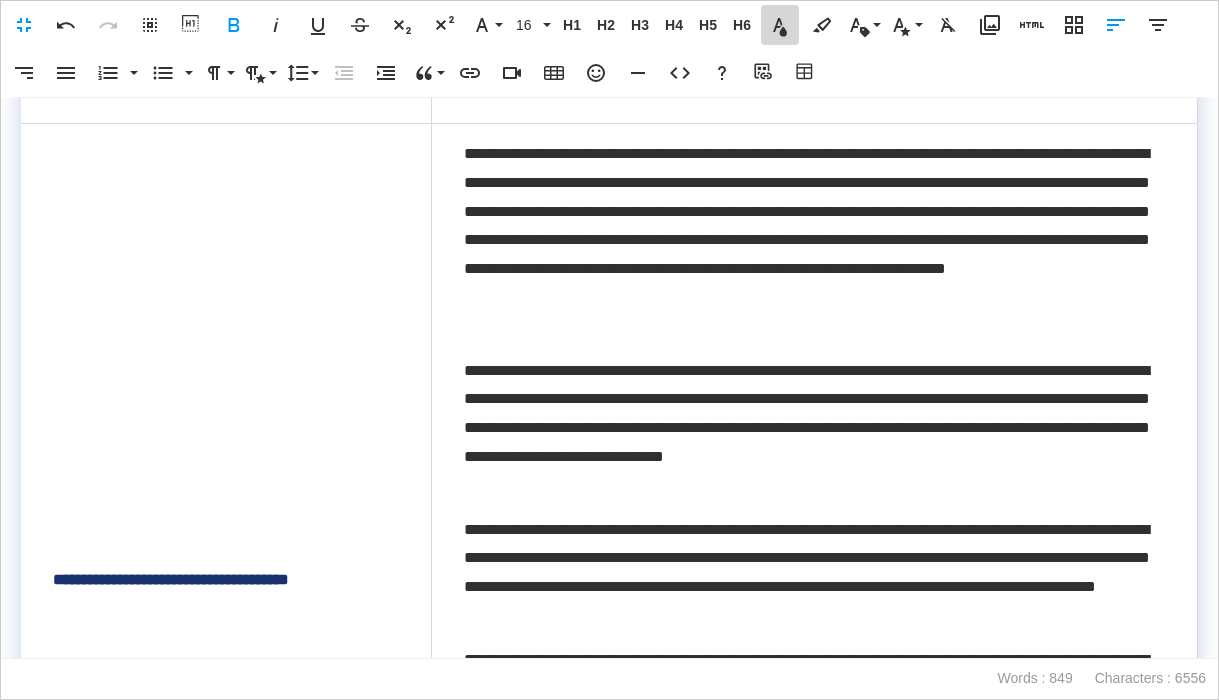 click 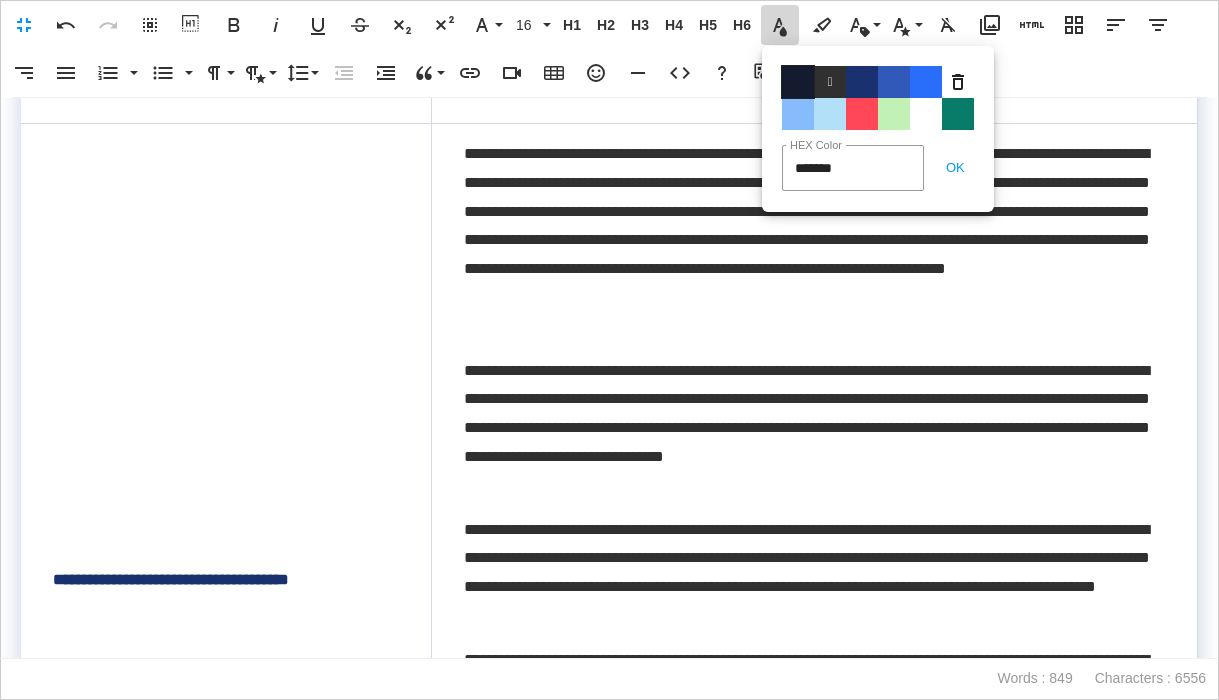 click on "Color#141B2E" at bounding box center (798, 82) 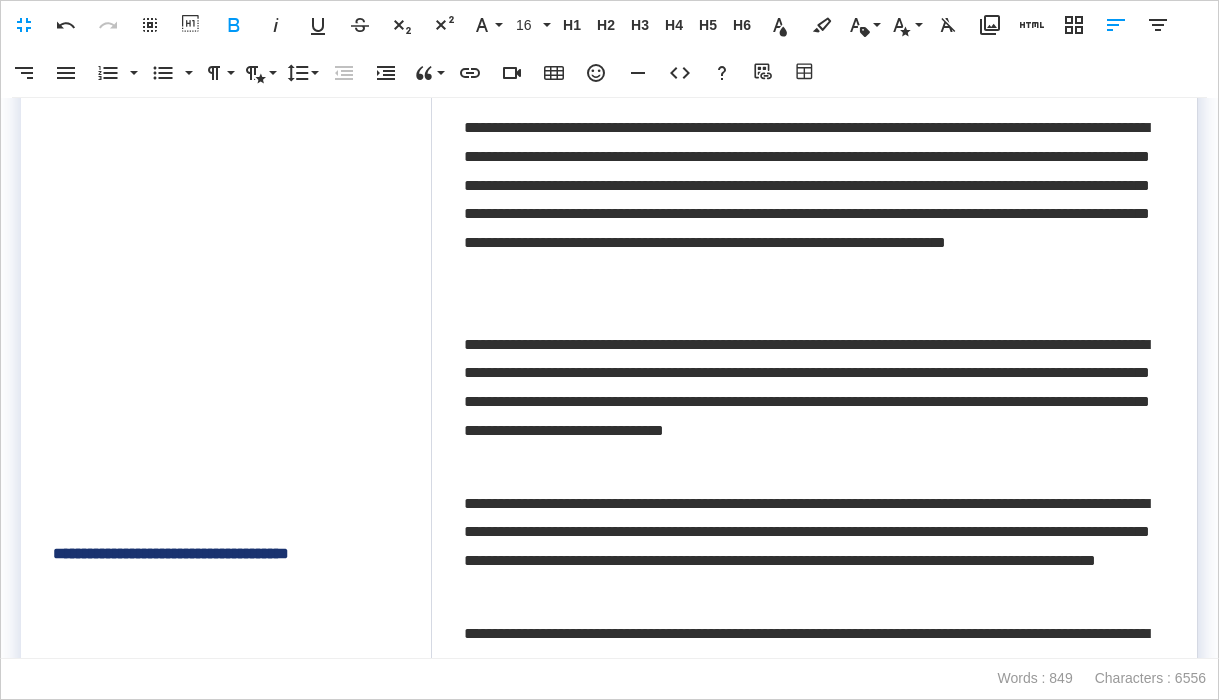 scroll, scrollTop: 1798, scrollLeft: 0, axis: vertical 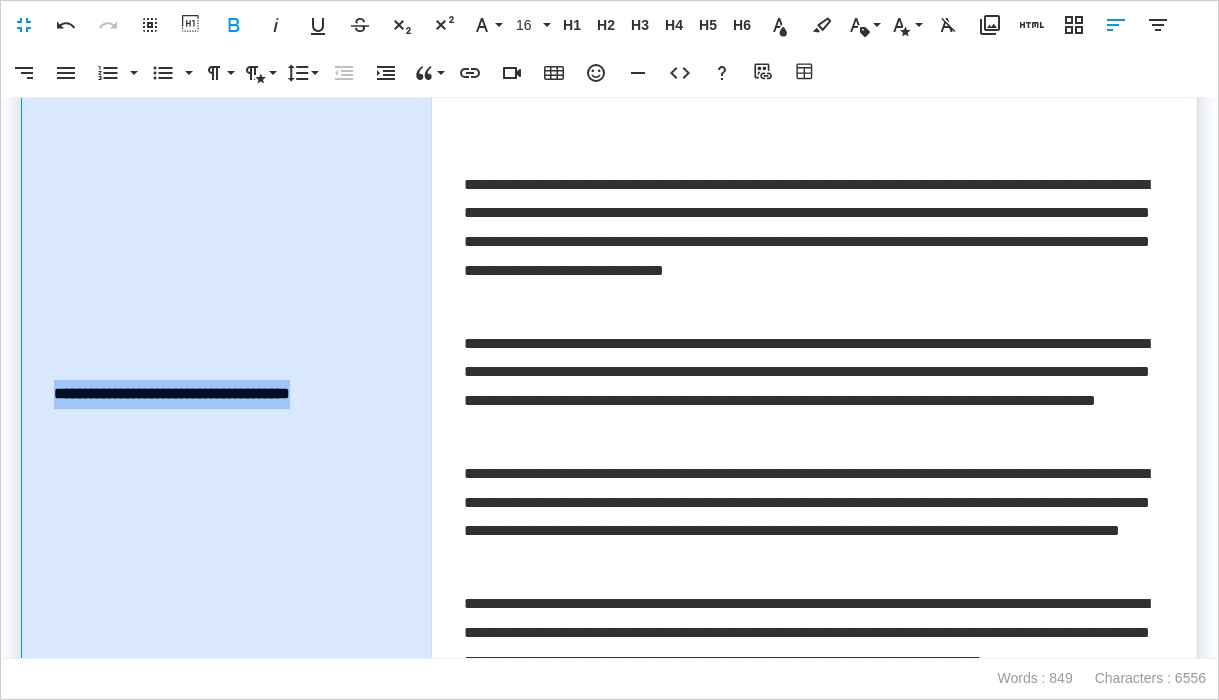 drag, startPoint x: 371, startPoint y: 398, endPoint x: 47, endPoint y: 401, distance: 324.0139 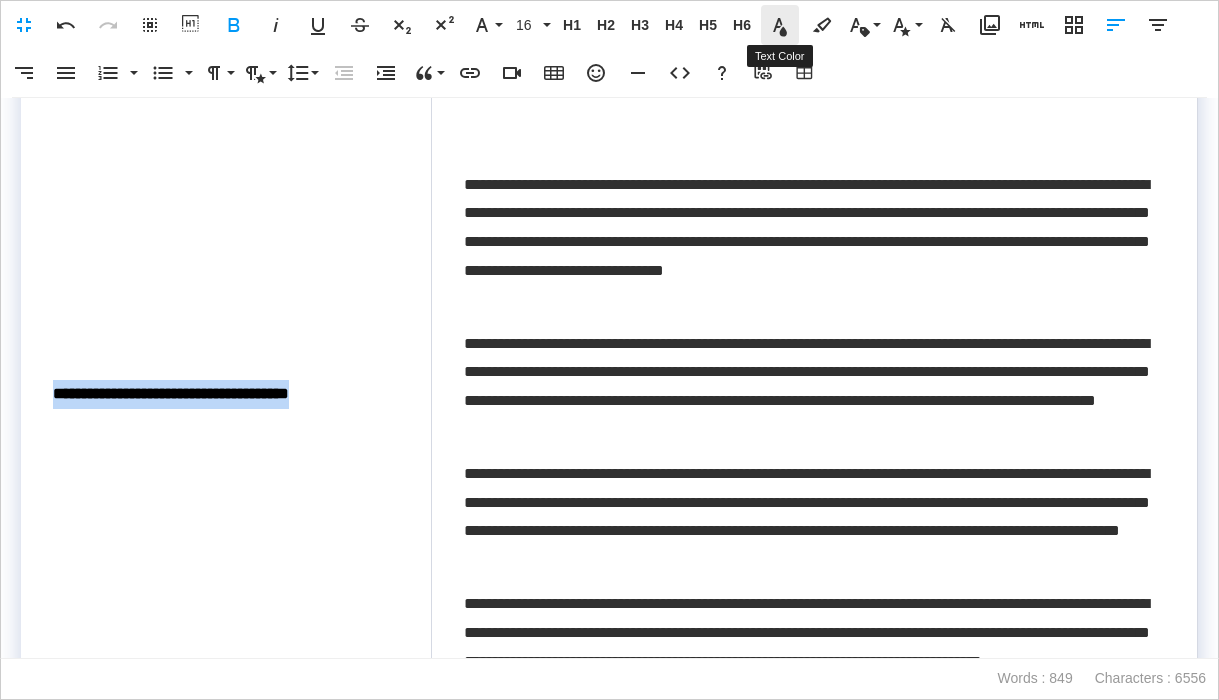 click 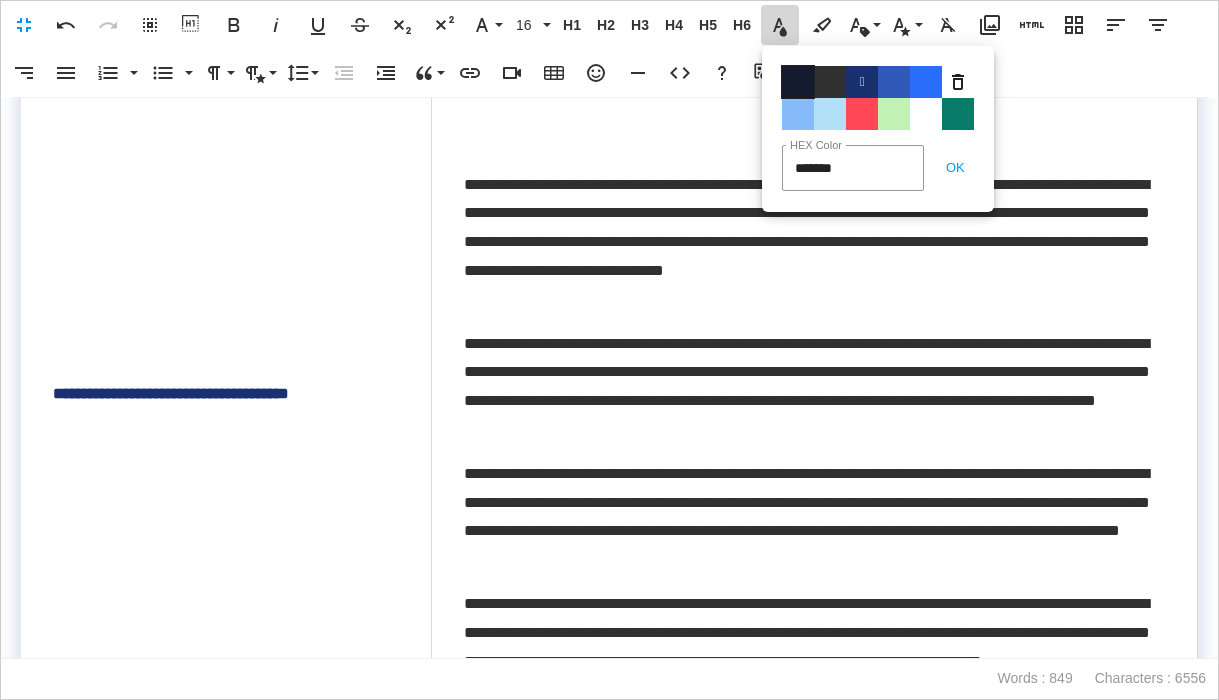 click on "Color#141B2E" at bounding box center [798, 82] 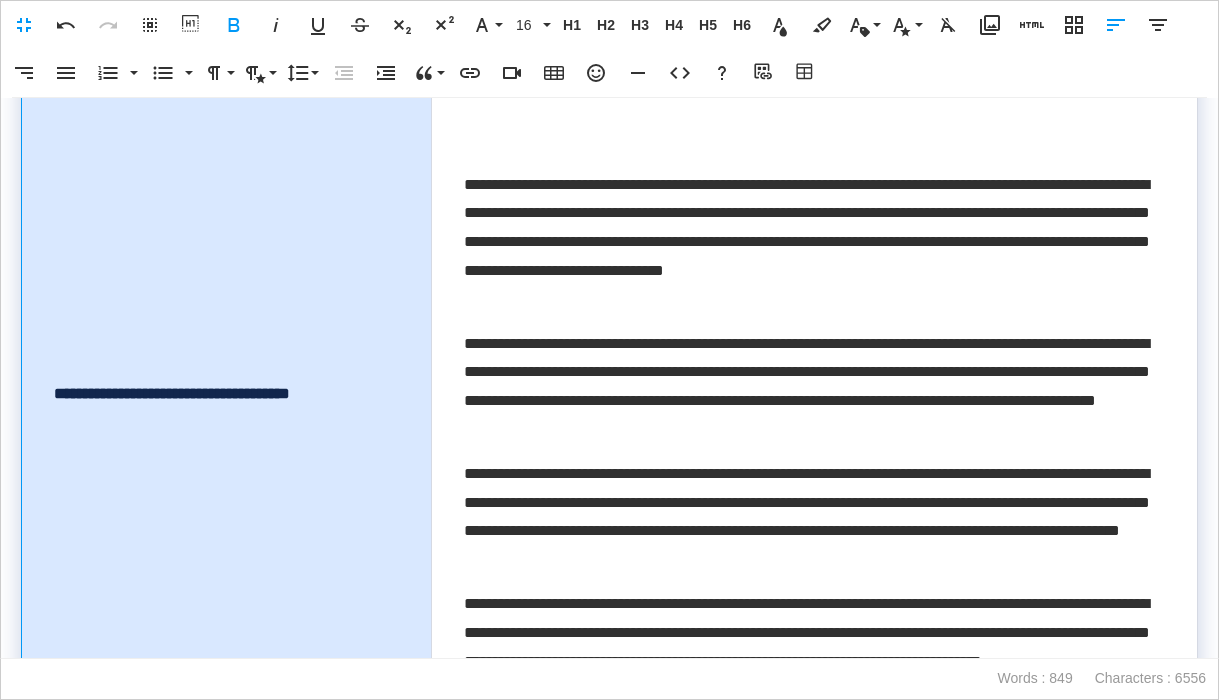 click on "**********" at bounding box center (227, 402) 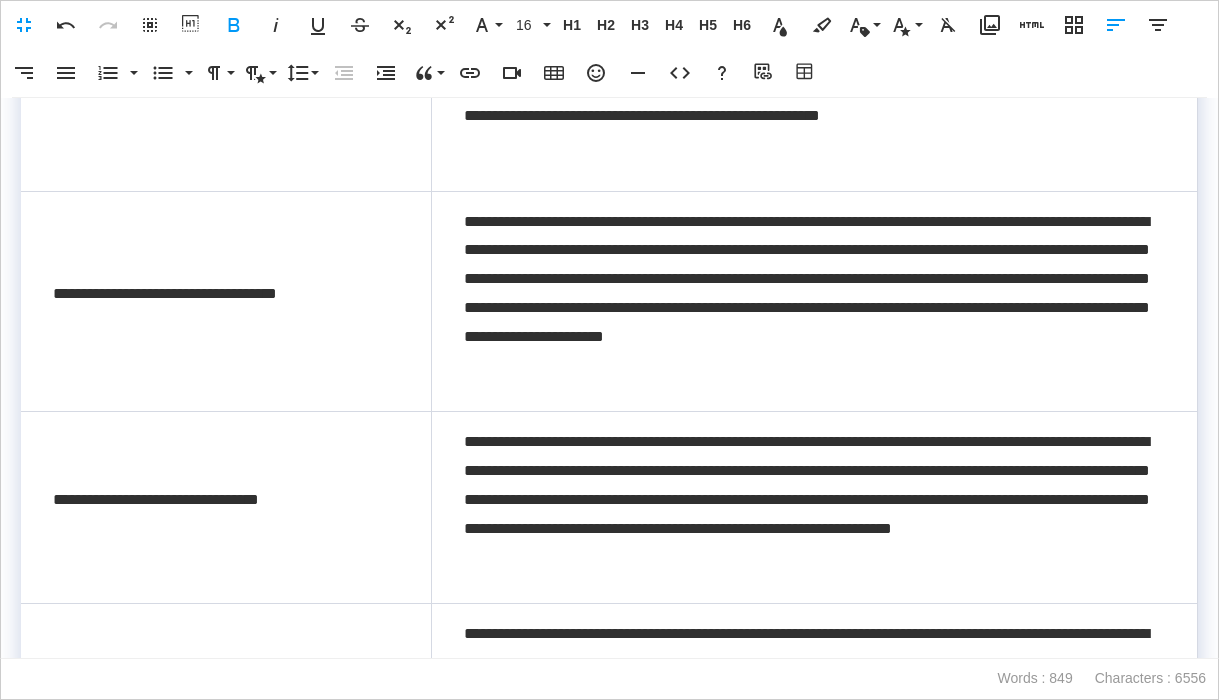 scroll, scrollTop: 907, scrollLeft: 0, axis: vertical 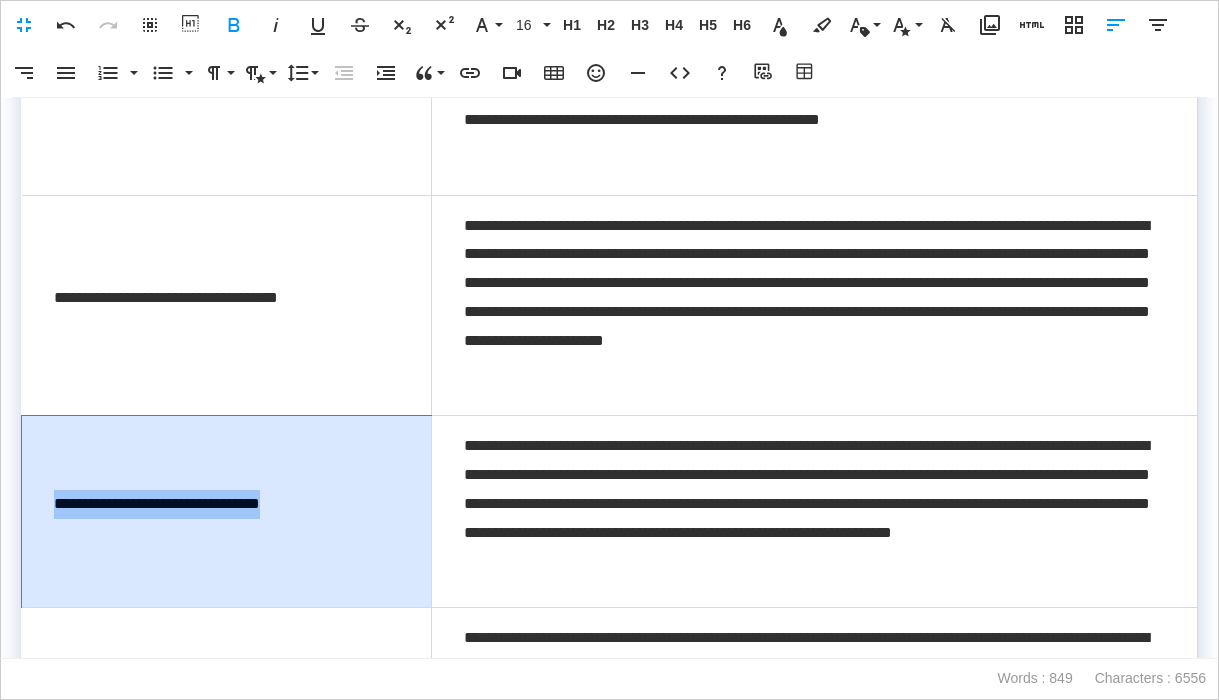 drag, startPoint x: 348, startPoint y: 497, endPoint x: 28, endPoint y: 508, distance: 320.189 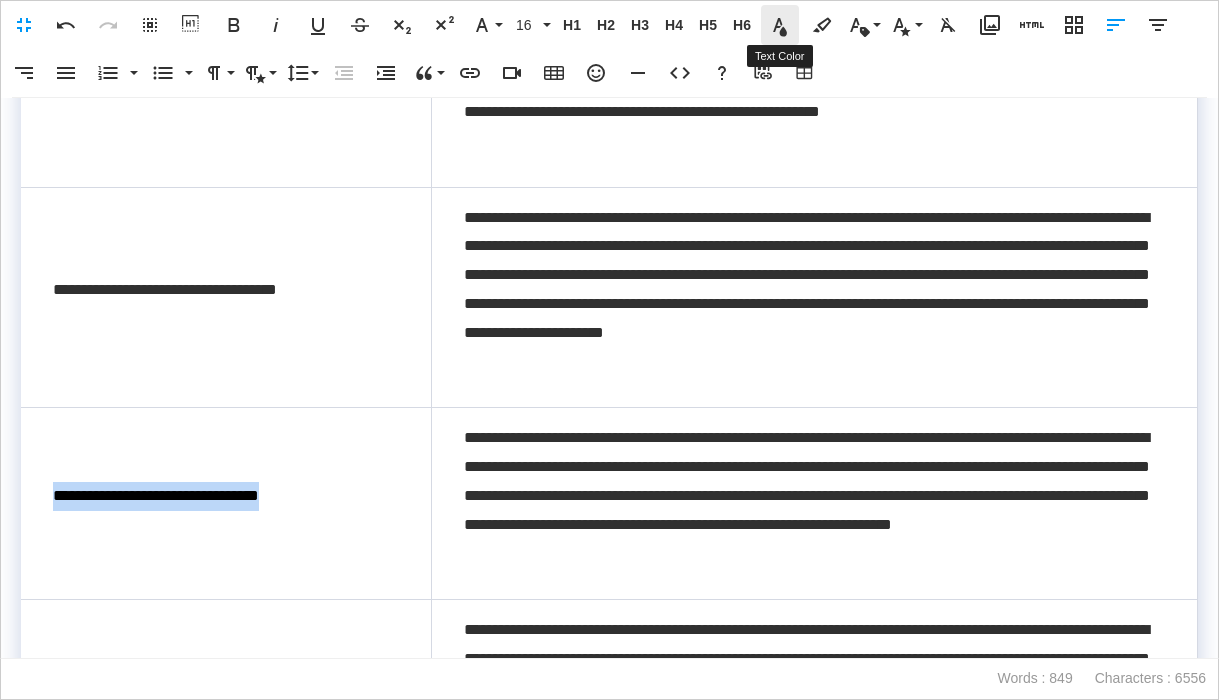 scroll, scrollTop: 917, scrollLeft: 0, axis: vertical 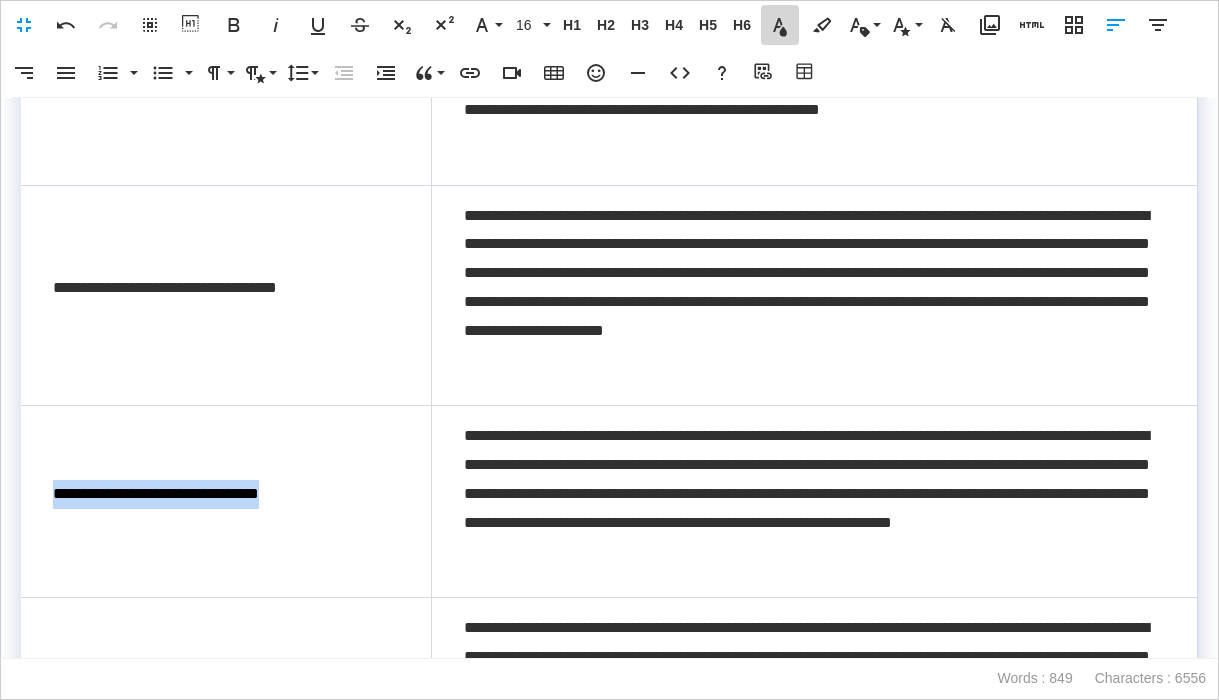 click 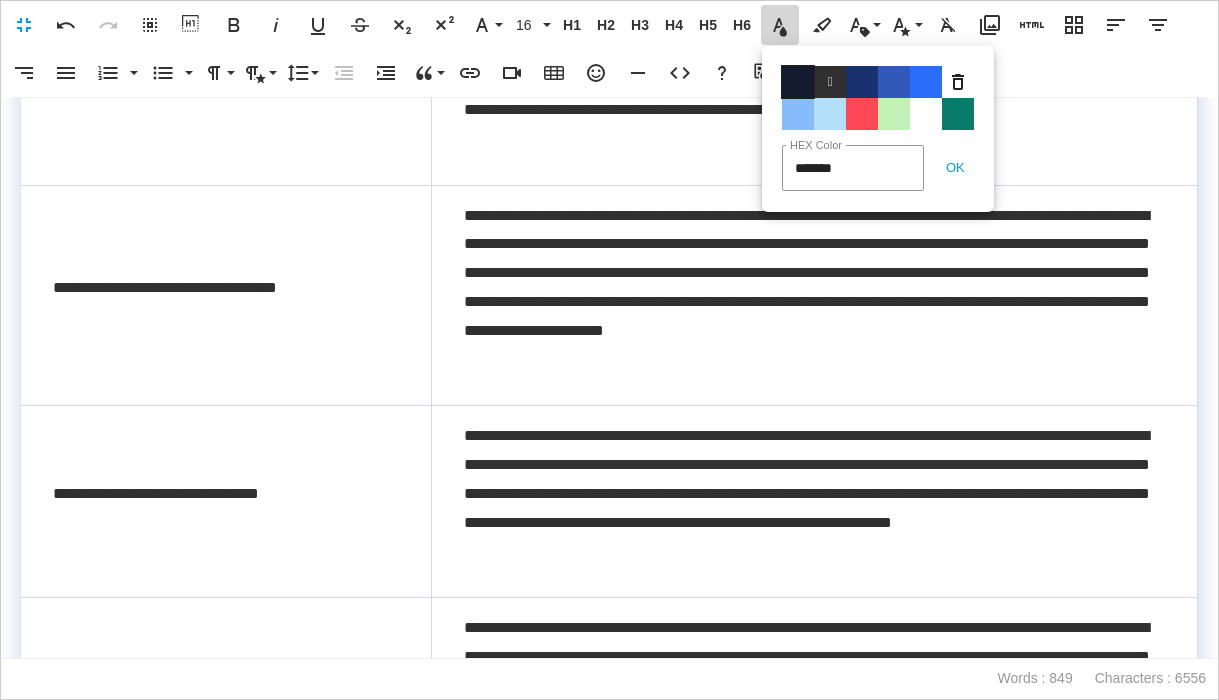 click on "Color#141B2E" at bounding box center (798, 82) 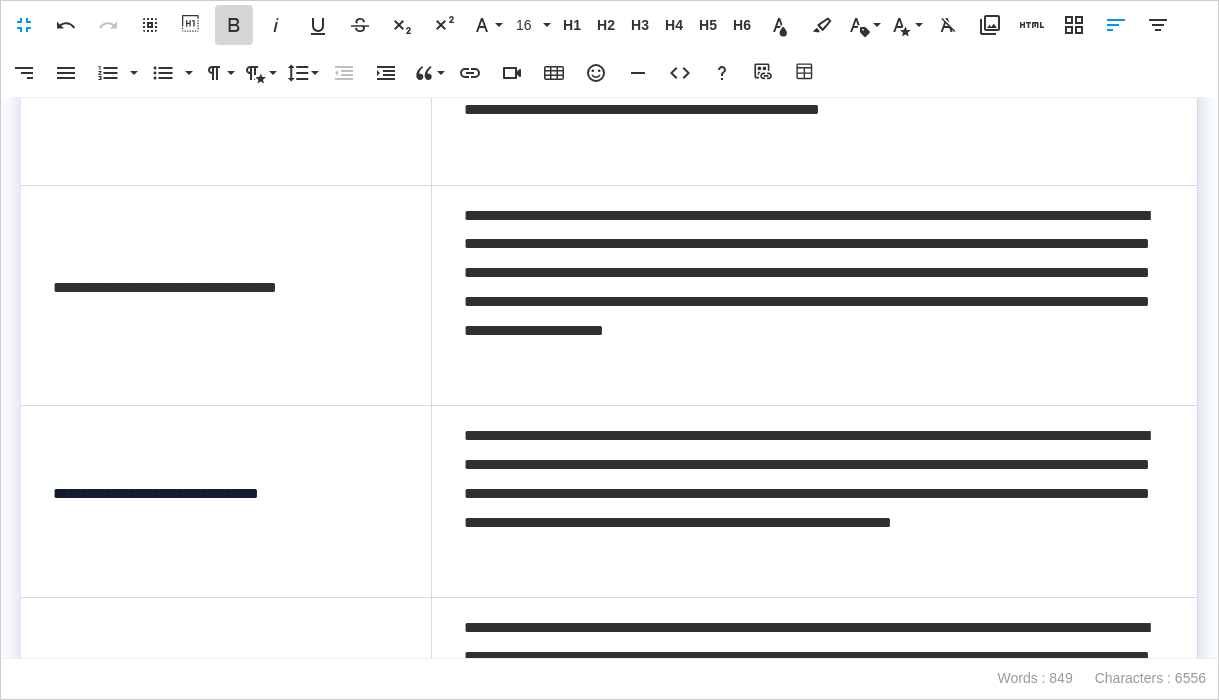 click 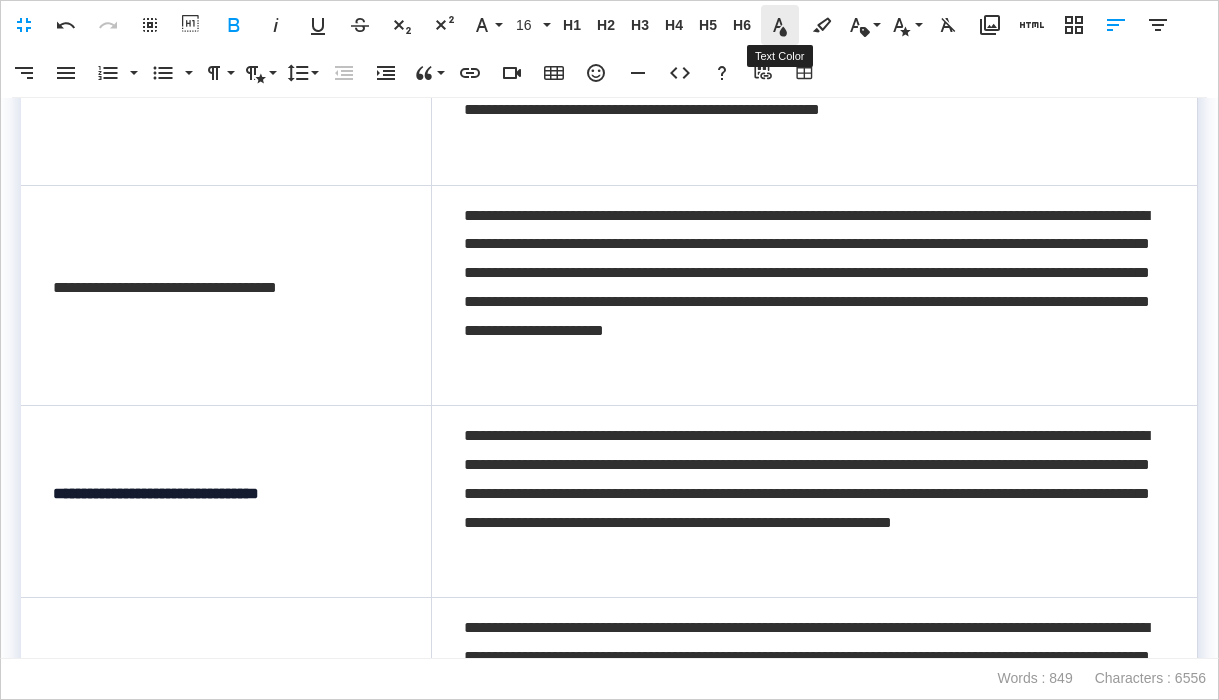 click 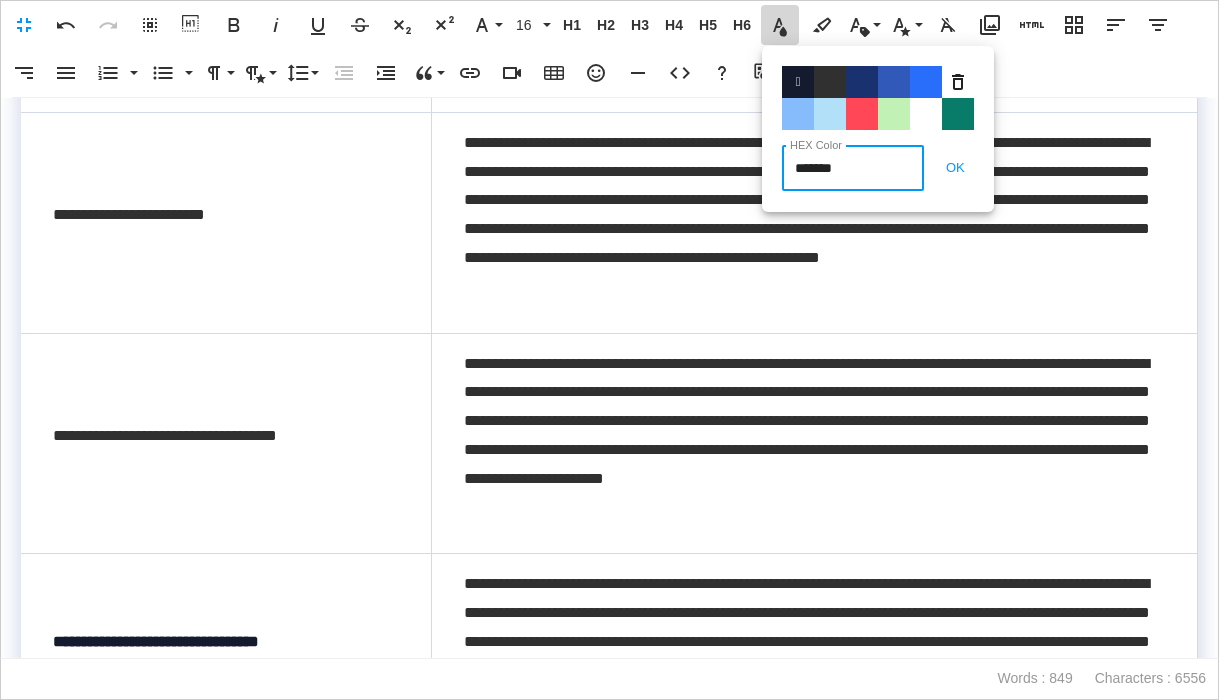 scroll, scrollTop: 766, scrollLeft: 0, axis: vertical 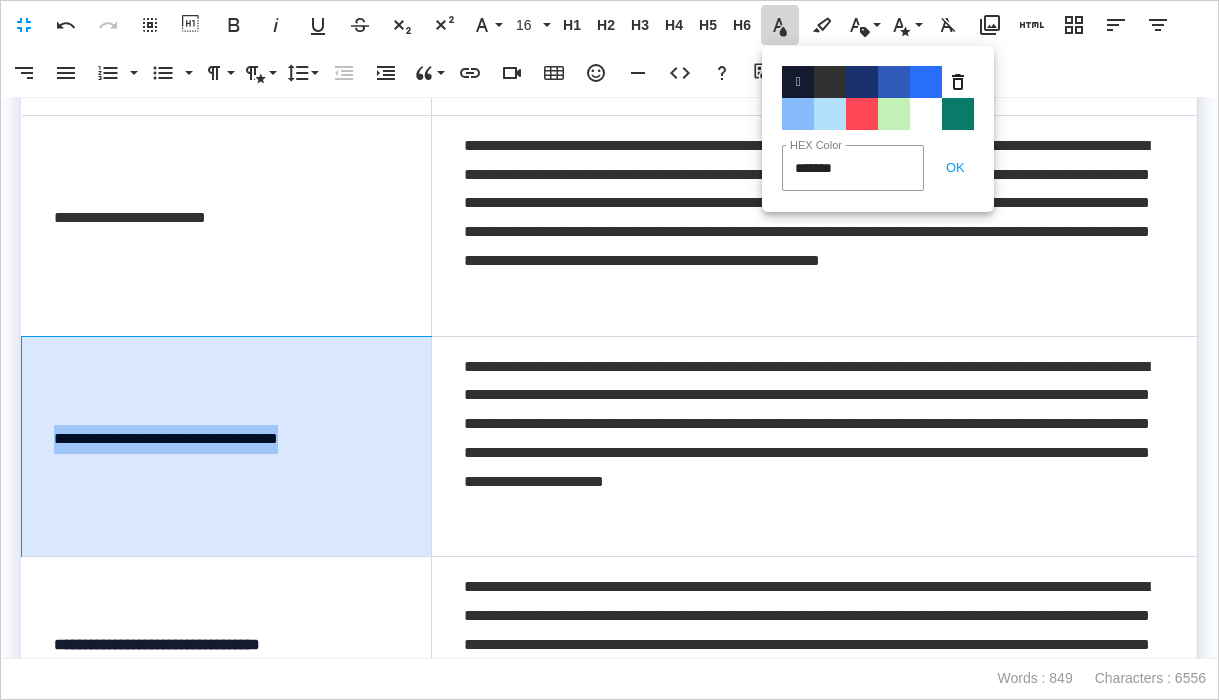 drag, startPoint x: 369, startPoint y: 429, endPoint x: 56, endPoint y: 437, distance: 313.10223 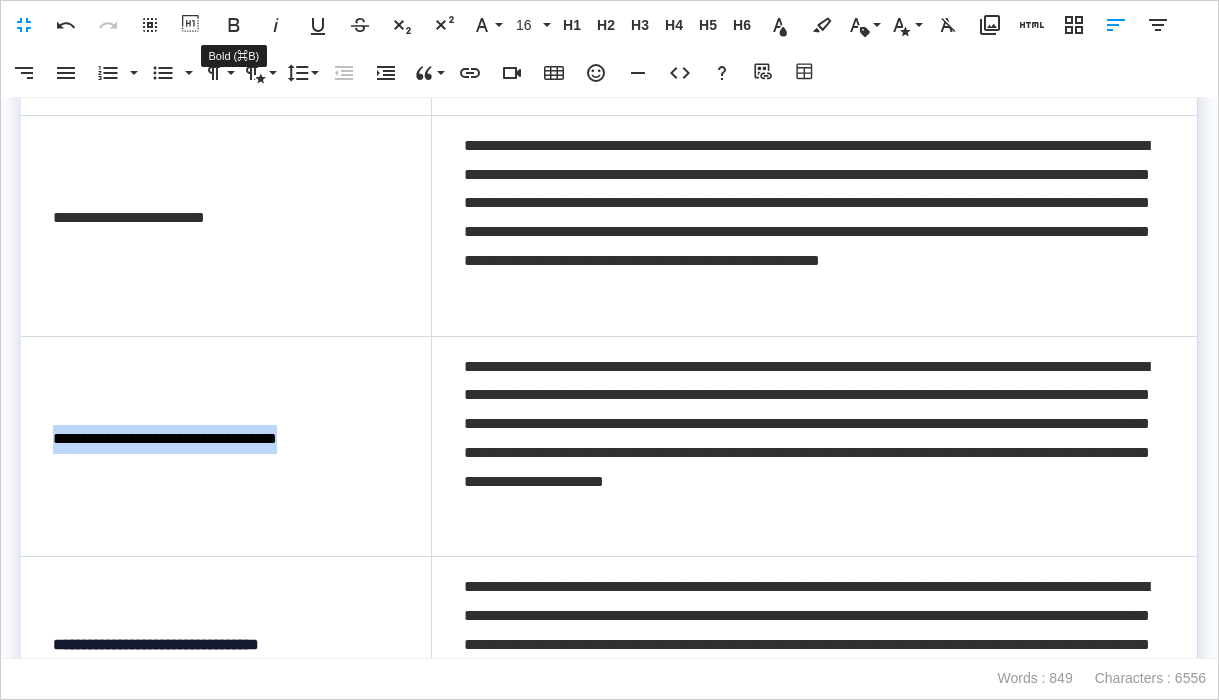 drag, startPoint x: 245, startPoint y: 36, endPoint x: 218, endPoint y: 216, distance: 182.01373 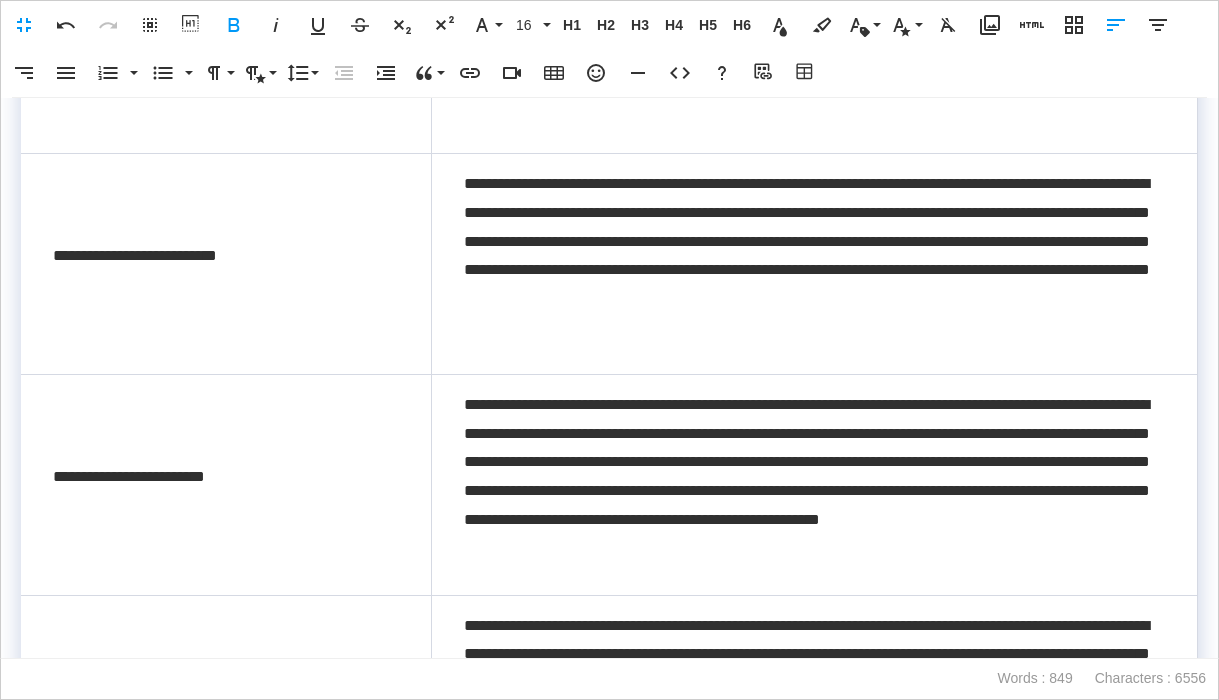 scroll, scrollTop: 424, scrollLeft: 0, axis: vertical 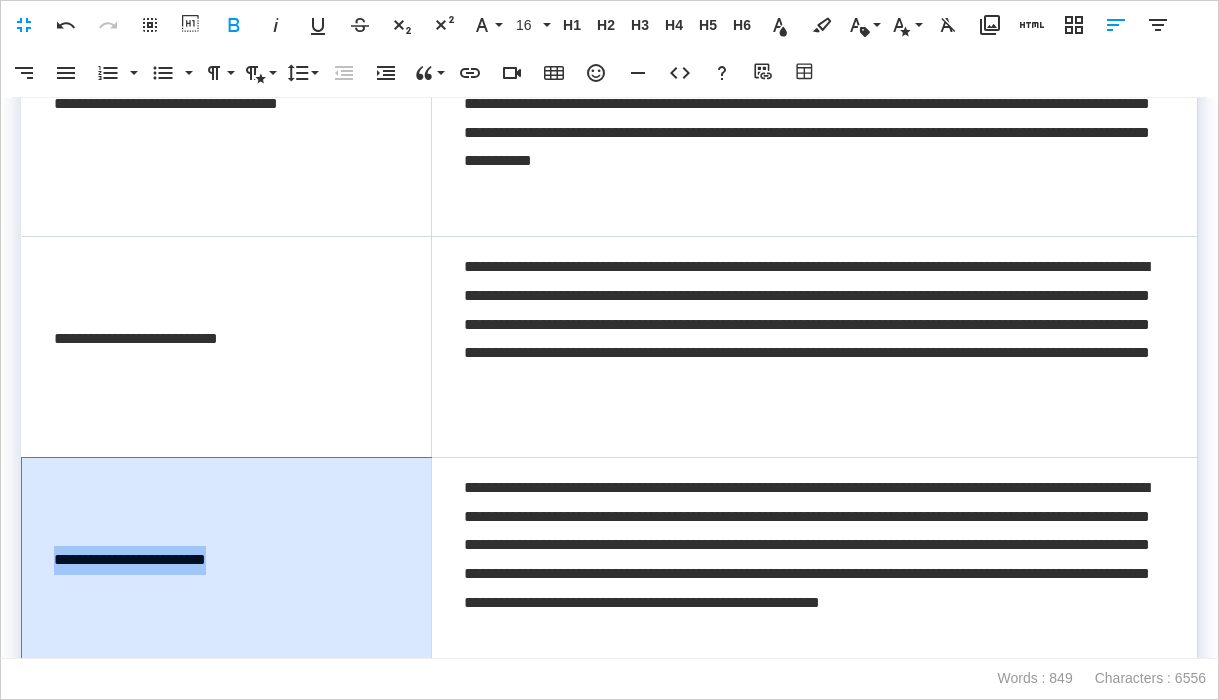 drag, startPoint x: 226, startPoint y: 566, endPoint x: 49, endPoint y: 559, distance: 177.13837 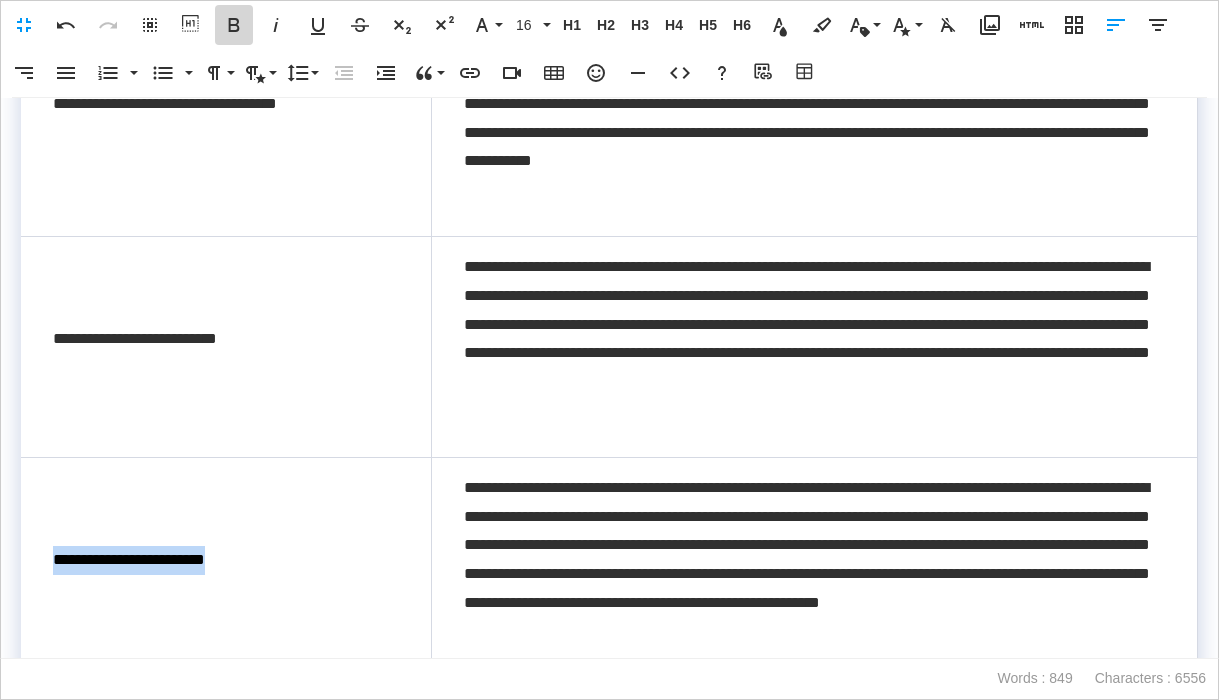 click on "Bold" at bounding box center [234, 25] 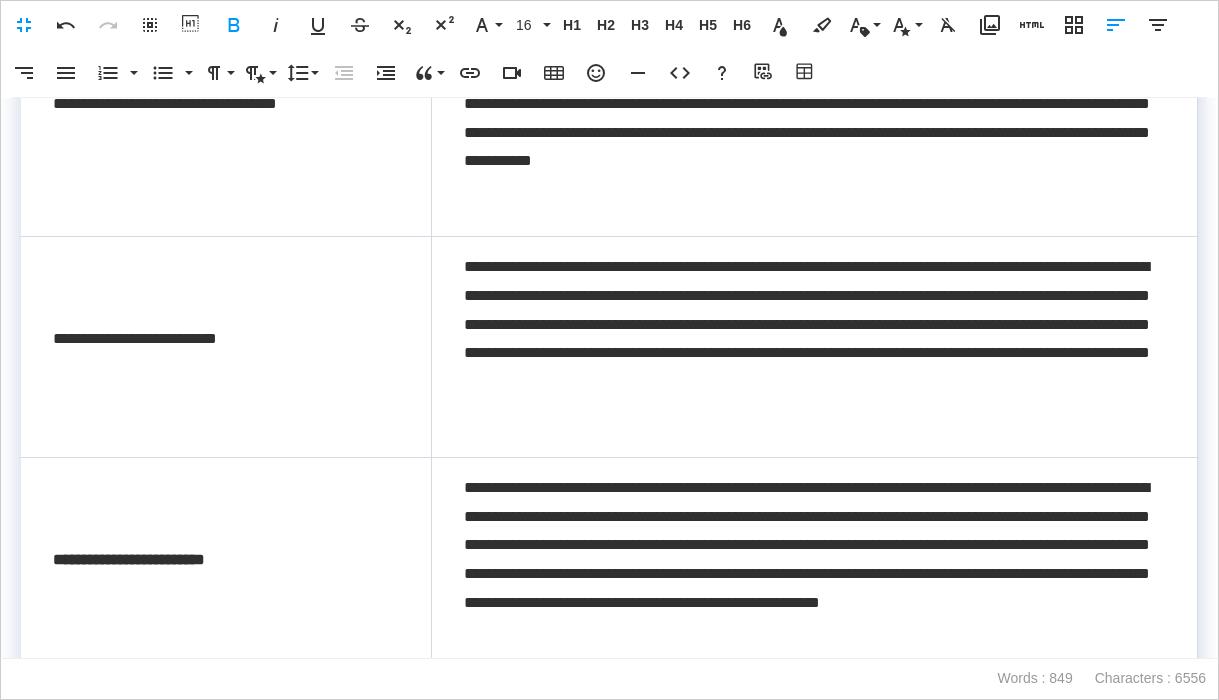 click on "**********" at bounding box center [226, 339] 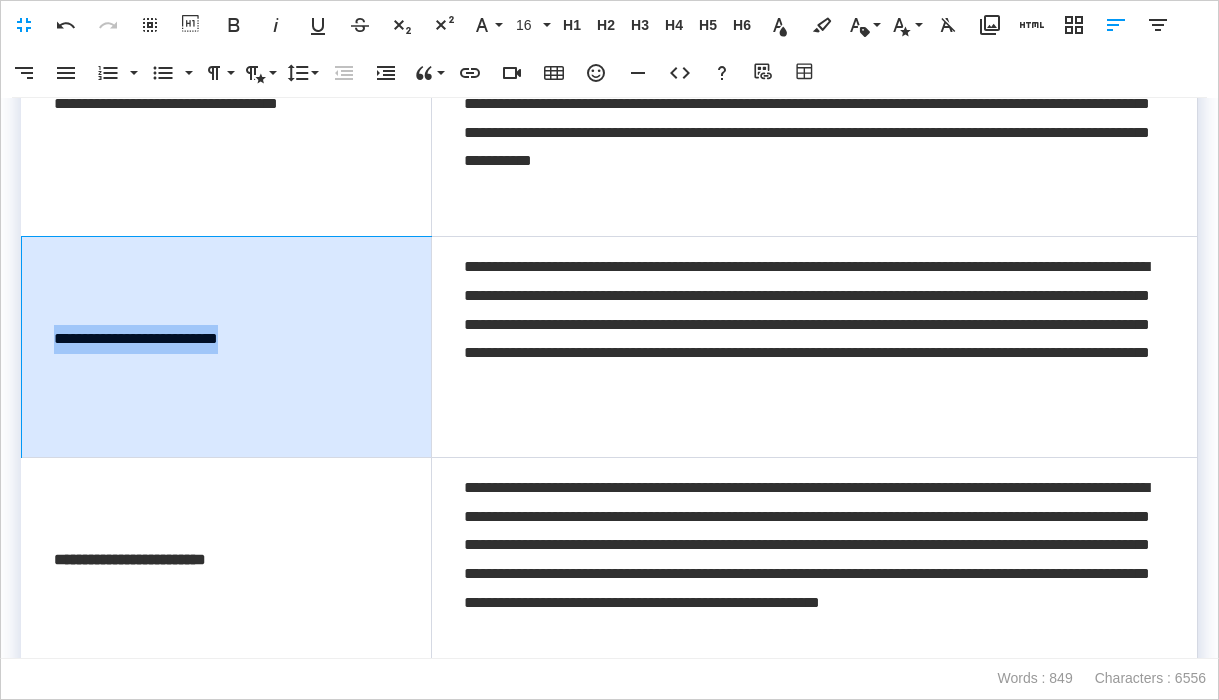 drag, startPoint x: 265, startPoint y: 341, endPoint x: 52, endPoint y: 332, distance: 213.19006 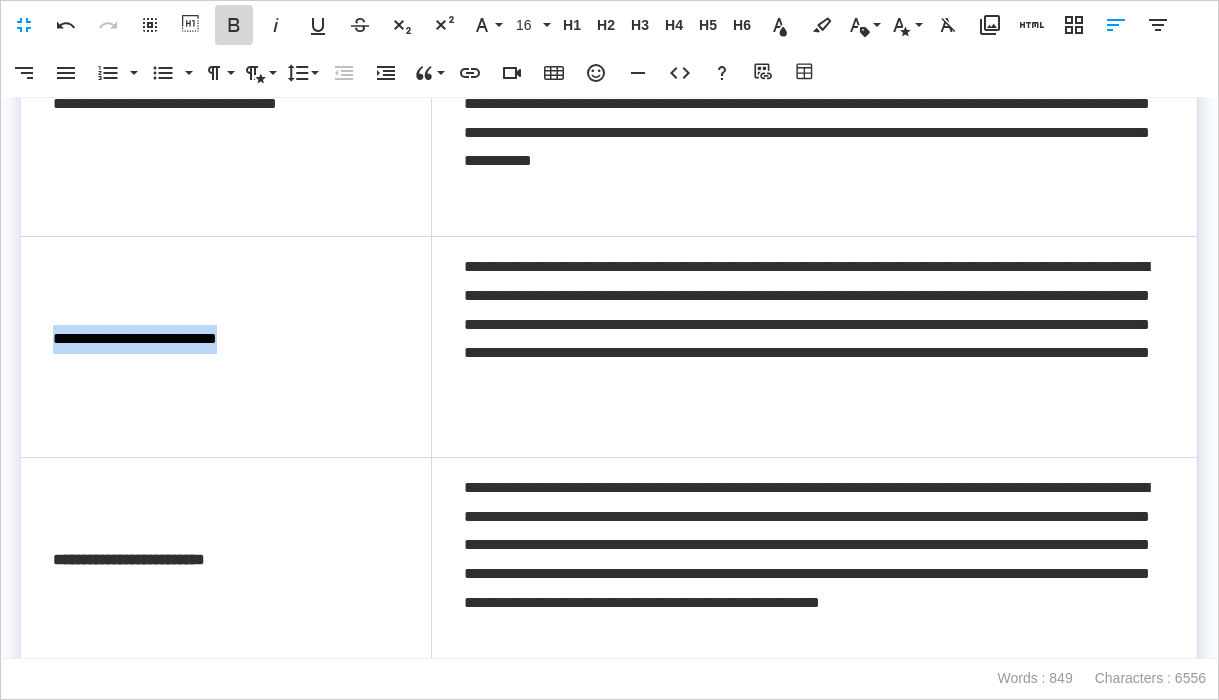 click 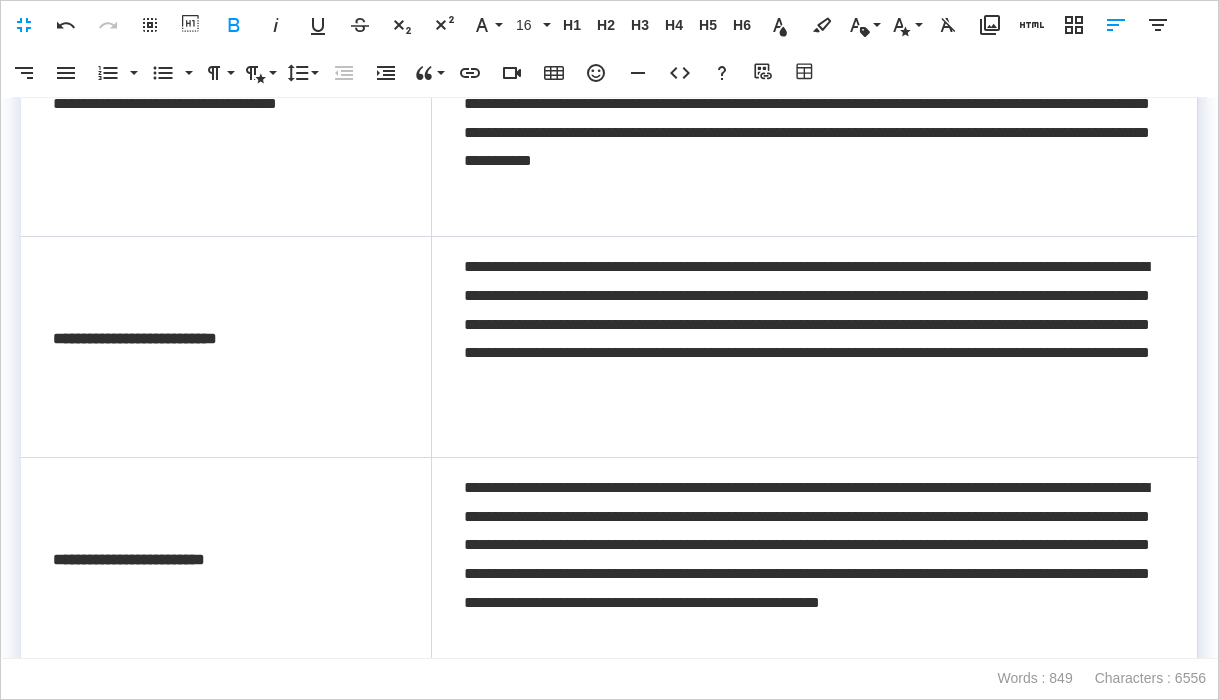 scroll, scrollTop: 217, scrollLeft: 0, axis: vertical 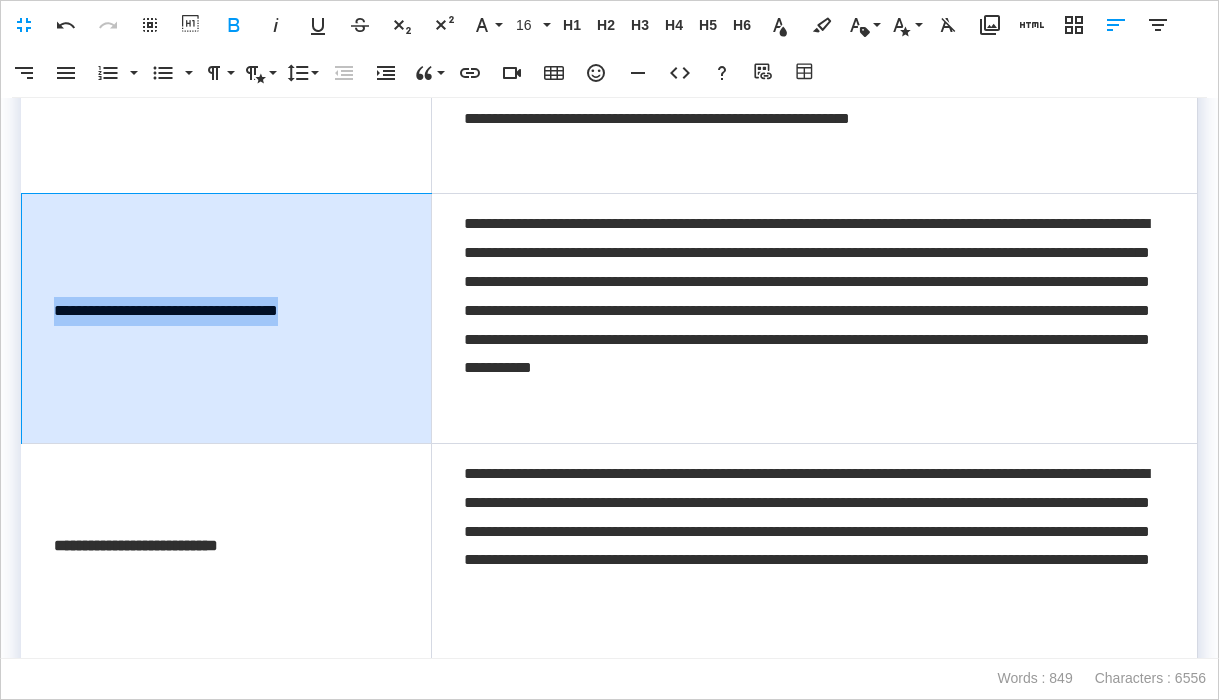 drag, startPoint x: 378, startPoint y: 304, endPoint x: 48, endPoint y: 312, distance: 330.09695 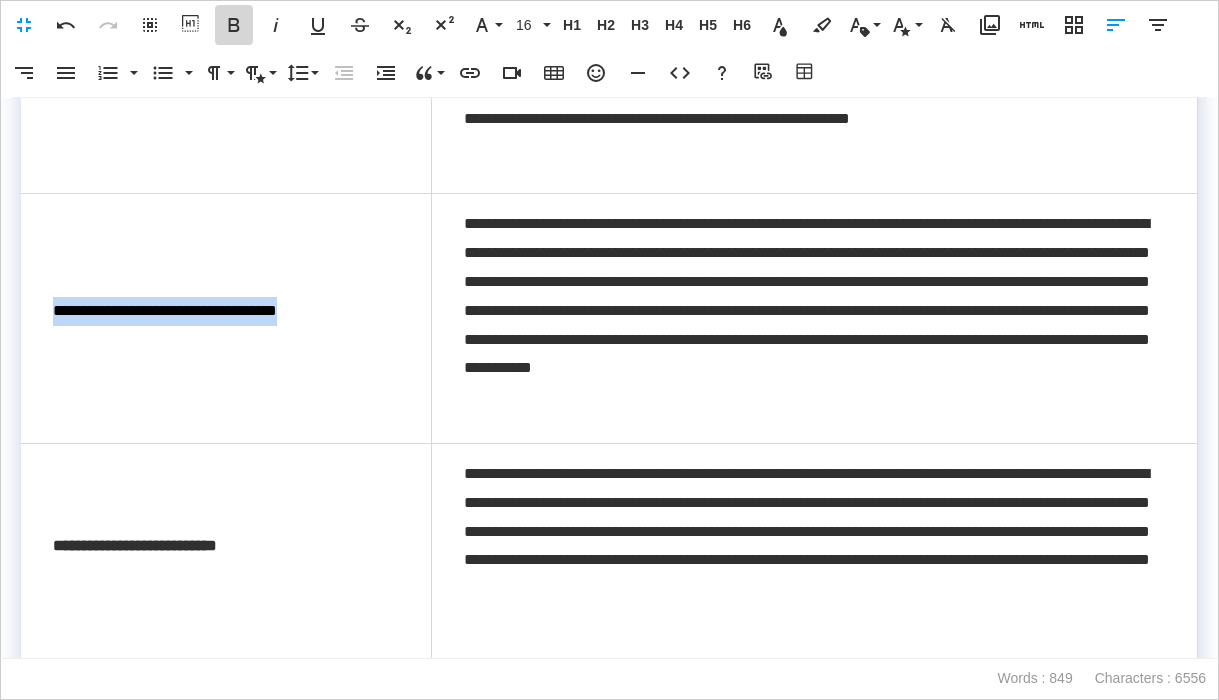 click on "Bold" at bounding box center (234, 25) 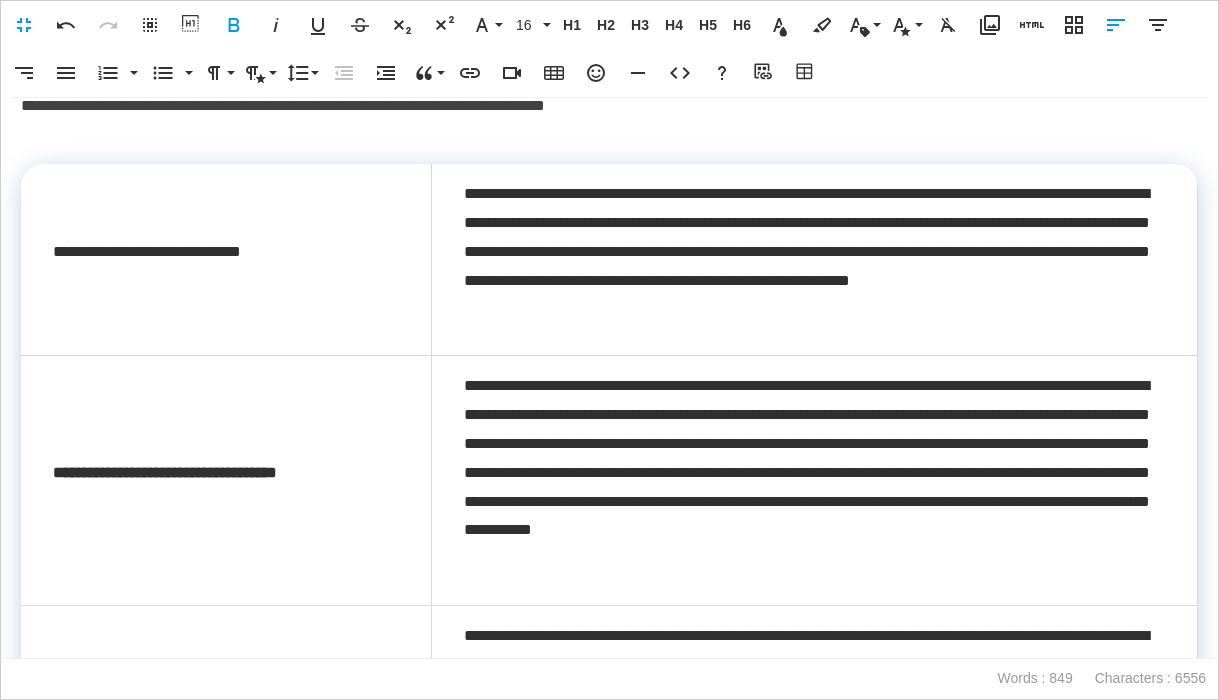 scroll, scrollTop: 0, scrollLeft: 0, axis: both 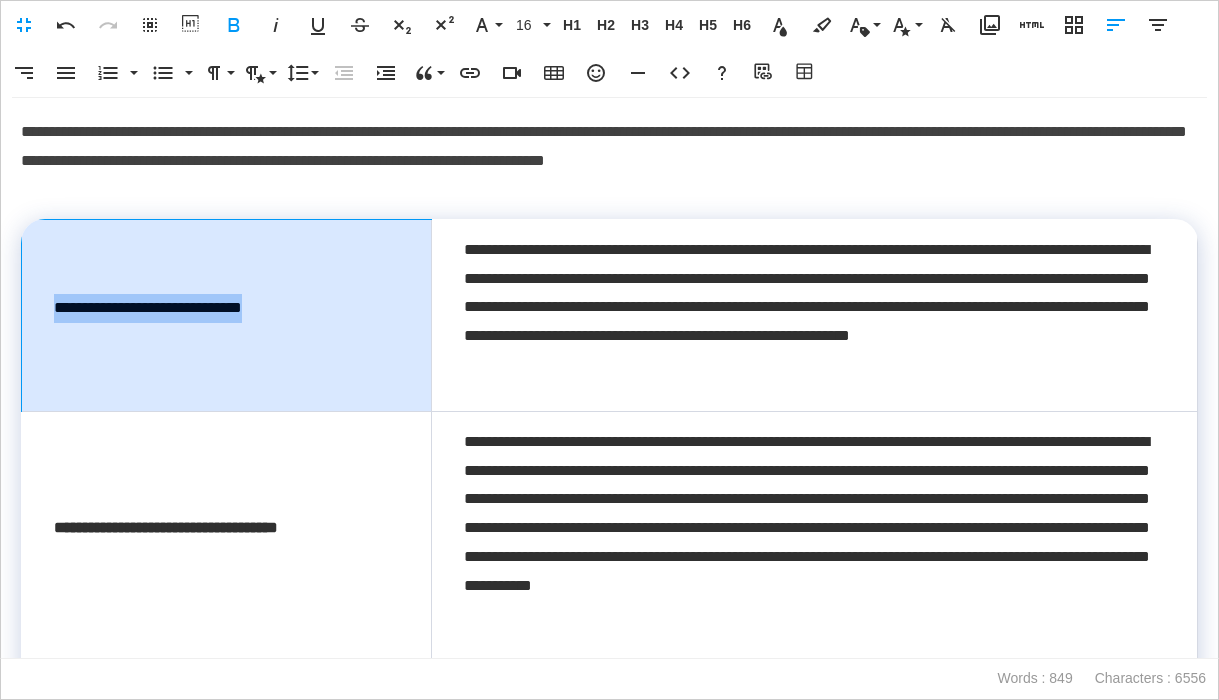 drag, startPoint x: 328, startPoint y: 318, endPoint x: 23, endPoint y: 318, distance: 305 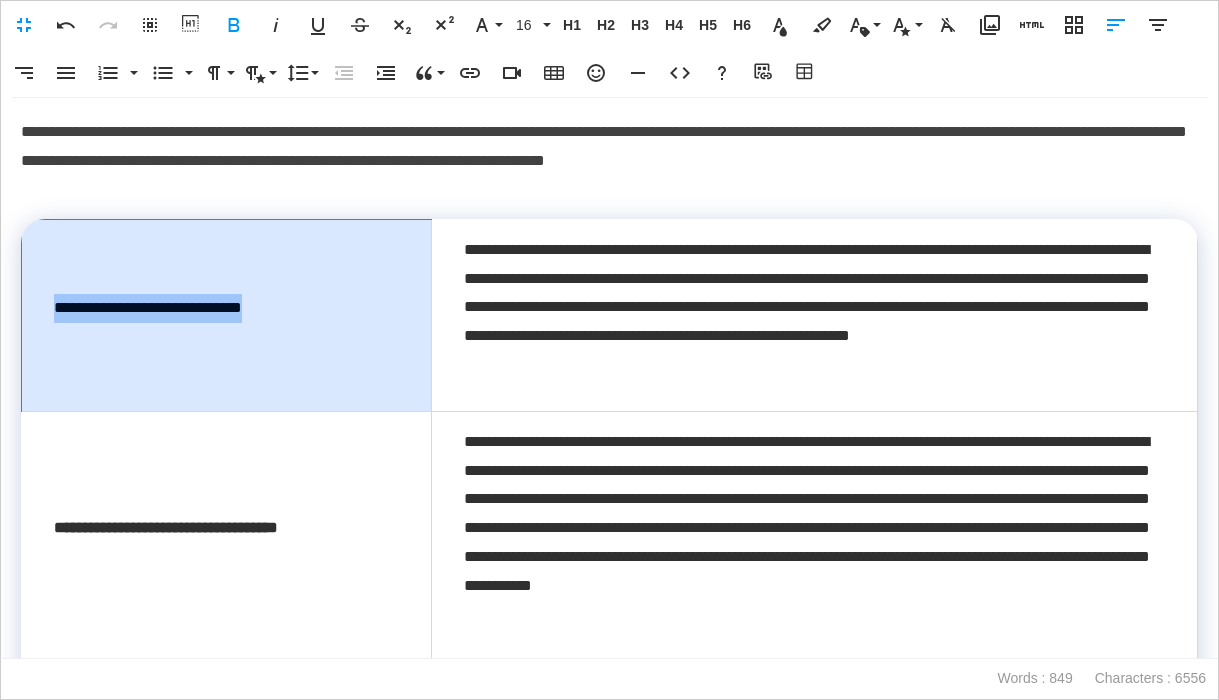click on "**********" at bounding box center [227, 315] 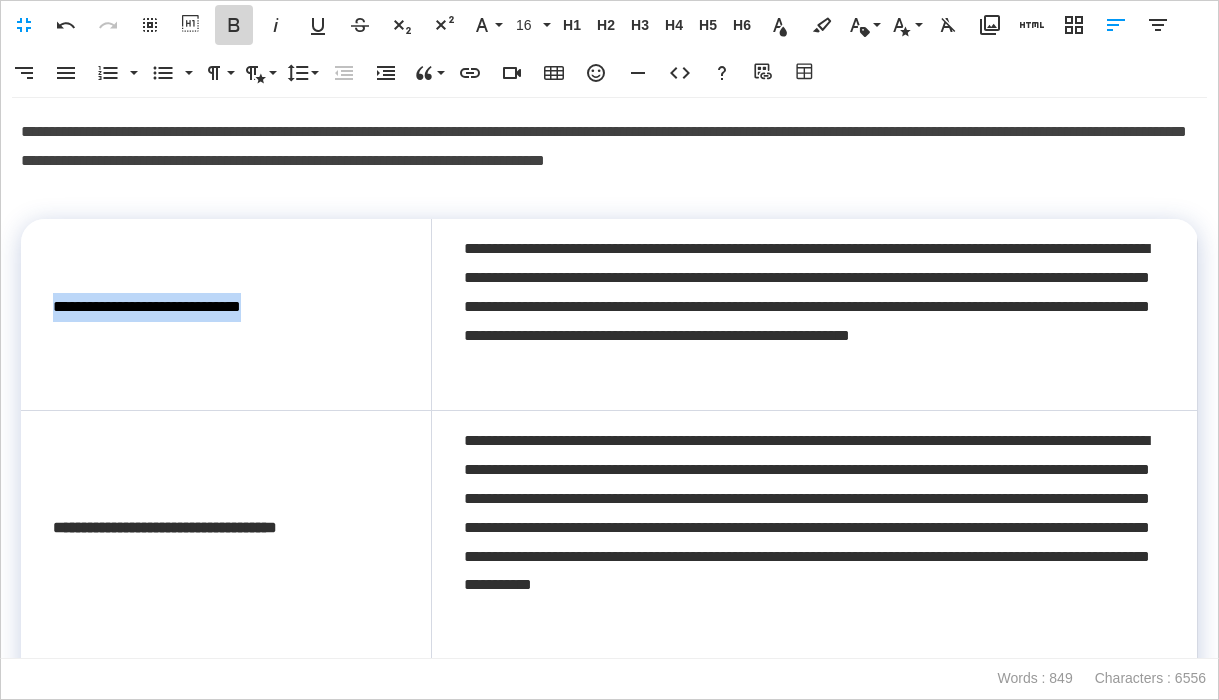 click 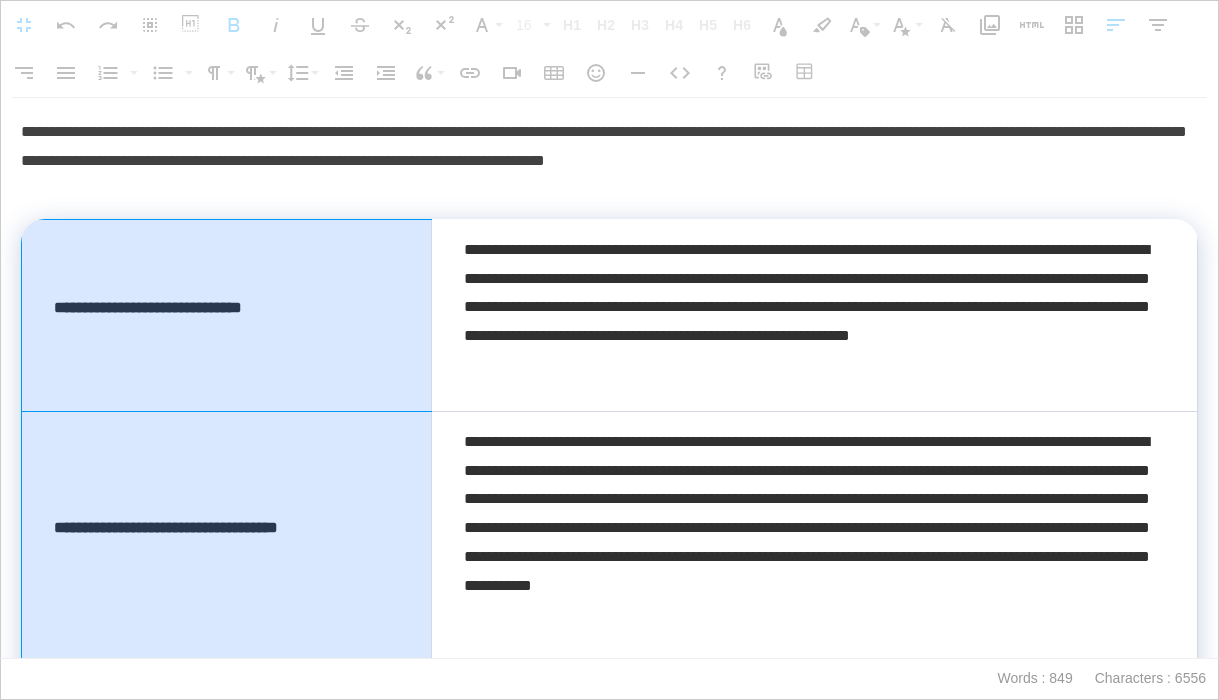 drag, startPoint x: 342, startPoint y: 315, endPoint x: 319, endPoint y: 552, distance: 238.11342 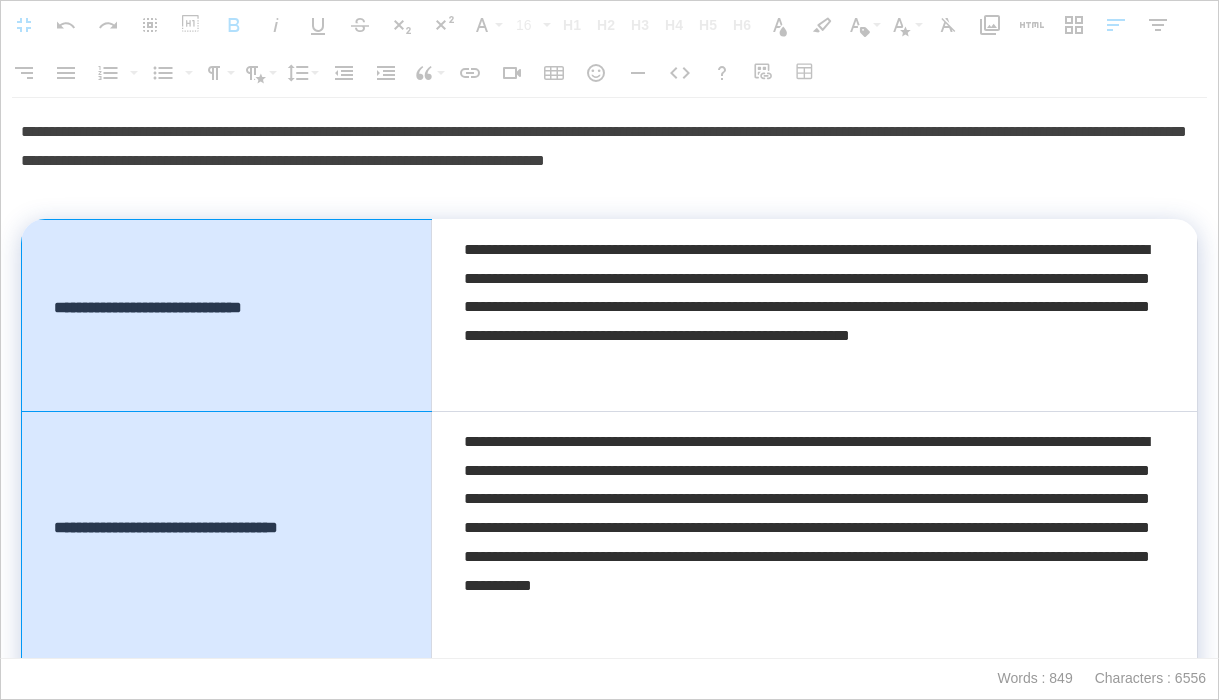 click on "**********" at bounding box center [610, 1442] 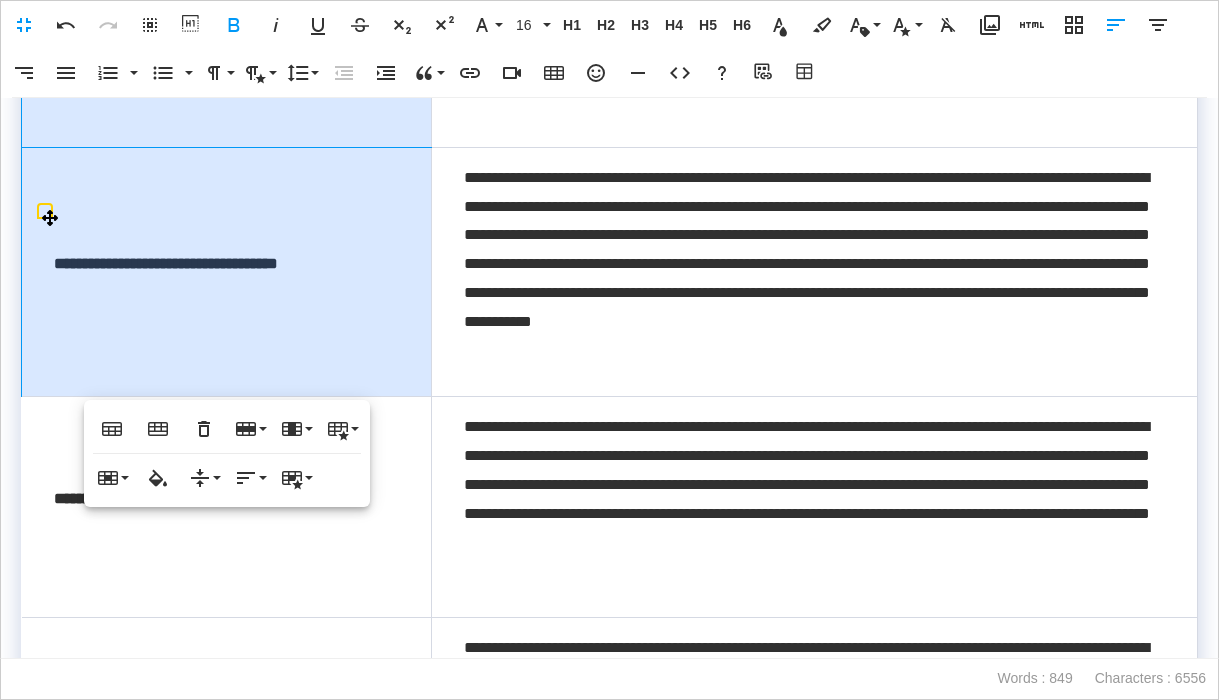 scroll, scrollTop: 271, scrollLeft: 0, axis: vertical 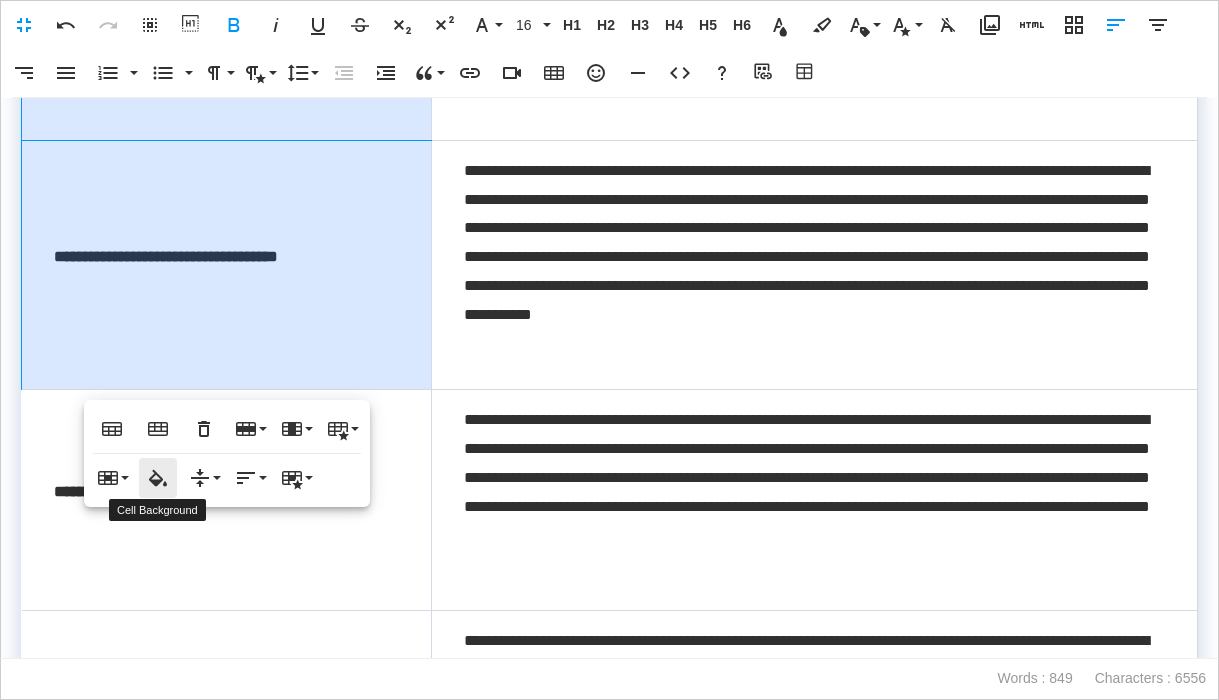 click 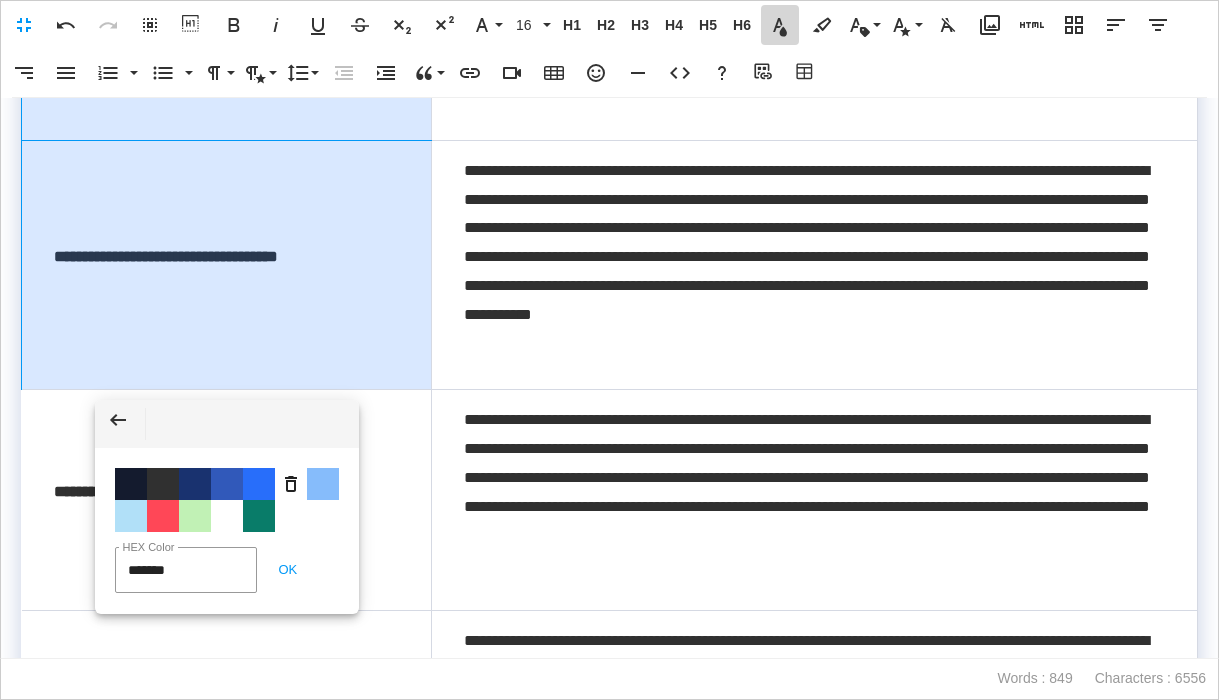 click 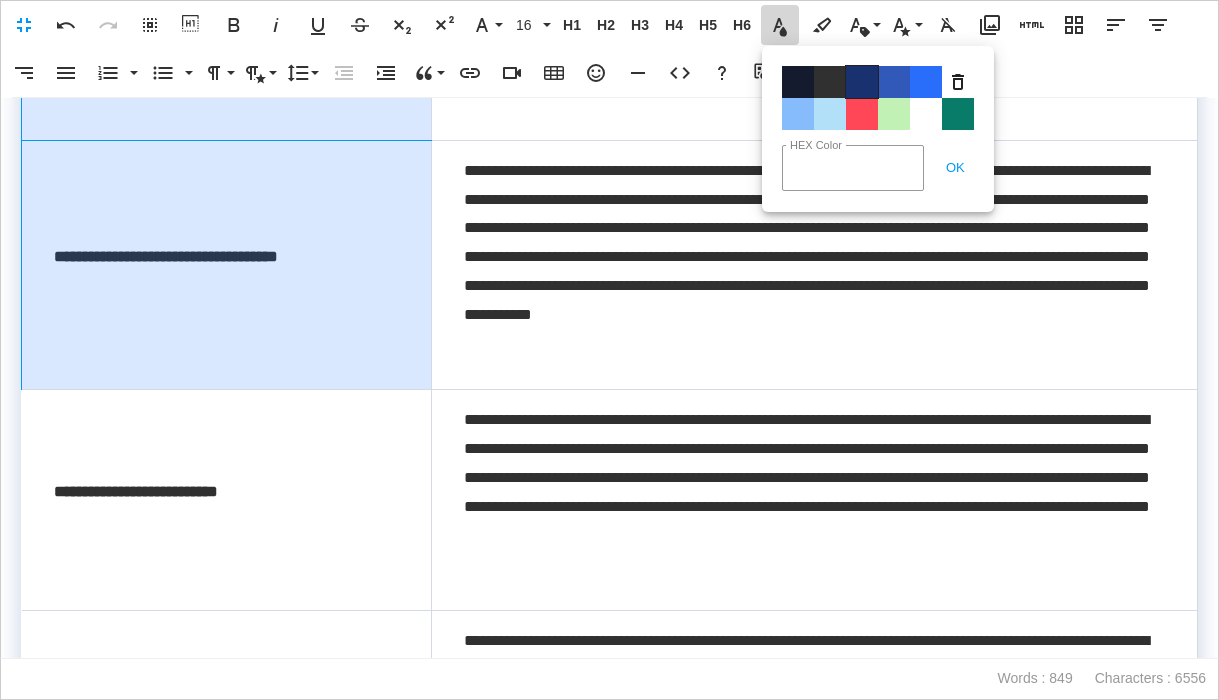 click on "Color#19326F" at bounding box center [862, 82] 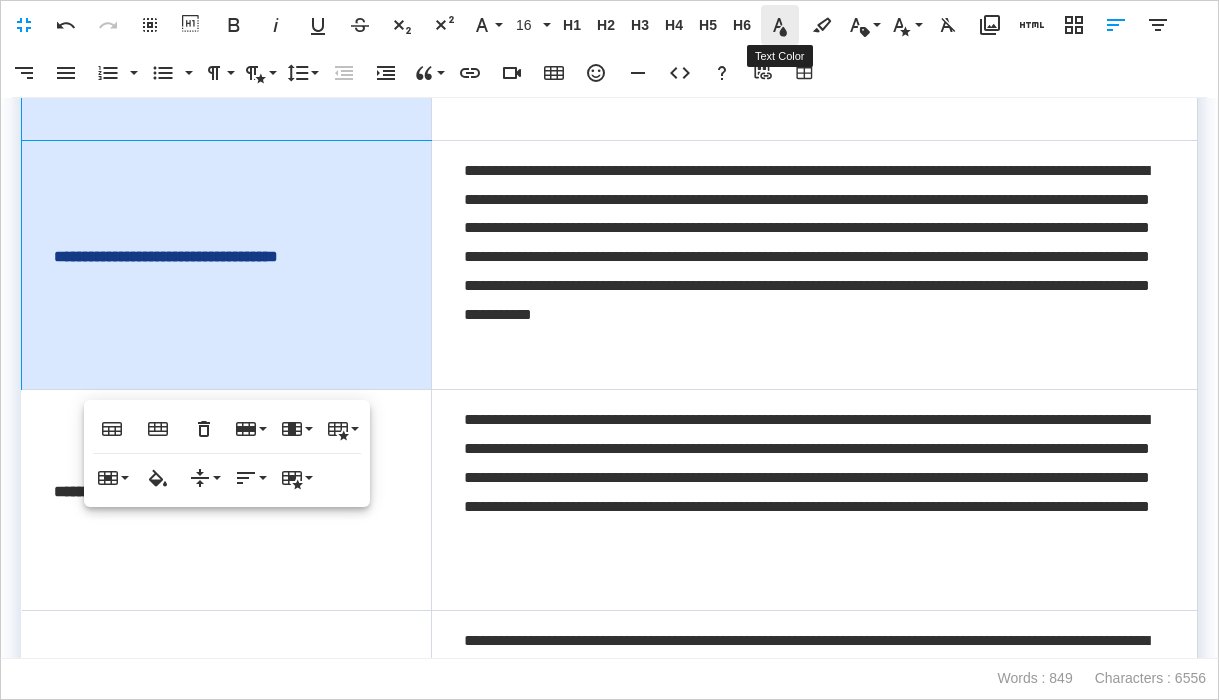 click 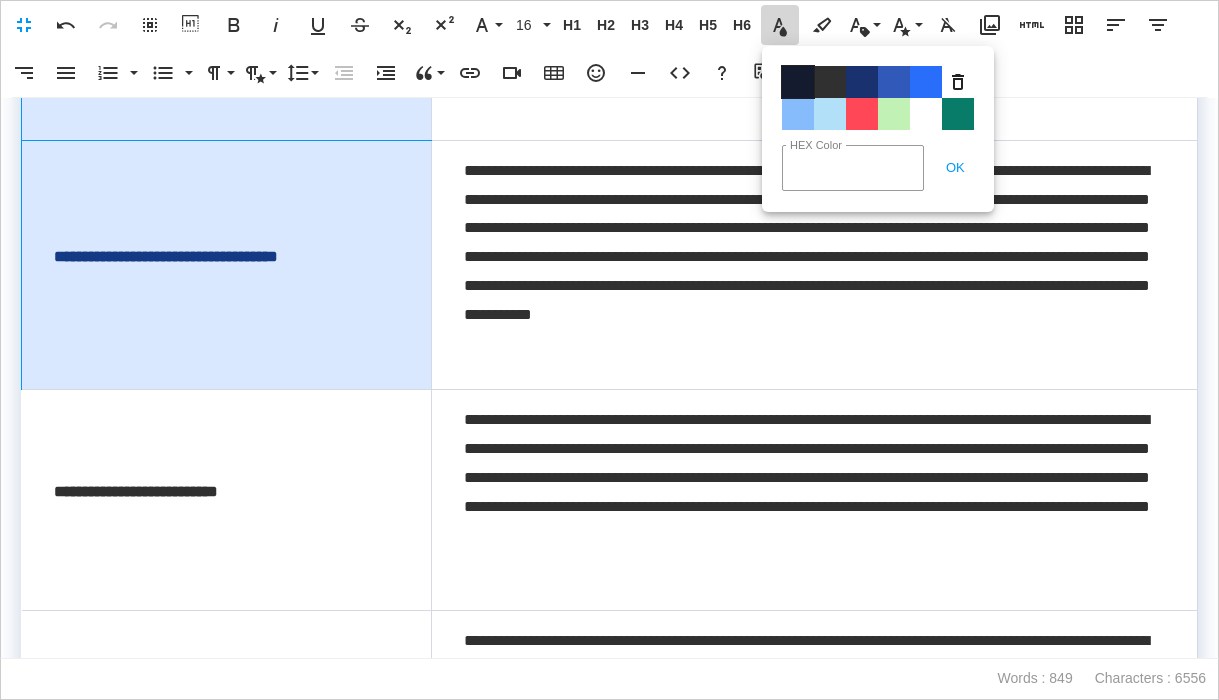 click on "Color#141B2E" at bounding box center [798, 82] 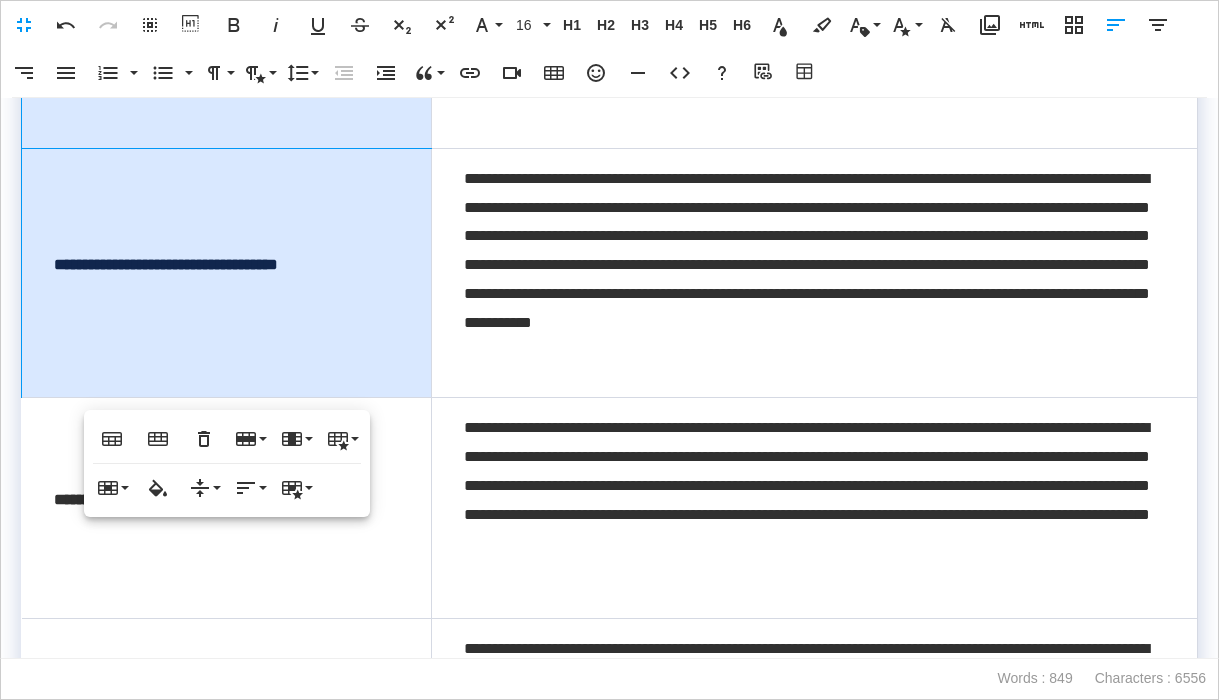 scroll, scrollTop: 261, scrollLeft: 0, axis: vertical 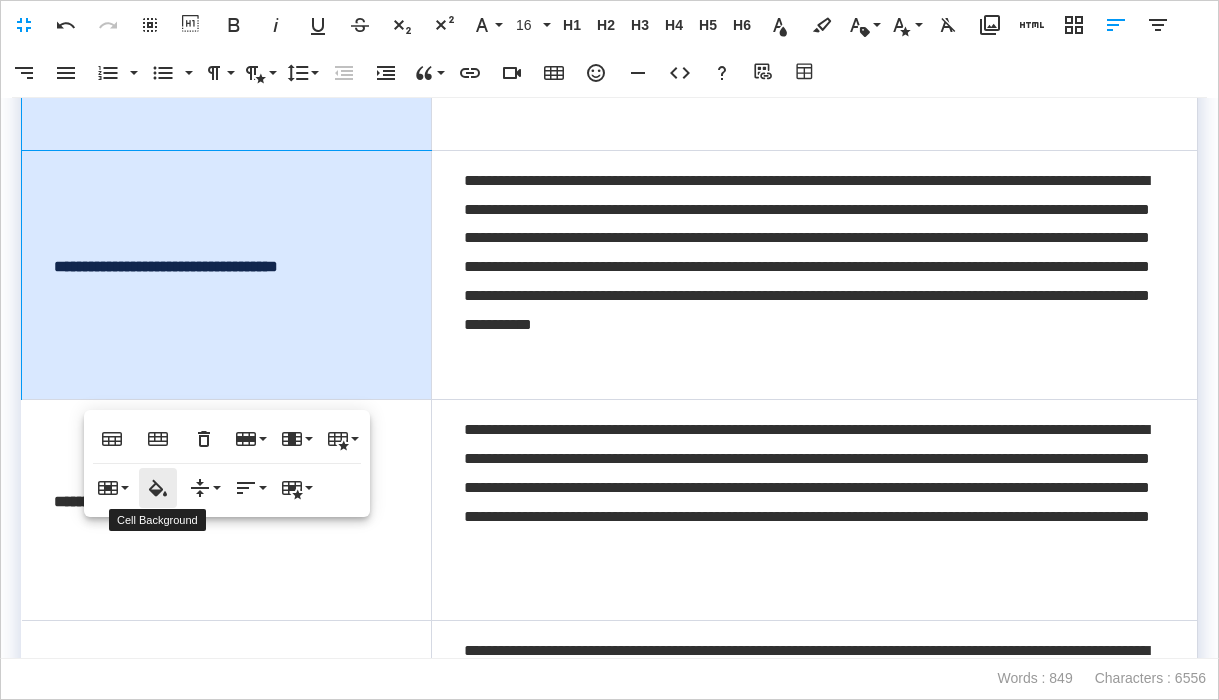 click 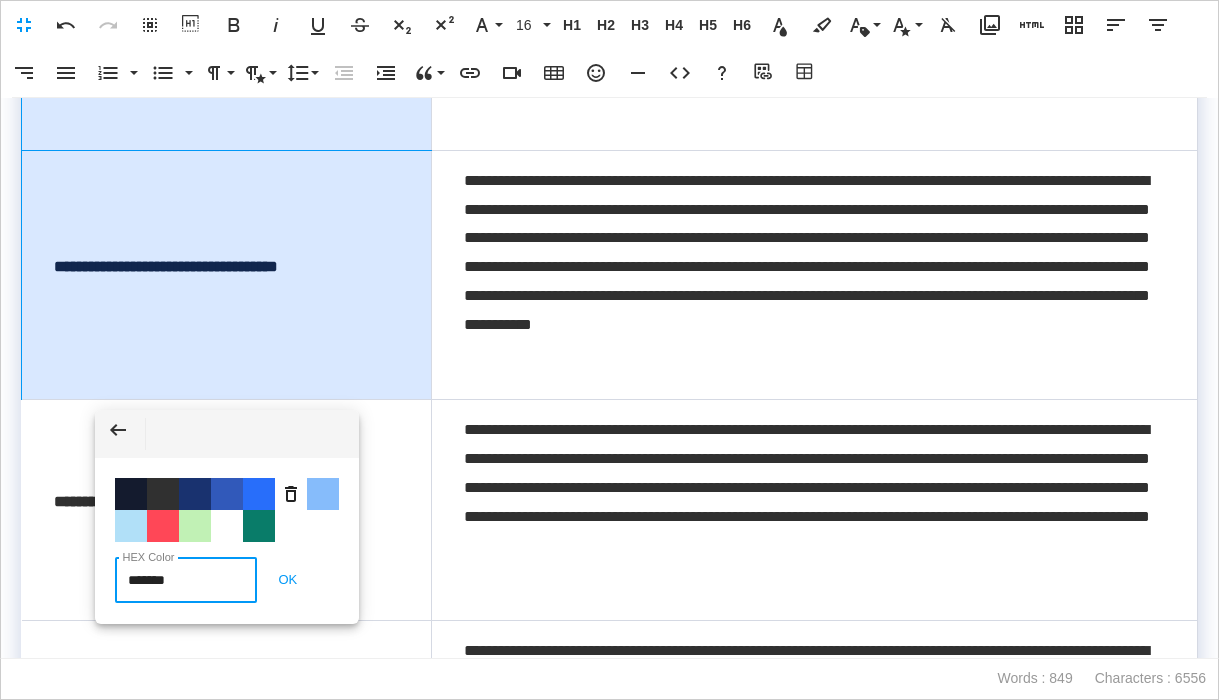 drag, startPoint x: 196, startPoint y: 498, endPoint x: 315, endPoint y: 292, distance: 237.90125 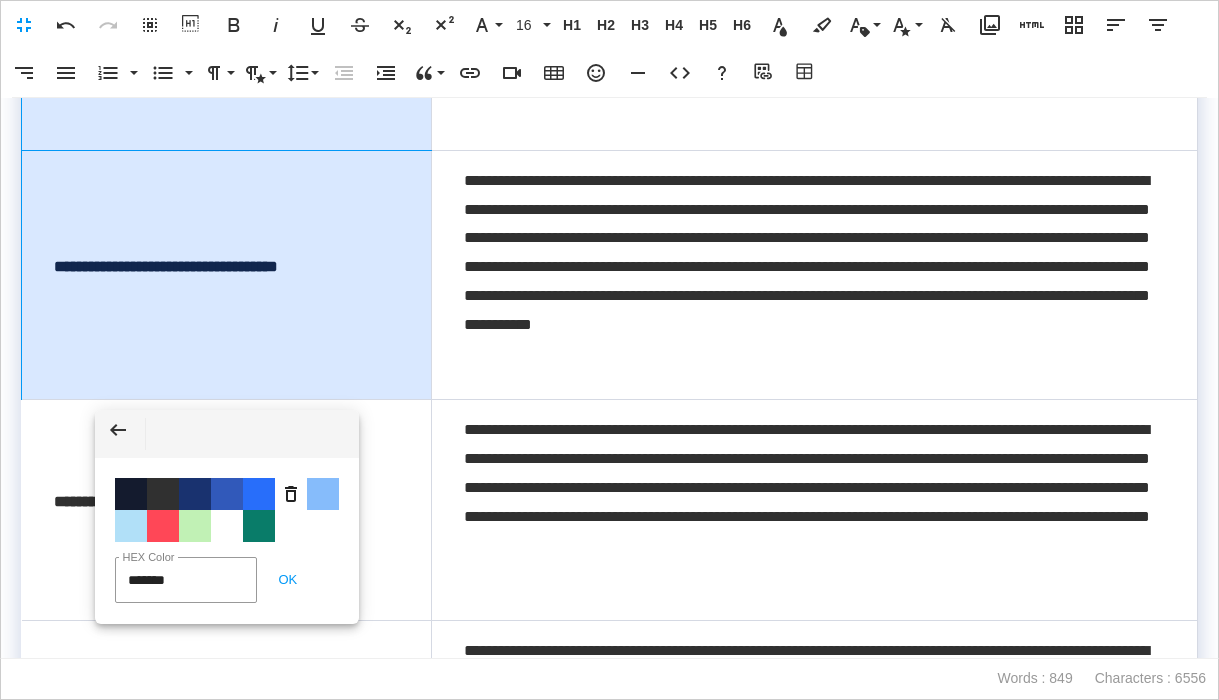 click on "Color #19326F" at bounding box center [195, 494] 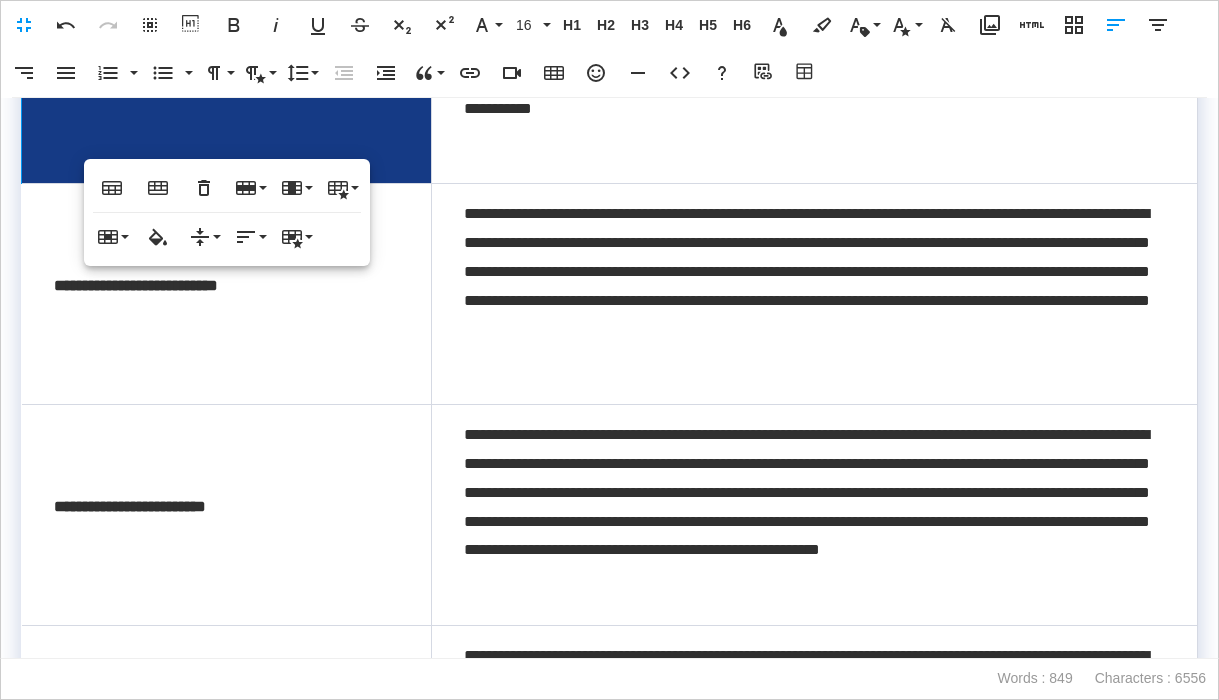 scroll, scrollTop: 600, scrollLeft: 0, axis: vertical 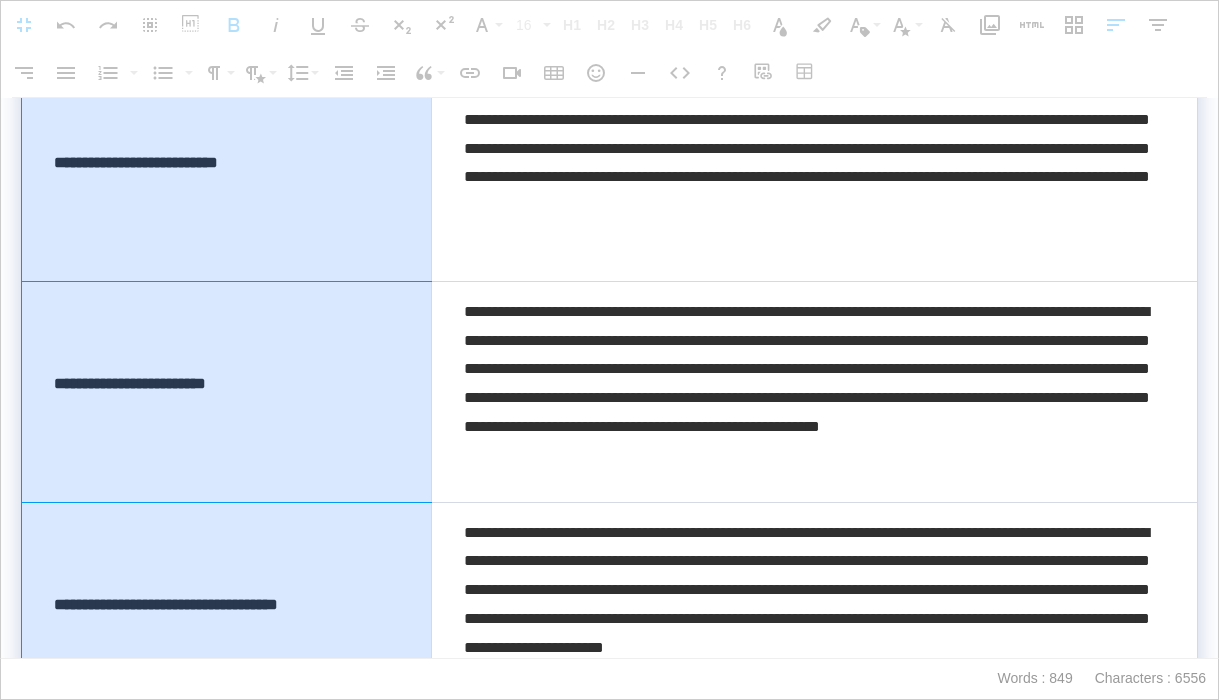 drag, startPoint x: 376, startPoint y: 236, endPoint x: 339, endPoint y: 604, distance: 369.85538 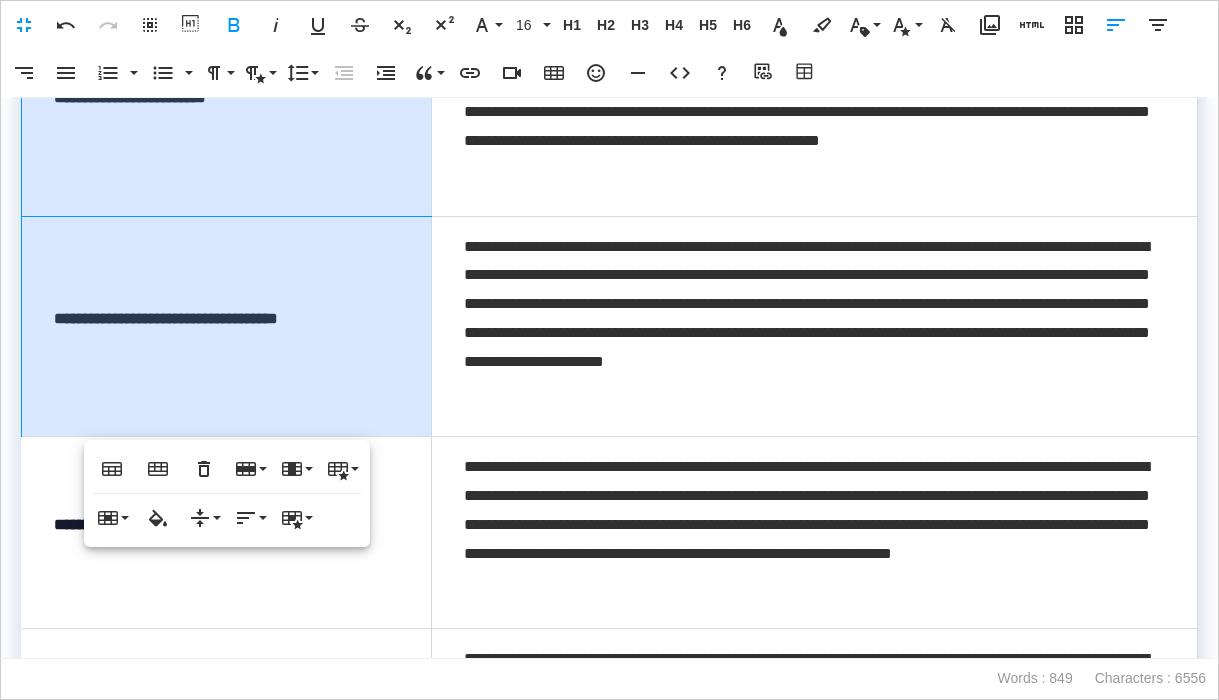scroll, scrollTop: 893, scrollLeft: 0, axis: vertical 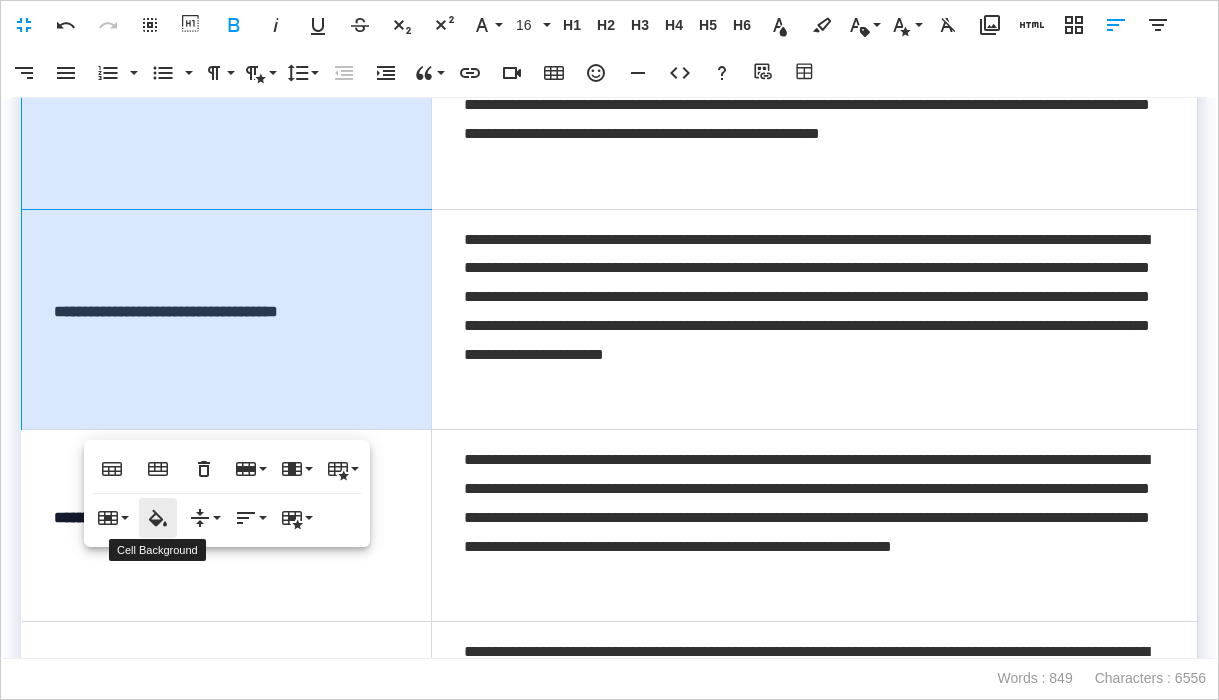 click 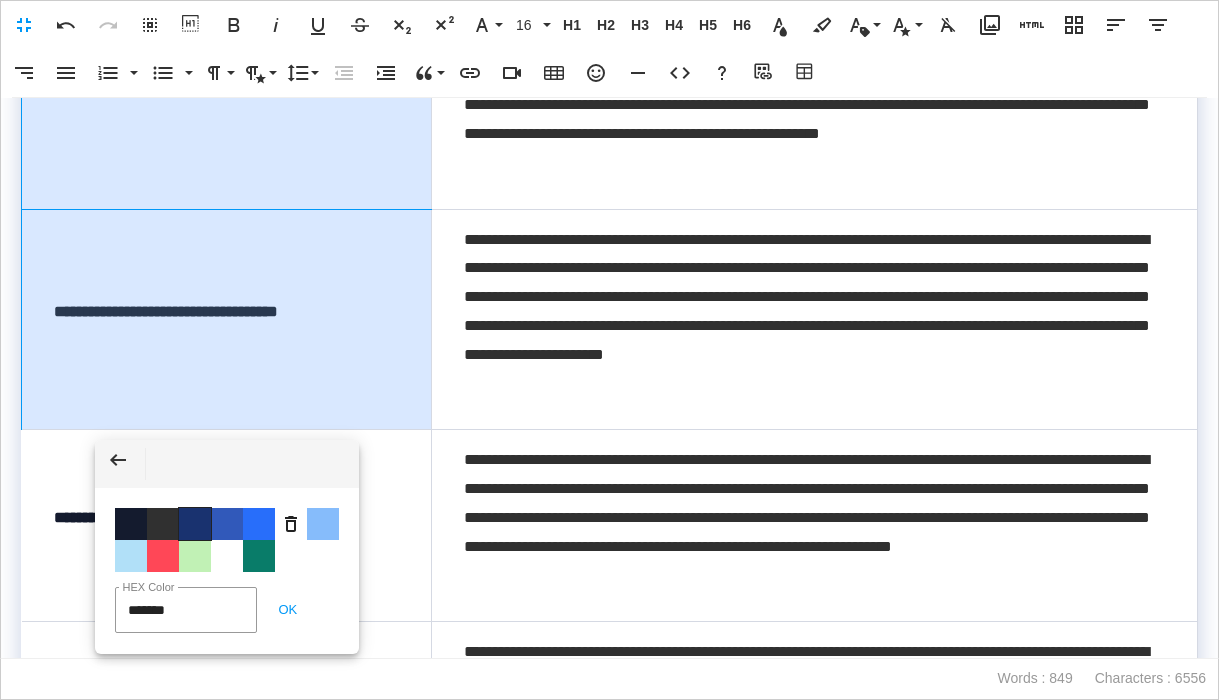 click on "Color #19326F" at bounding box center [195, 524] 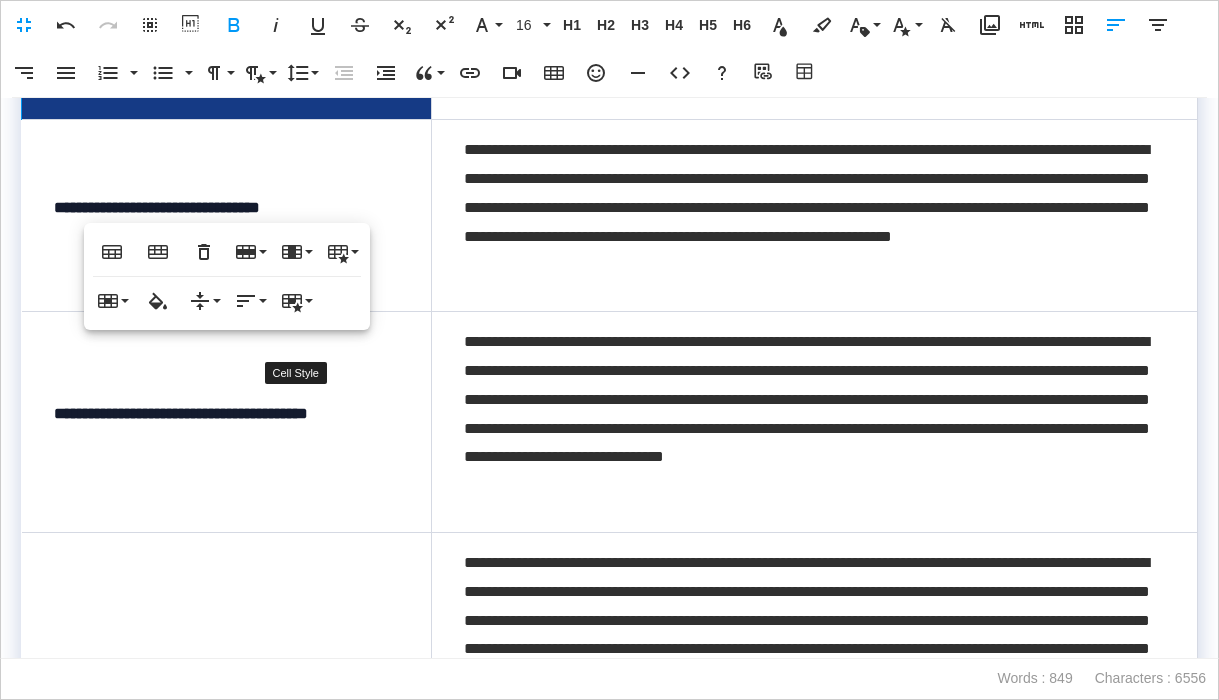 scroll, scrollTop: 1211, scrollLeft: 0, axis: vertical 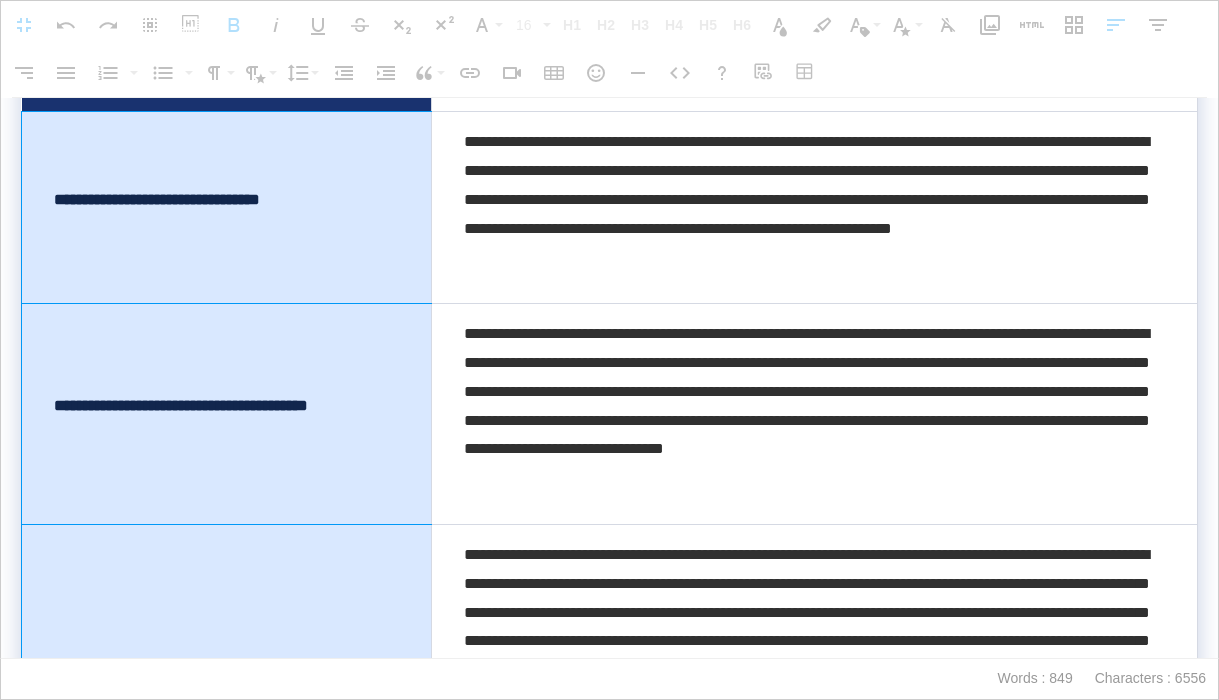 drag, startPoint x: 409, startPoint y: 270, endPoint x: 331, endPoint y: 584, distance: 323.54288 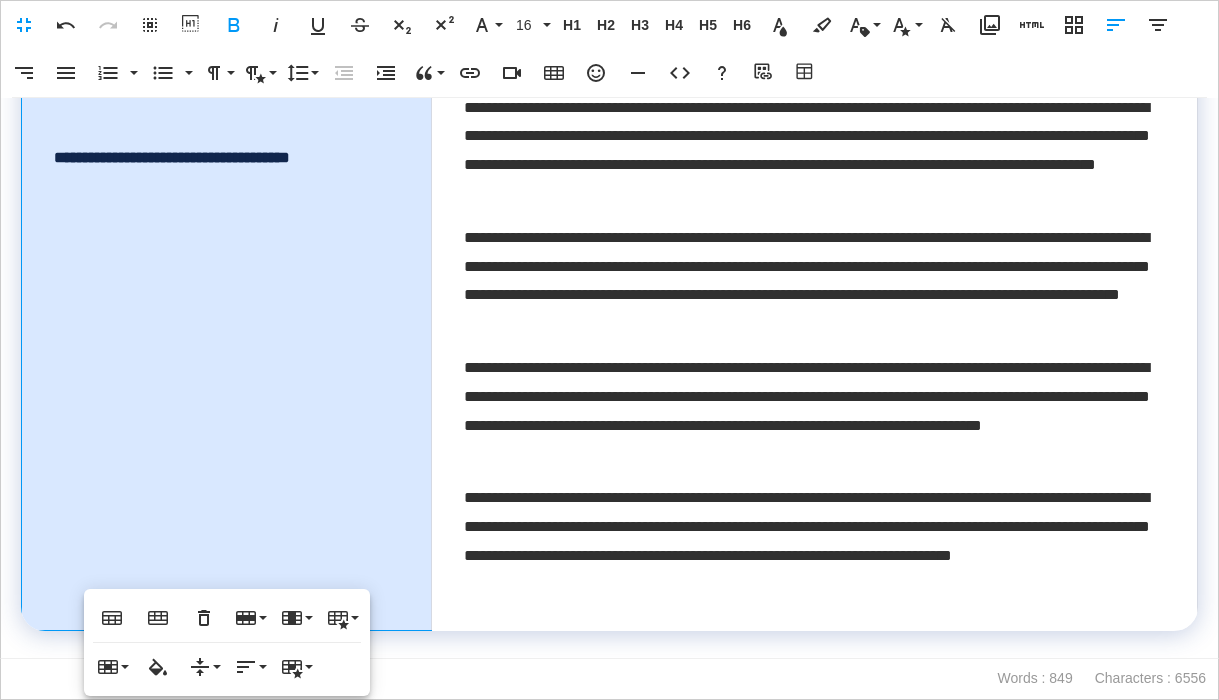 scroll, scrollTop: 2137, scrollLeft: 0, axis: vertical 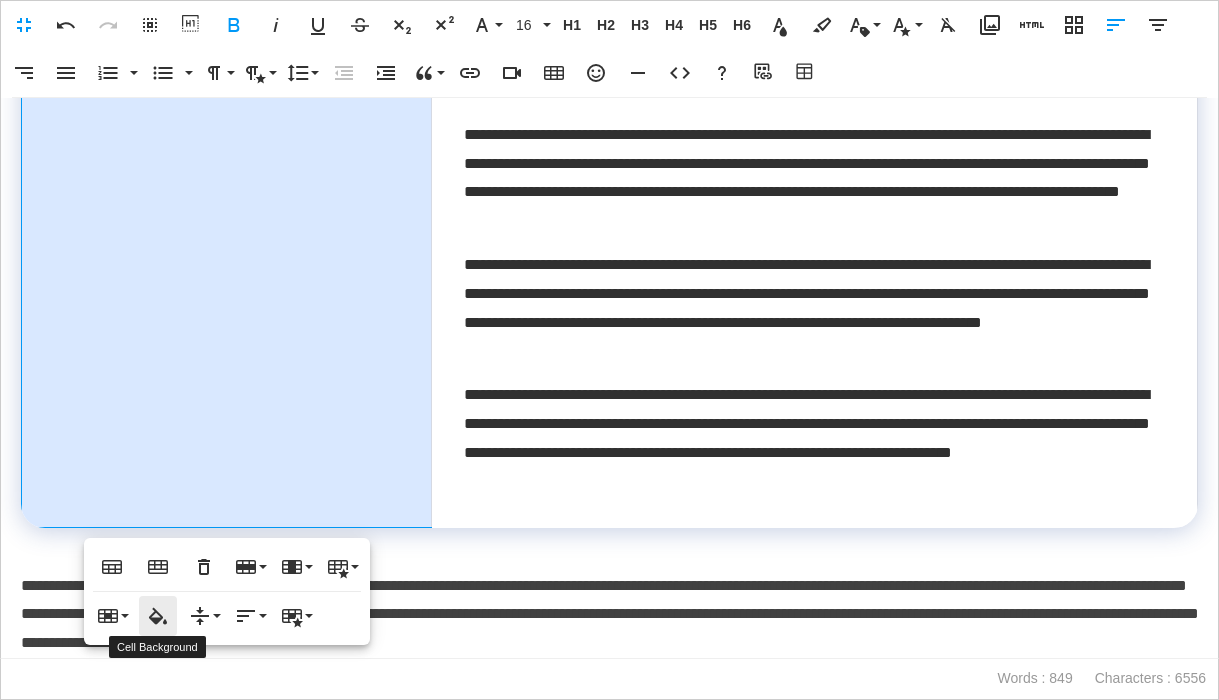 click 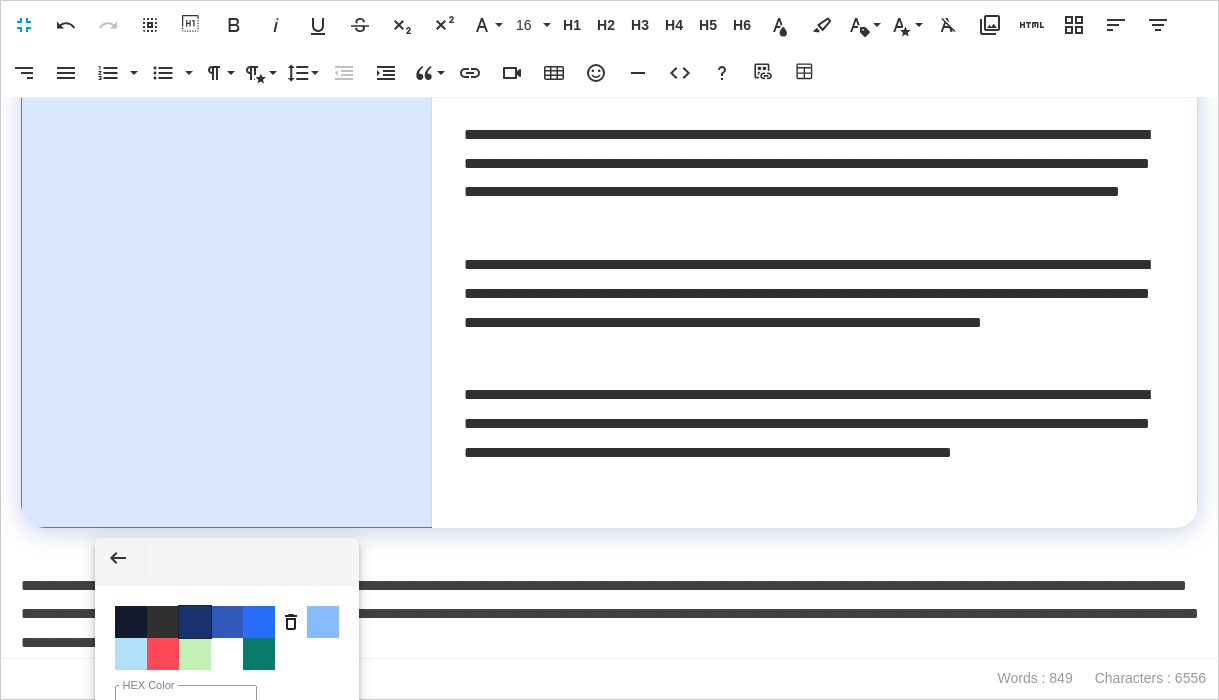 click on "Color #19326F" at bounding box center (195, 622) 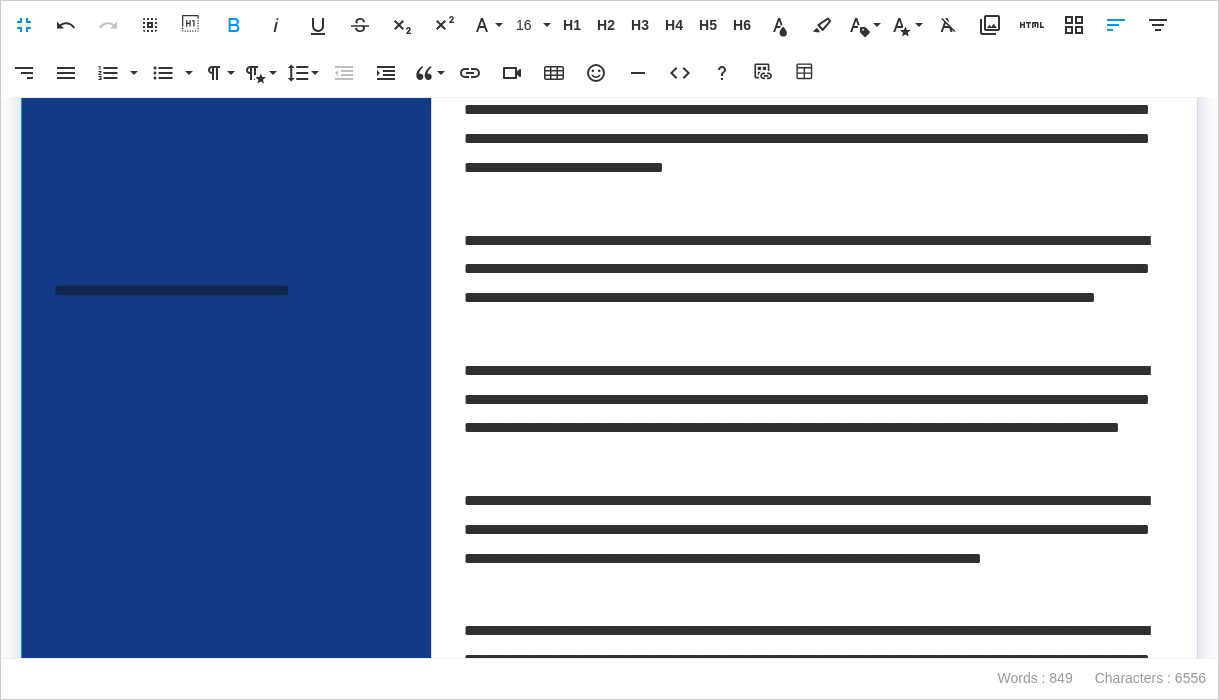 scroll, scrollTop: 1909, scrollLeft: 0, axis: vertical 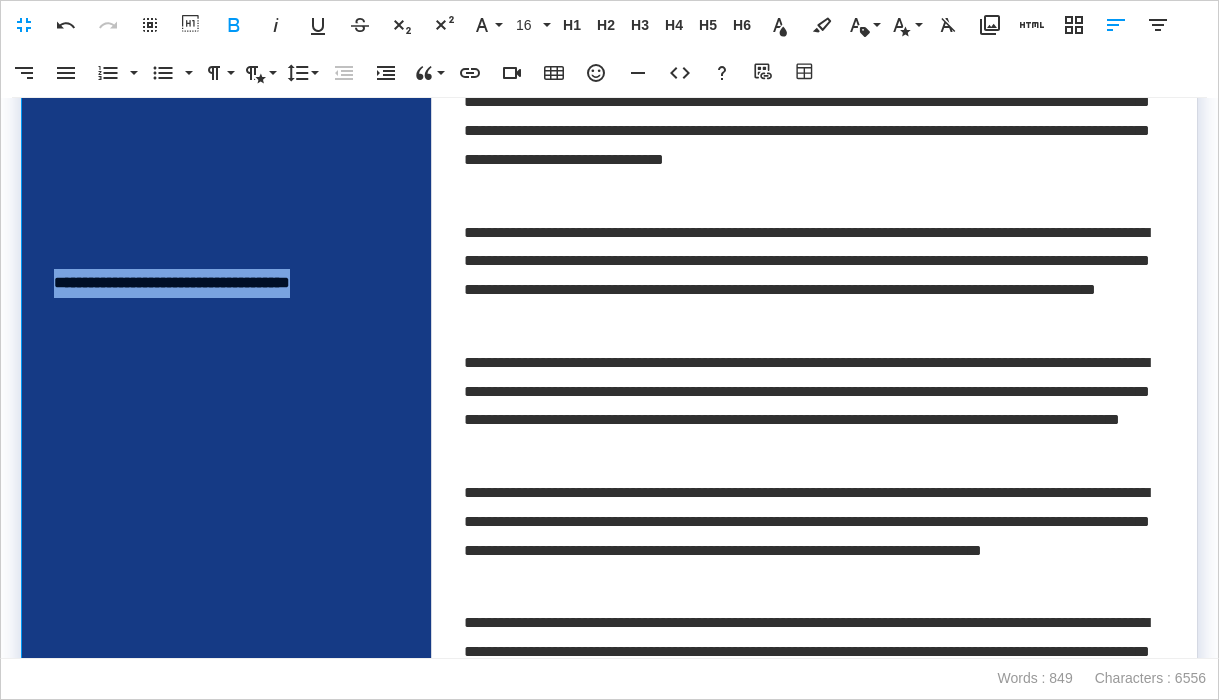 drag, startPoint x: 364, startPoint y: 283, endPoint x: 32, endPoint y: 278, distance: 332.03766 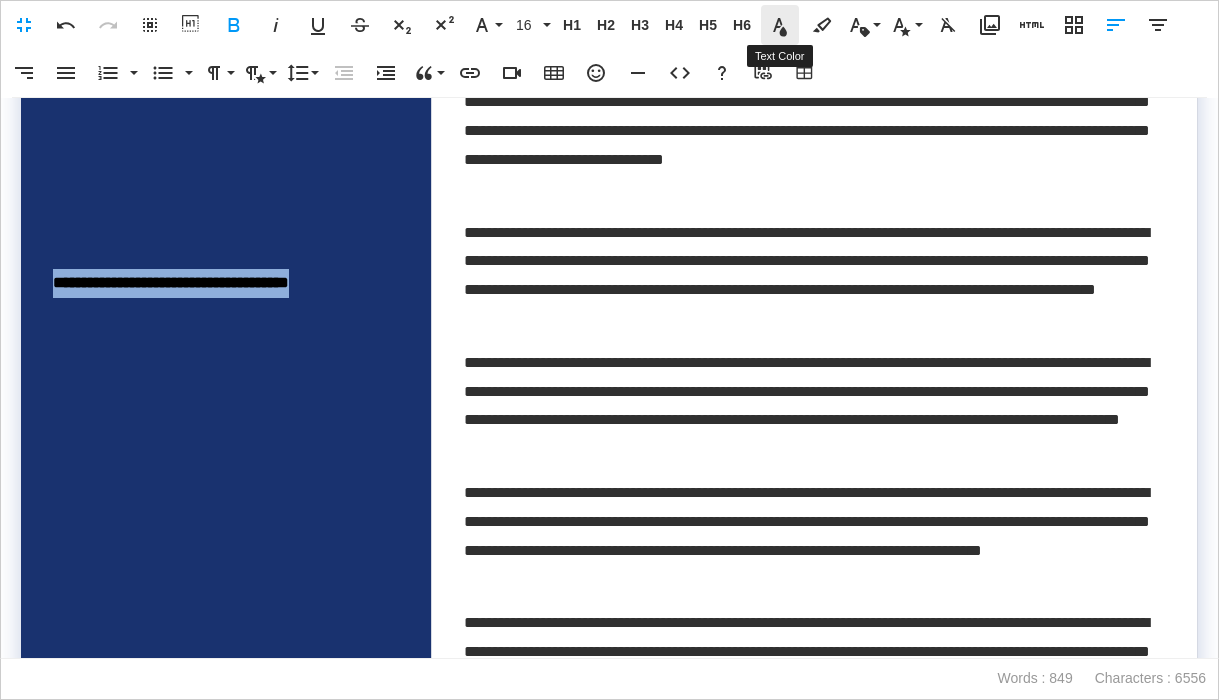 click 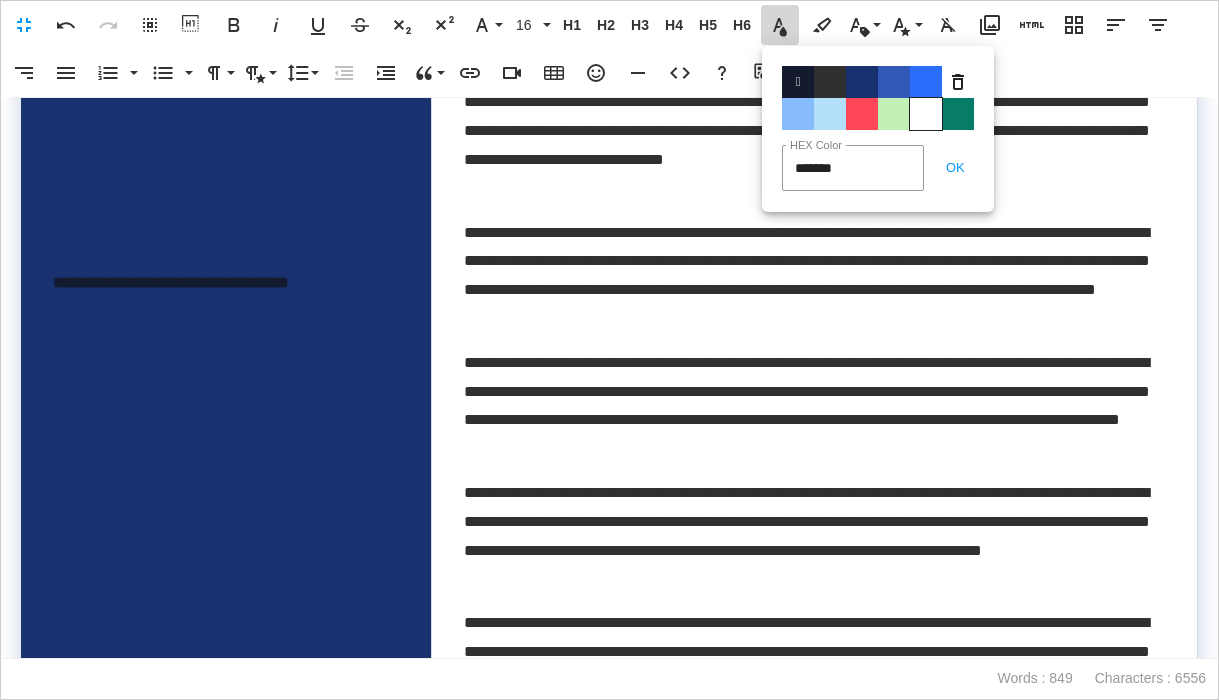 click on "Color#FFFFFF" at bounding box center [926, 114] 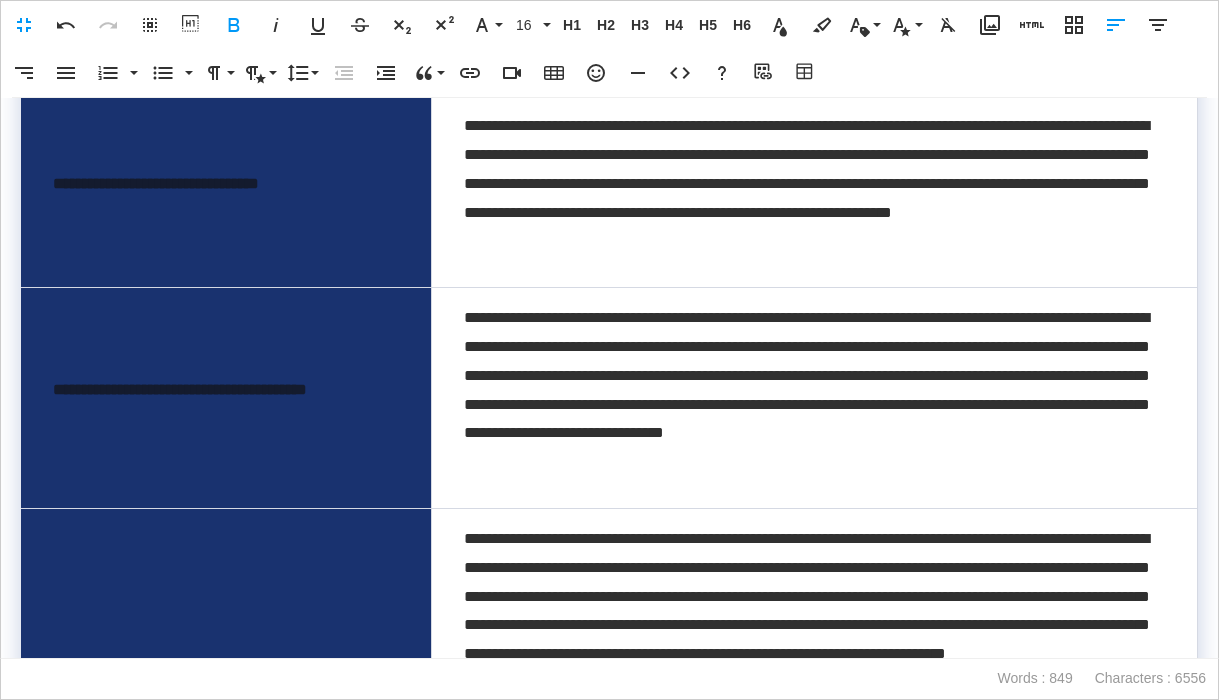 scroll, scrollTop: 1221, scrollLeft: 0, axis: vertical 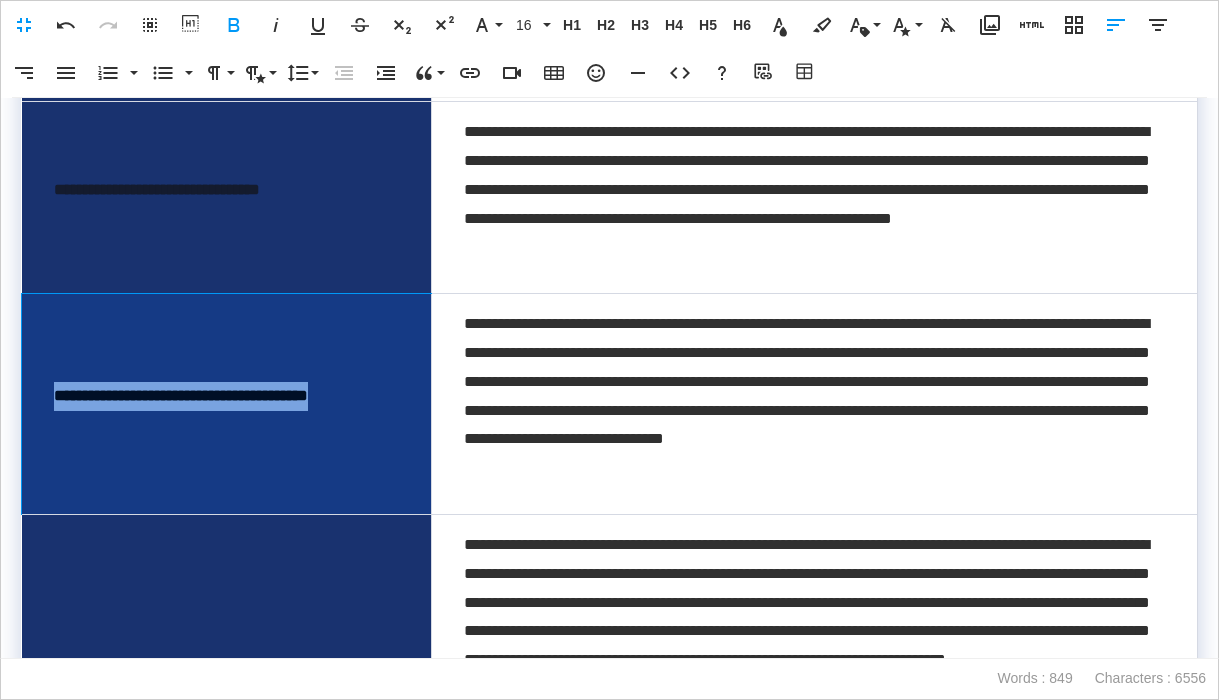drag, startPoint x: 392, startPoint y: 400, endPoint x: 41, endPoint y: 400, distance: 351 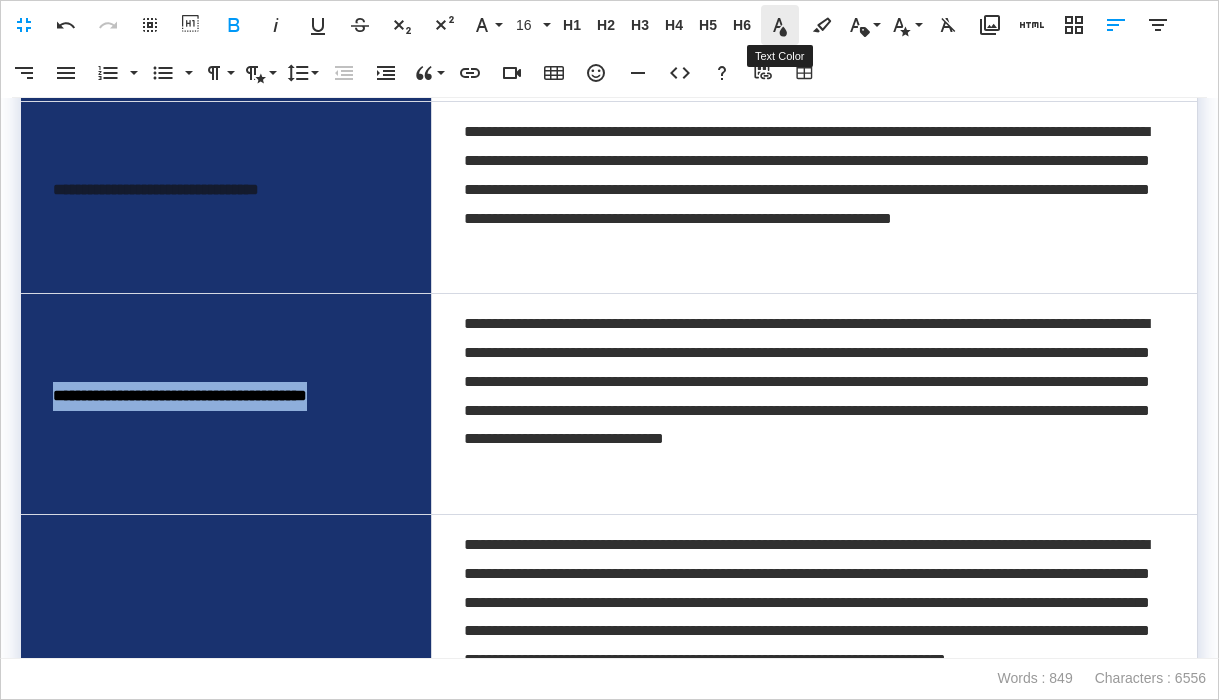 click 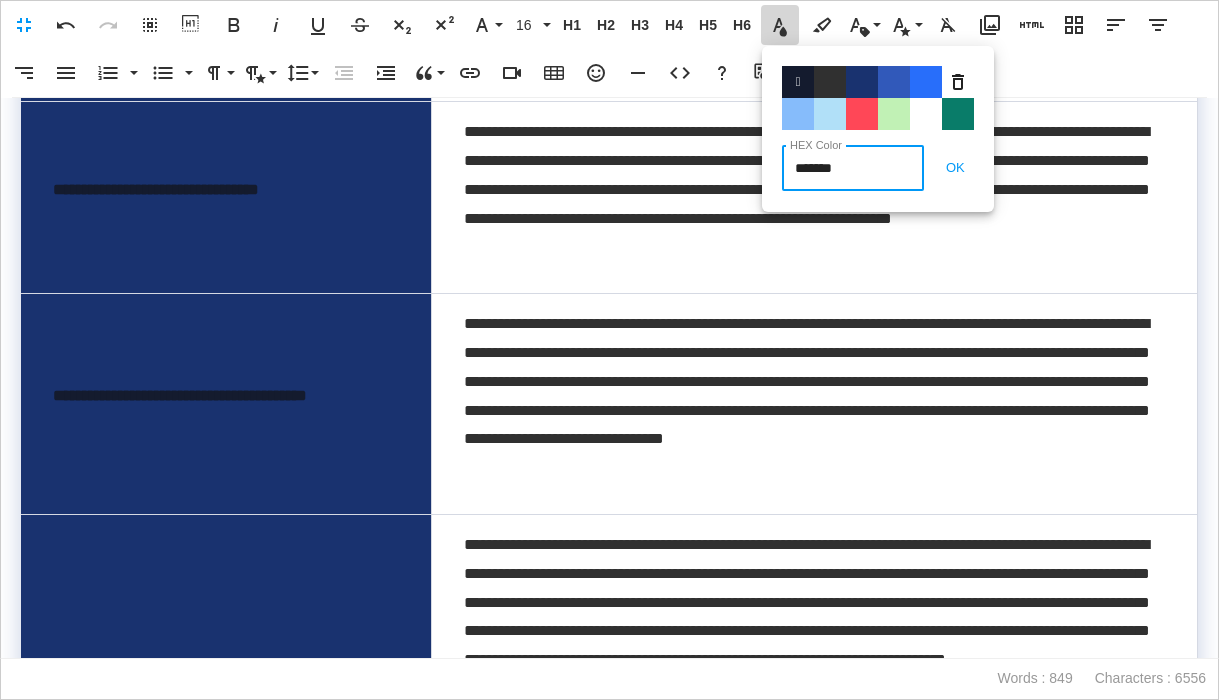 drag, startPoint x: 924, startPoint y: 109, endPoint x: 182, endPoint y: 218, distance: 749.9633 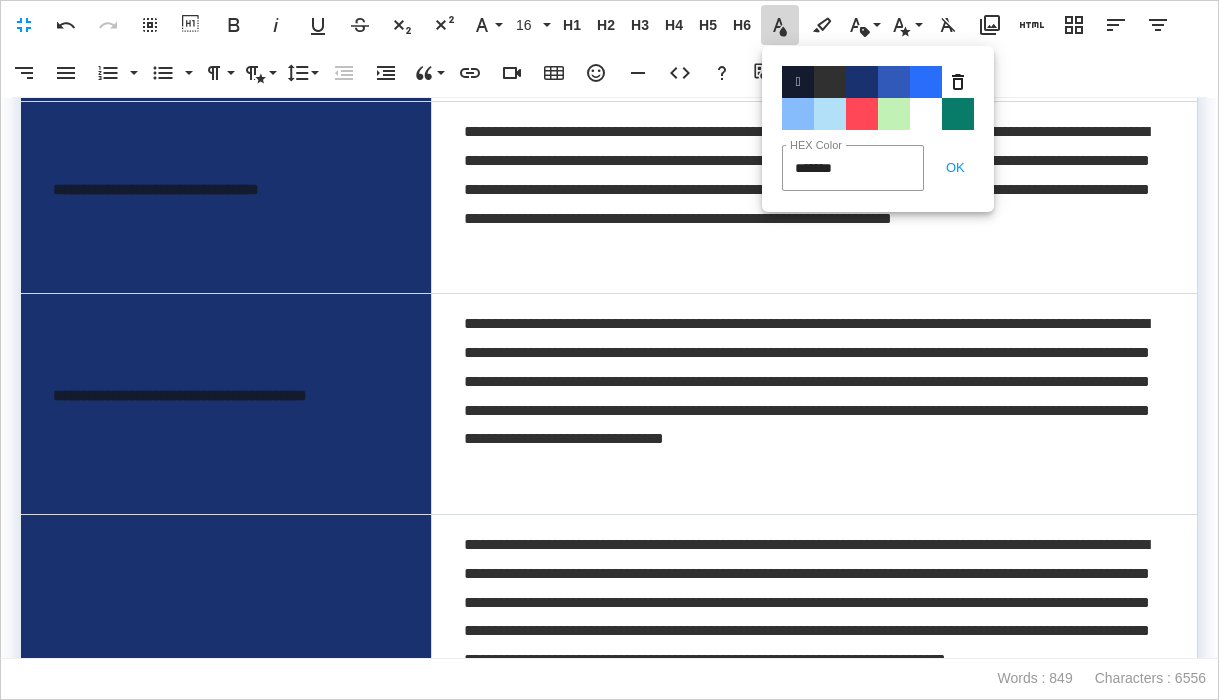 click on "Color#FFFFFF" at bounding box center [926, 114] 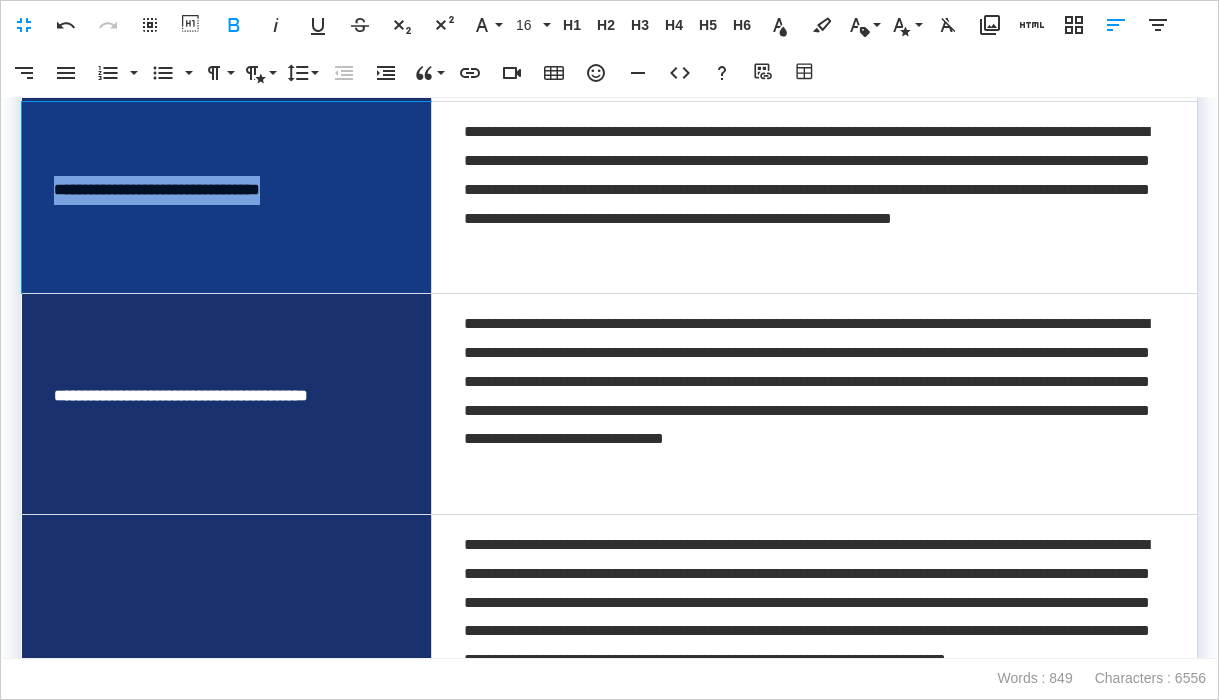 drag, startPoint x: 374, startPoint y: 197, endPoint x: 40, endPoint y: 200, distance: 334.01346 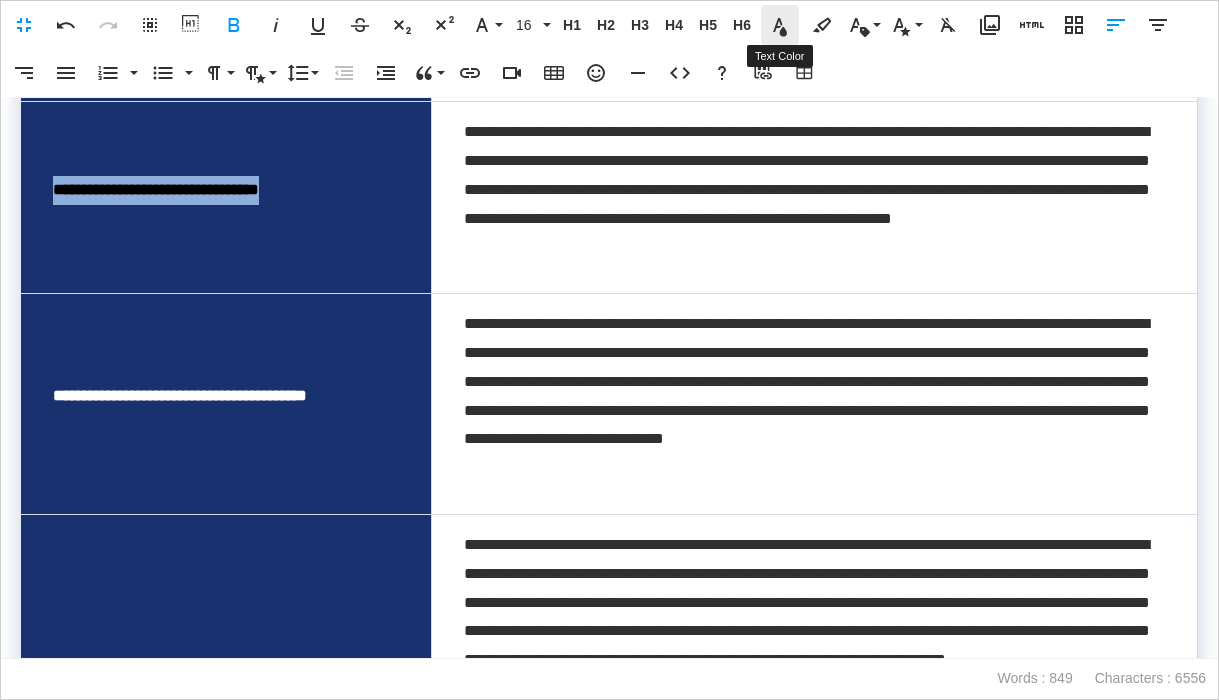 click on "Text Color" at bounding box center (780, 25) 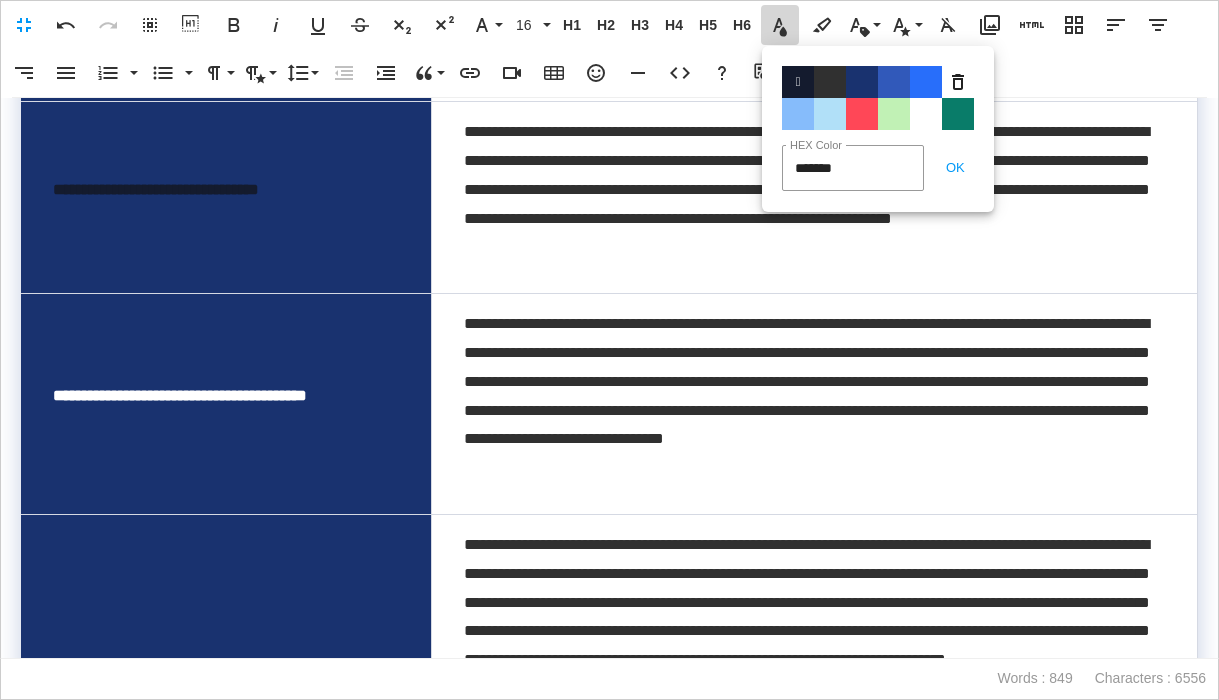 click on "Color#FFFFFF" at bounding box center [926, 114] 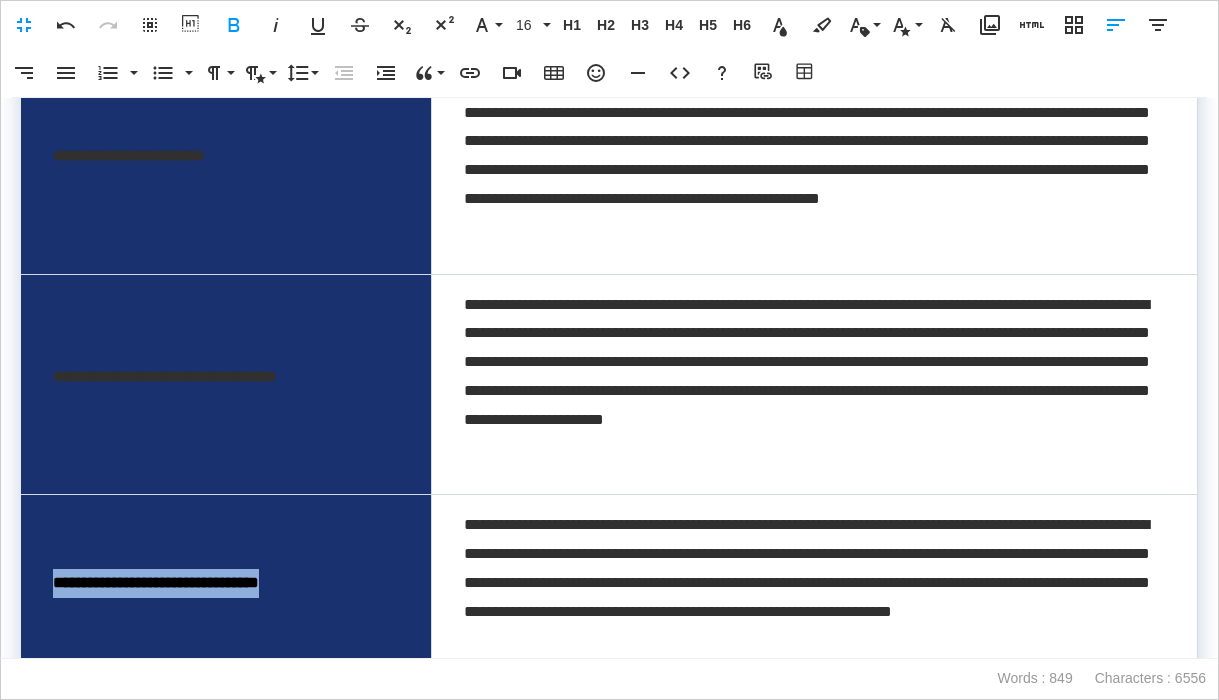 scroll, scrollTop: 827, scrollLeft: 0, axis: vertical 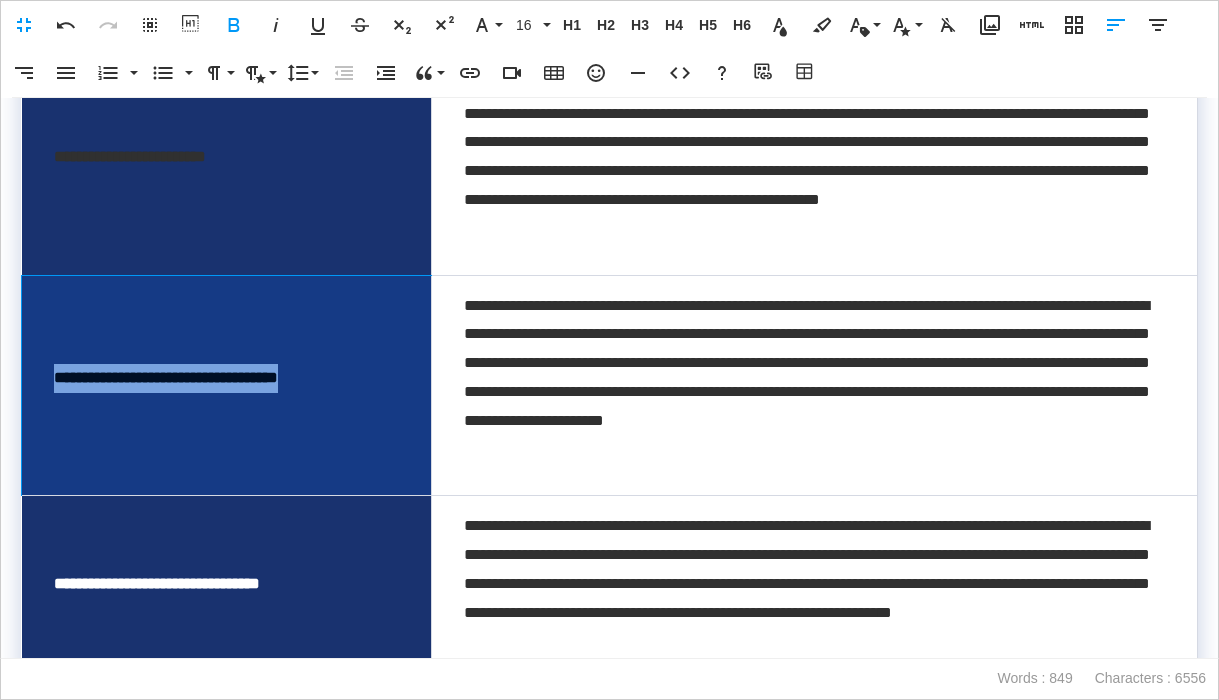 drag, startPoint x: 378, startPoint y: 381, endPoint x: 46, endPoint y: 385, distance: 332.0241 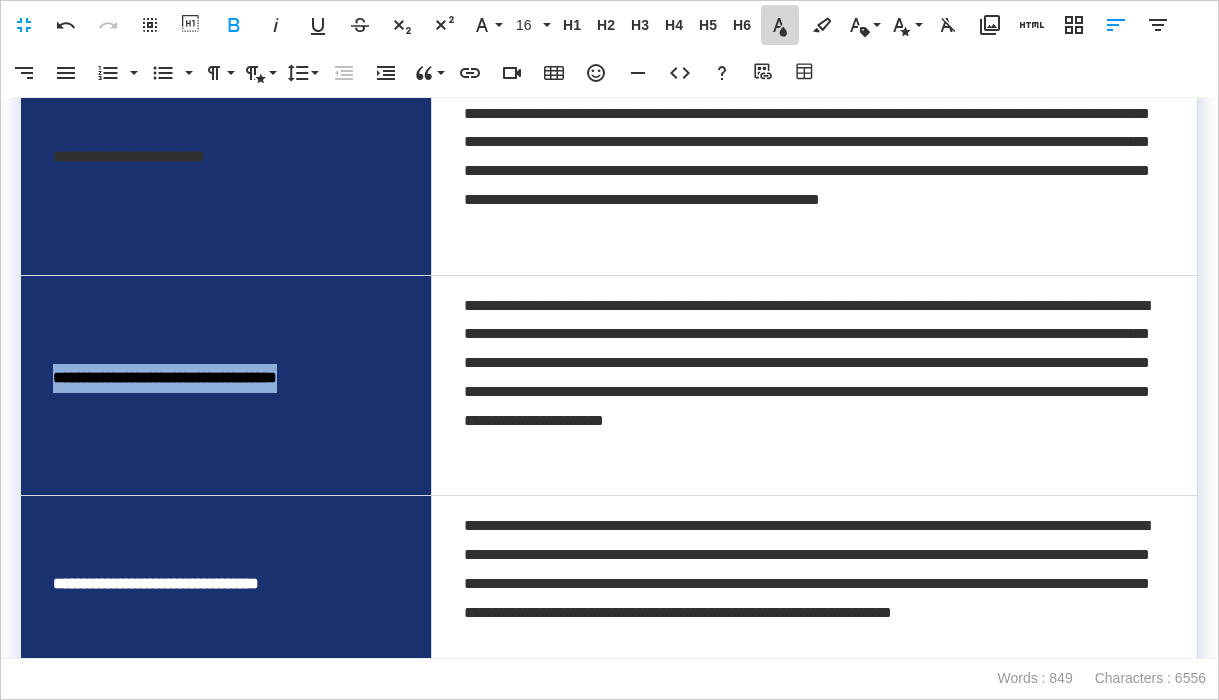 click 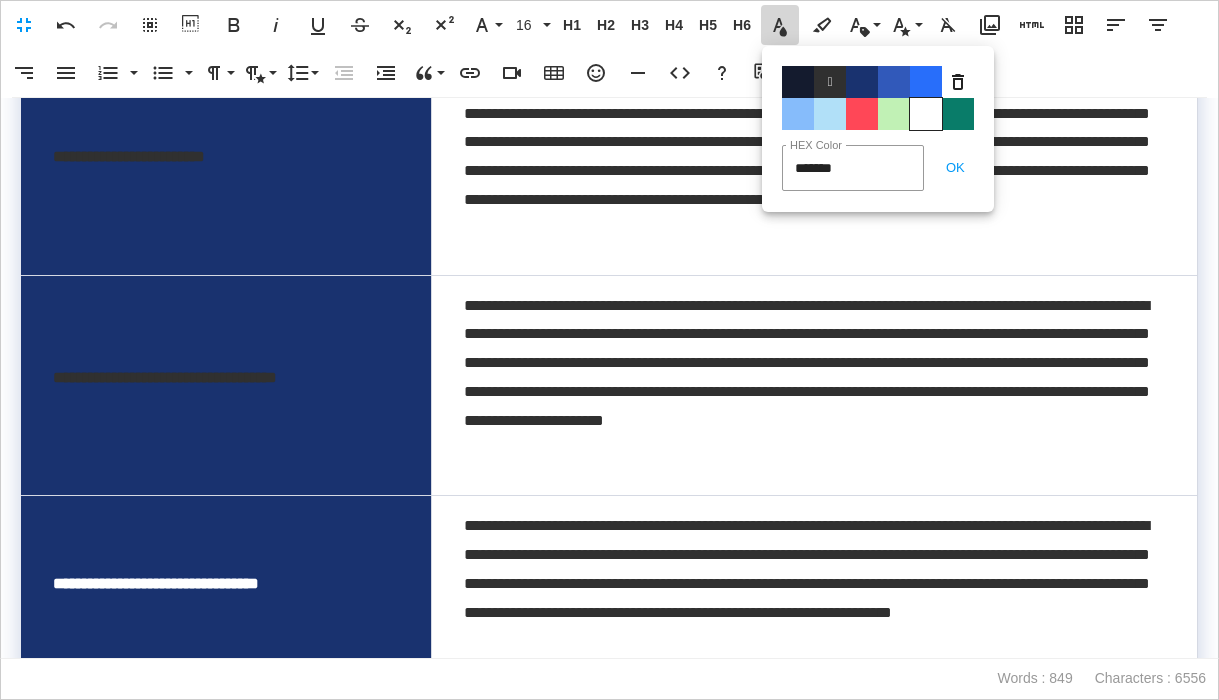 click on "Color#FFFFFF" at bounding box center [926, 114] 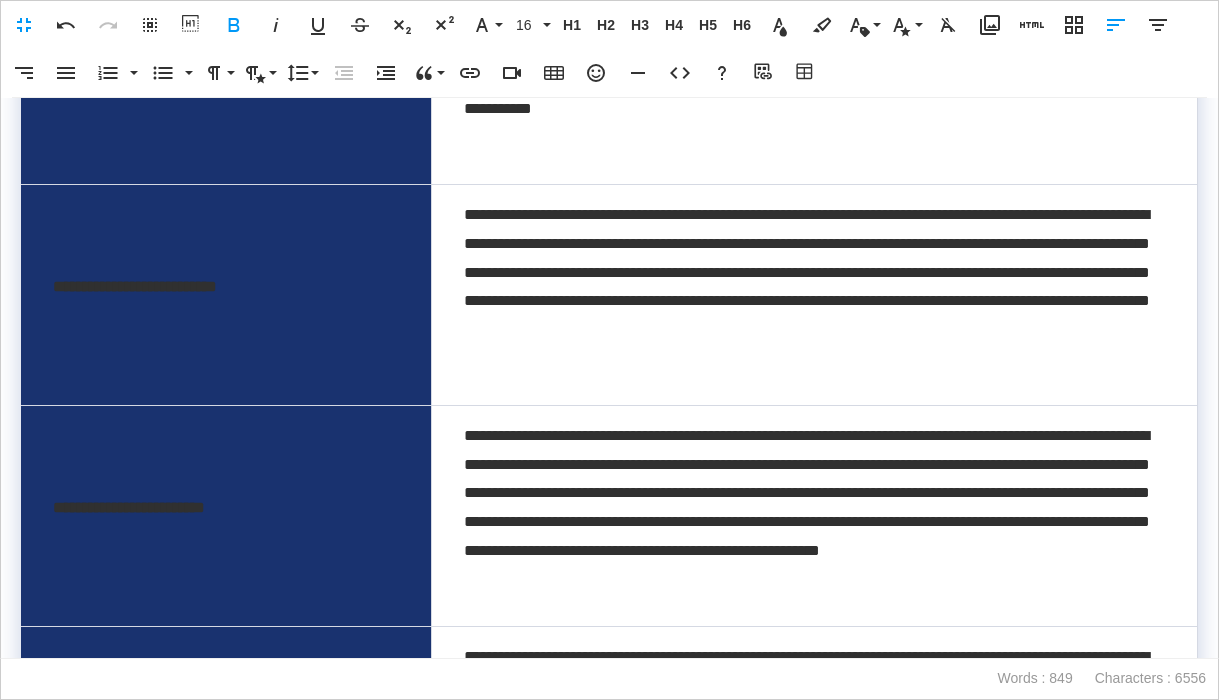 scroll, scrollTop: 457, scrollLeft: 0, axis: vertical 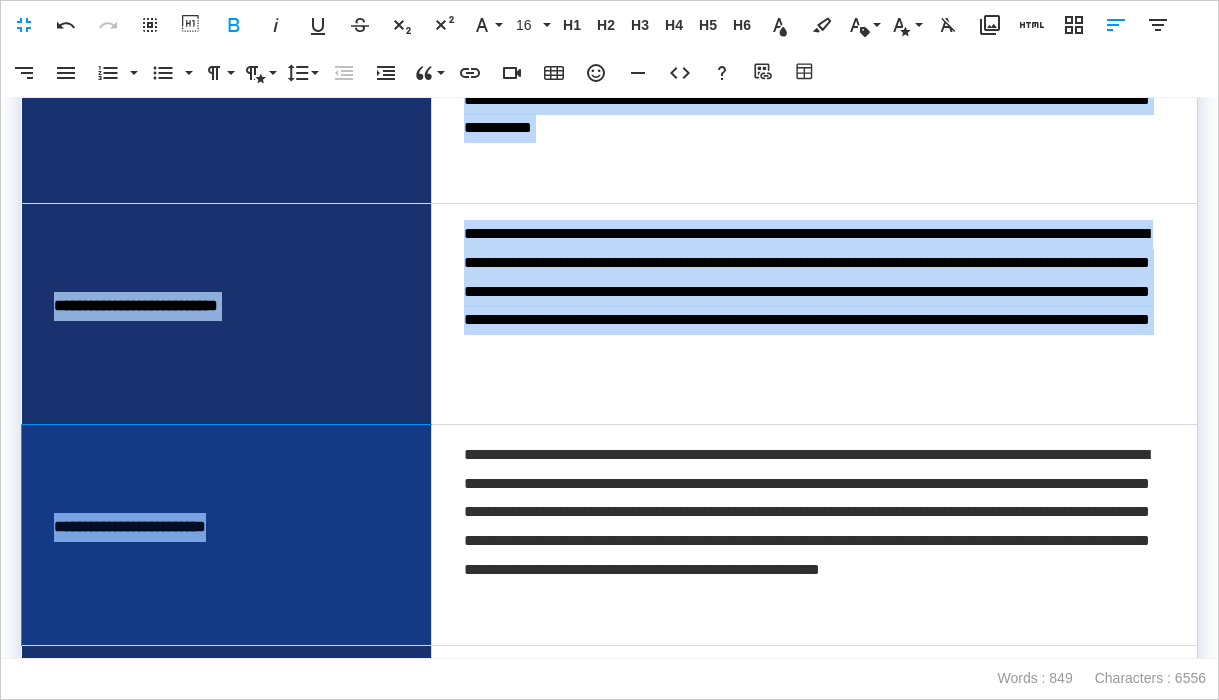 drag, startPoint x: 258, startPoint y: 534, endPoint x: 881, endPoint y: 228, distance: 694.09296 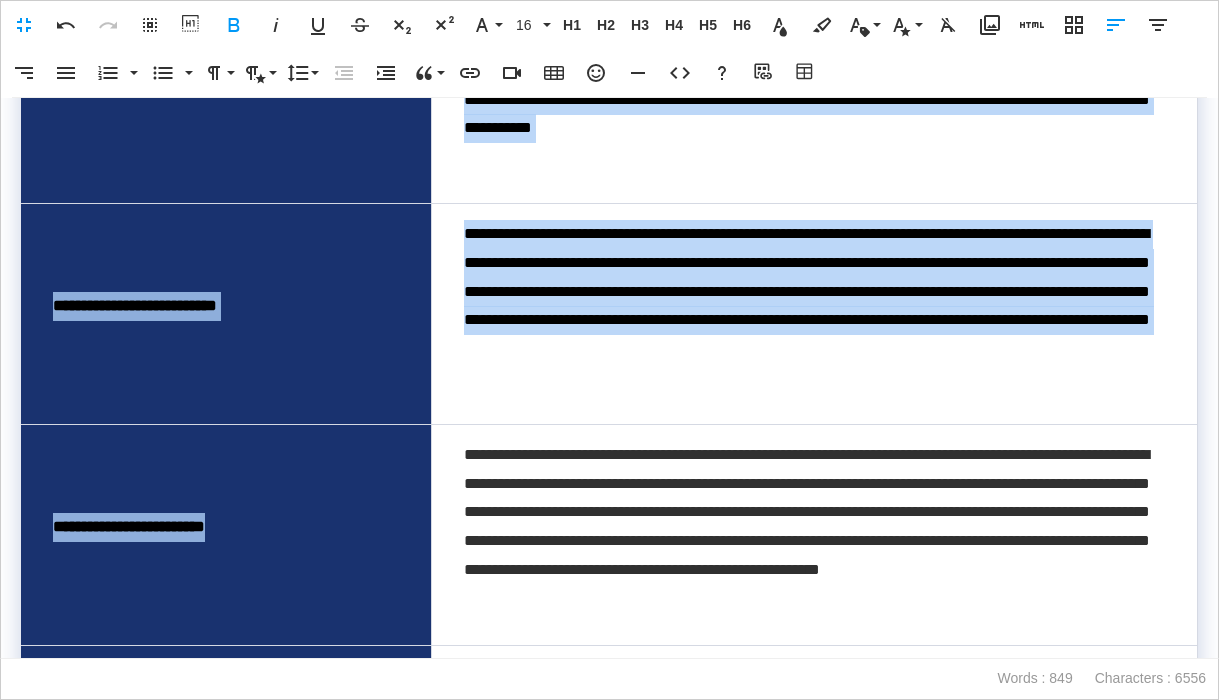 click on "**********" at bounding box center (226, 534) 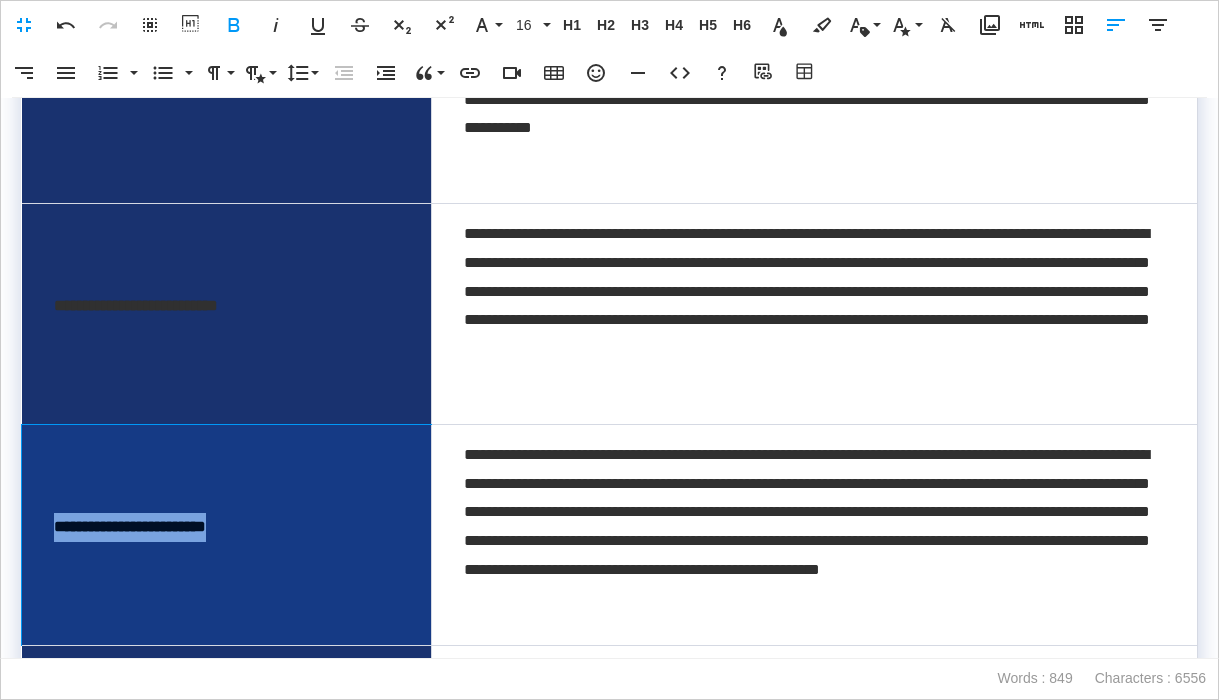 drag, startPoint x: 270, startPoint y: 529, endPoint x: 42, endPoint y: 536, distance: 228.10744 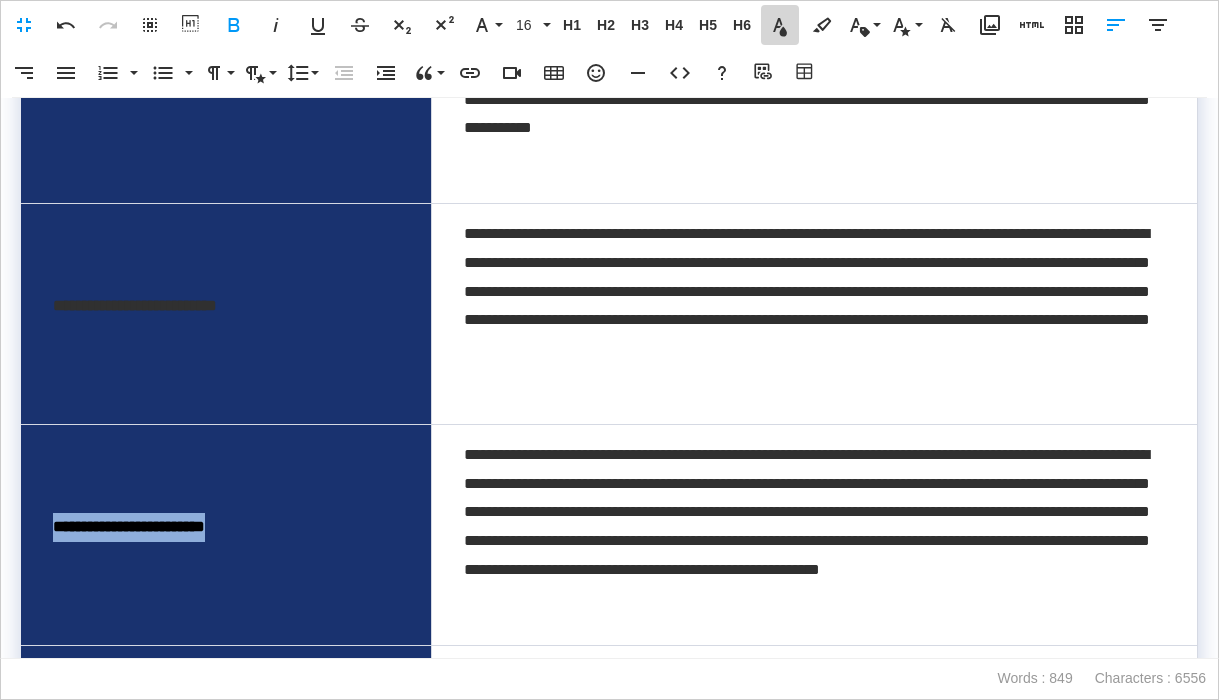 click 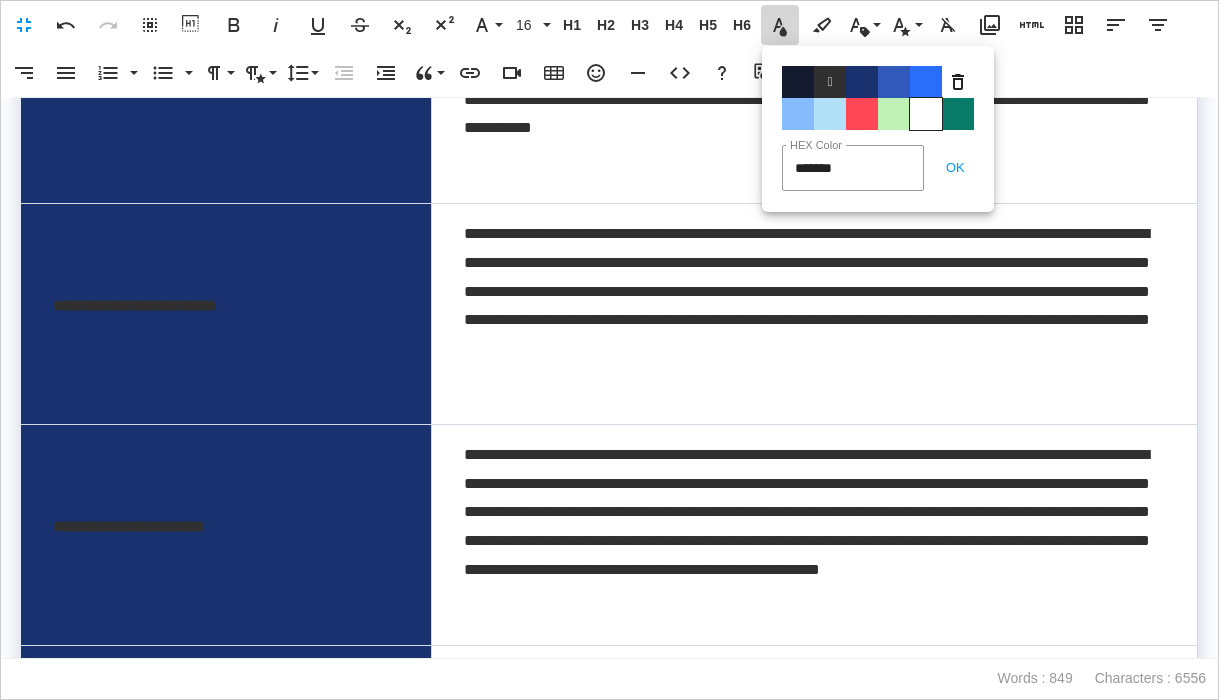click on "Color#FFFFFF" at bounding box center [926, 114] 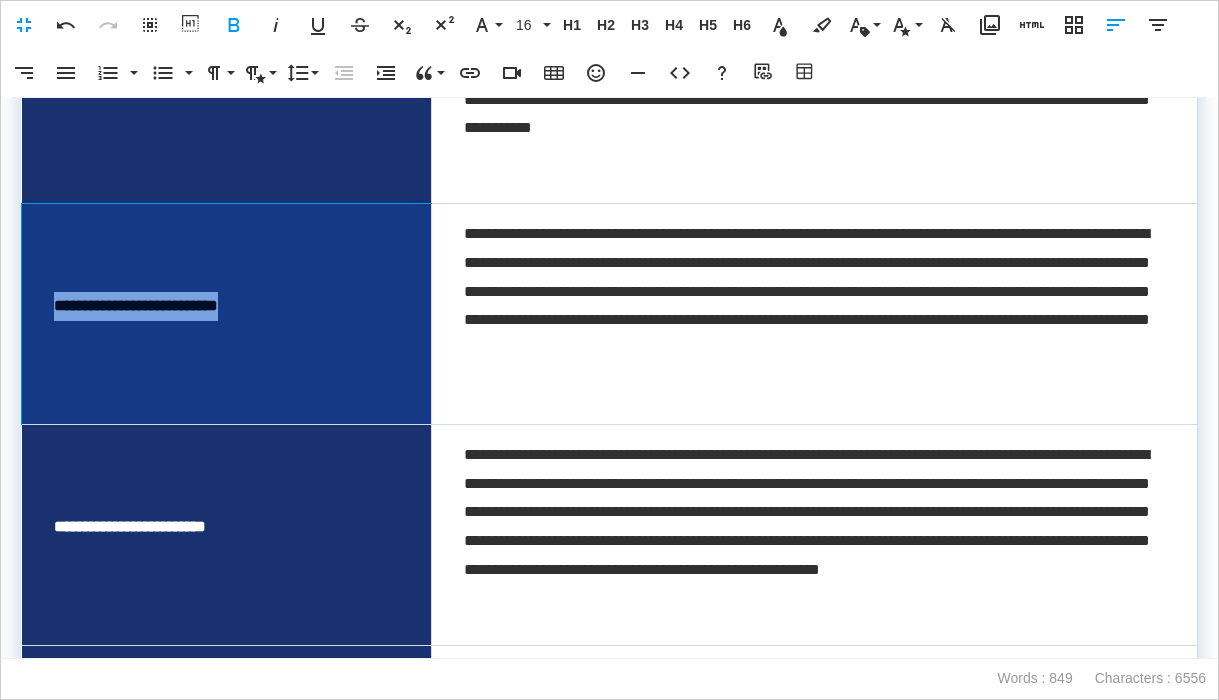 drag, startPoint x: 314, startPoint y: 303, endPoint x: 80, endPoint y: 301, distance: 234.00854 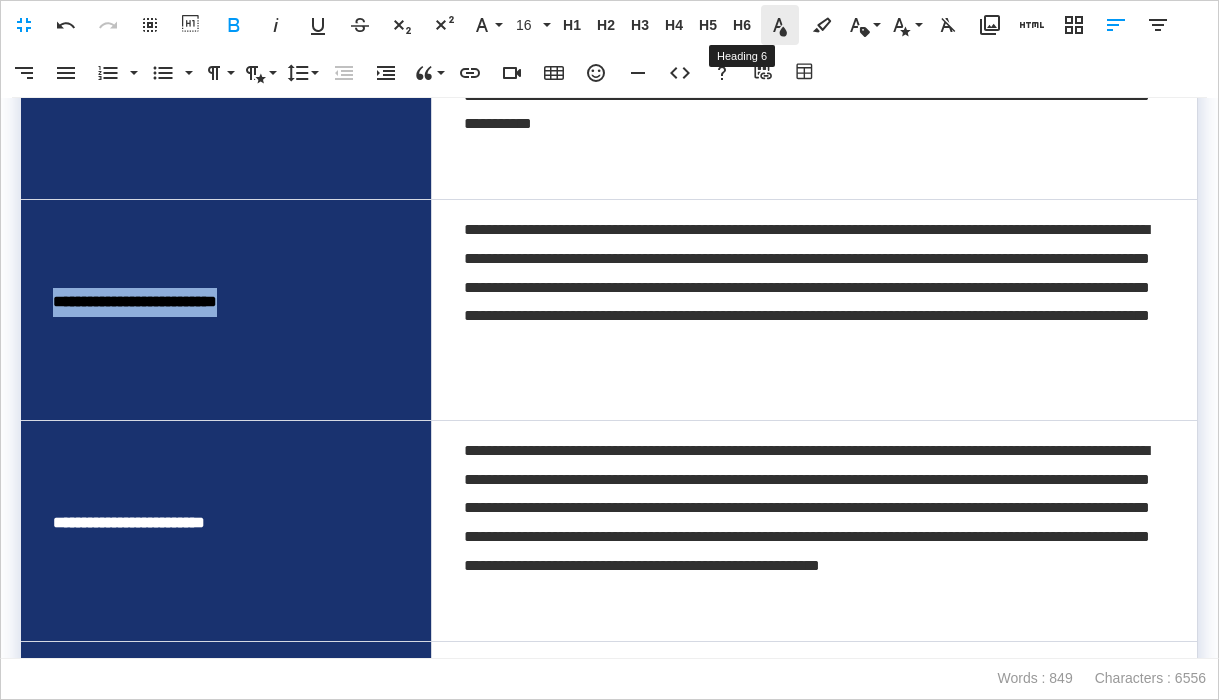 scroll, scrollTop: 462, scrollLeft: 0, axis: vertical 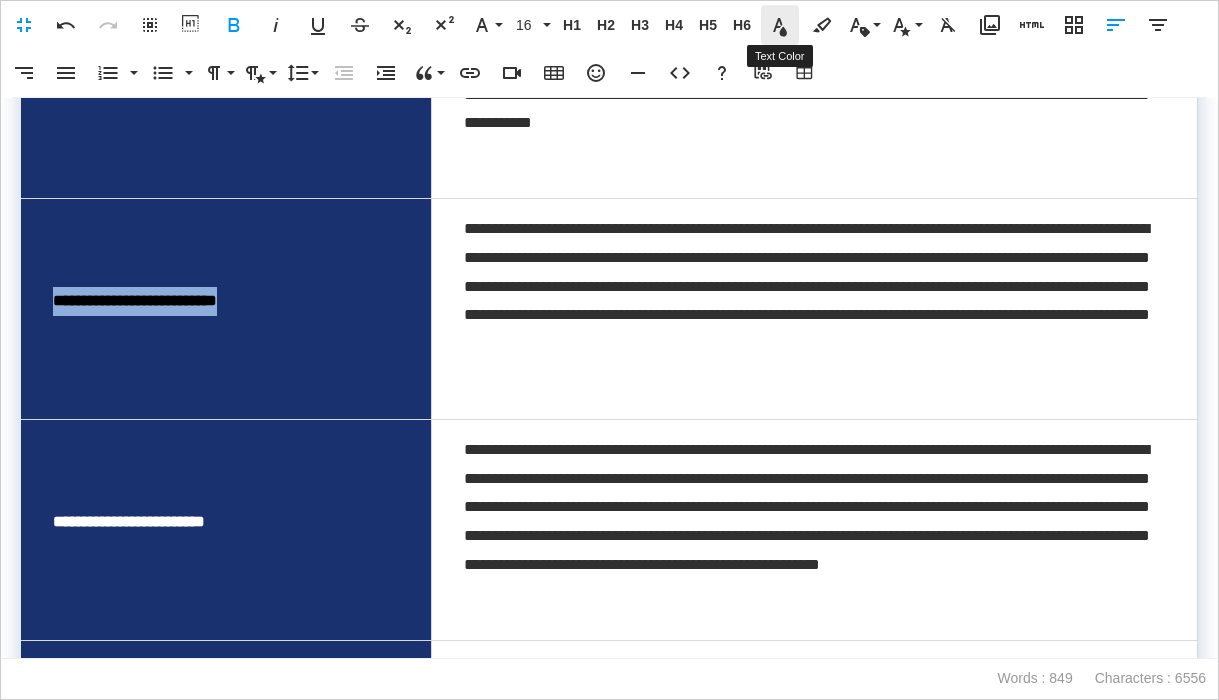 click 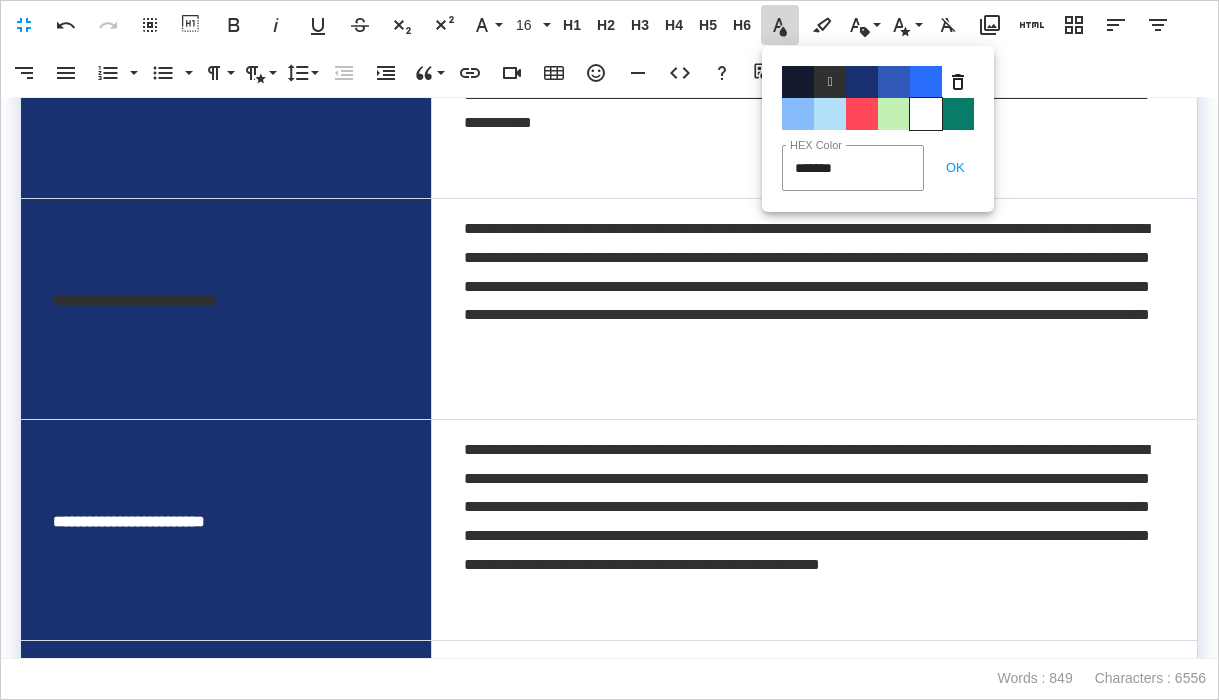 click on "Color#FFFFFF" at bounding box center (926, 114) 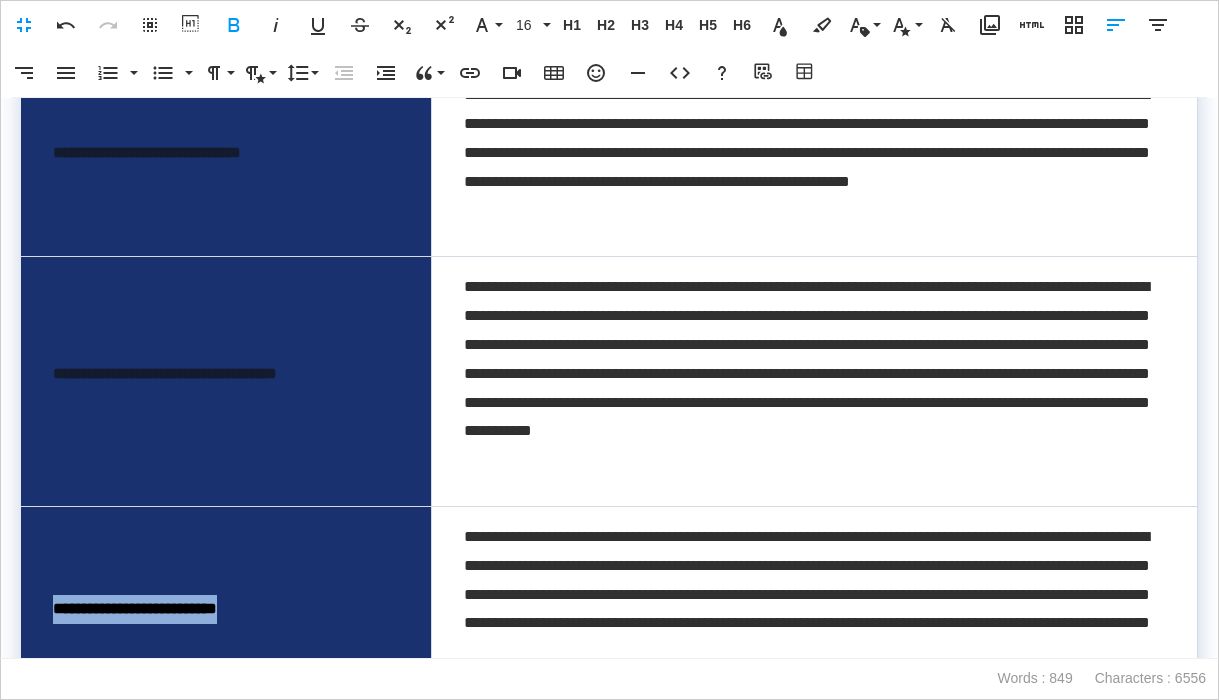 scroll, scrollTop: 141, scrollLeft: 0, axis: vertical 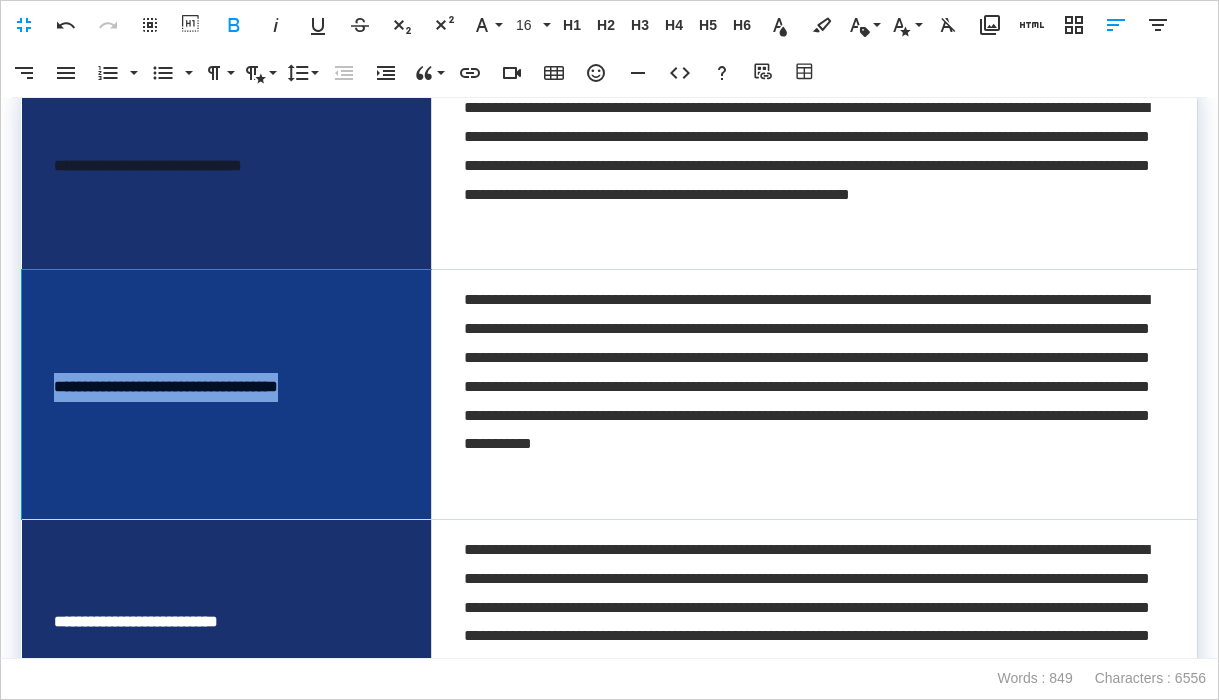 drag, startPoint x: 385, startPoint y: 391, endPoint x: 31, endPoint y: 393, distance: 354.00565 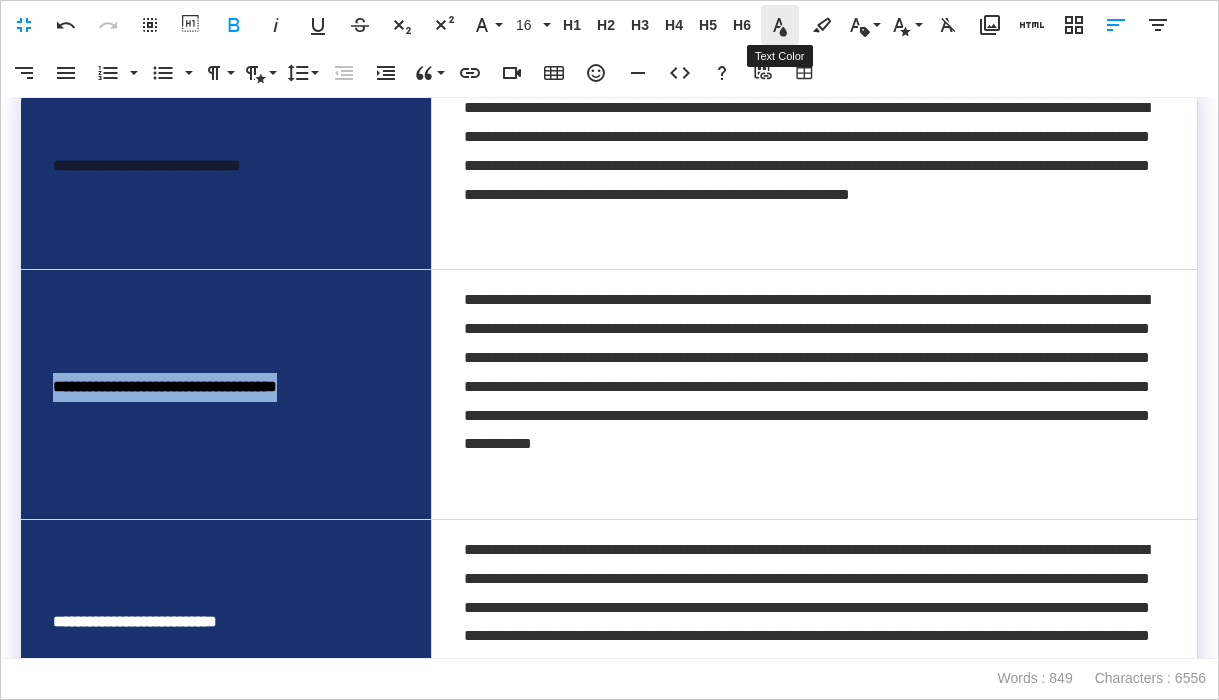 click 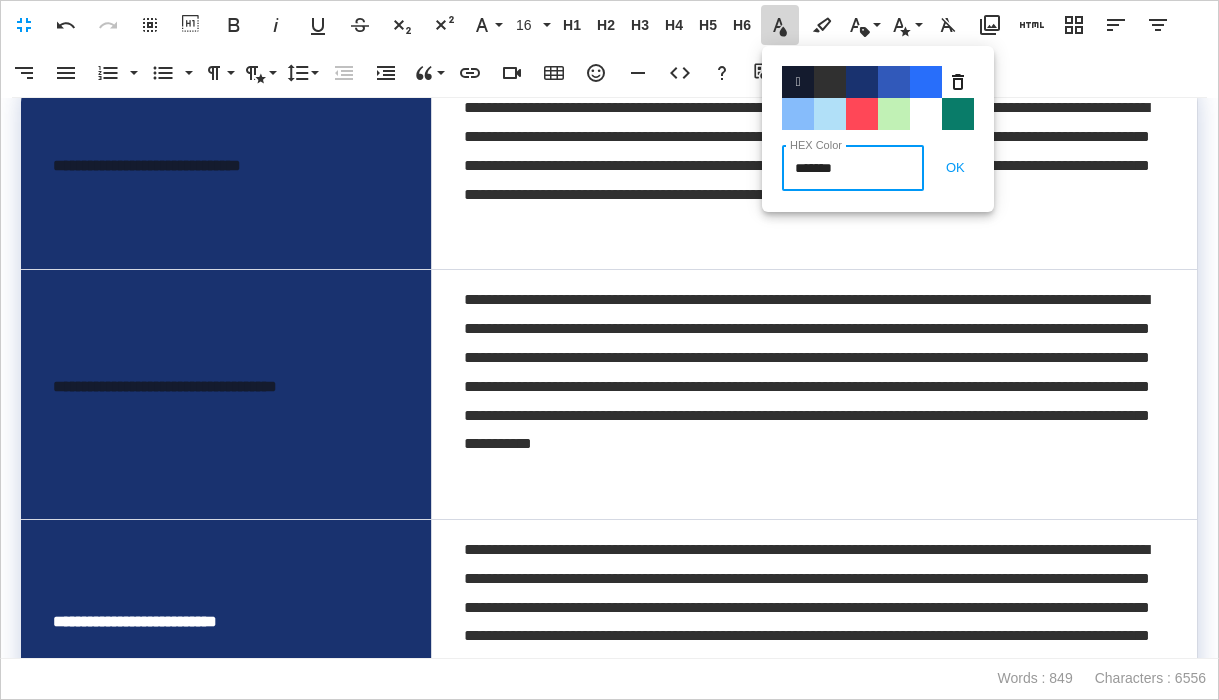 drag, startPoint x: 923, startPoint y: 121, endPoint x: 218, endPoint y: 335, distance: 736.76385 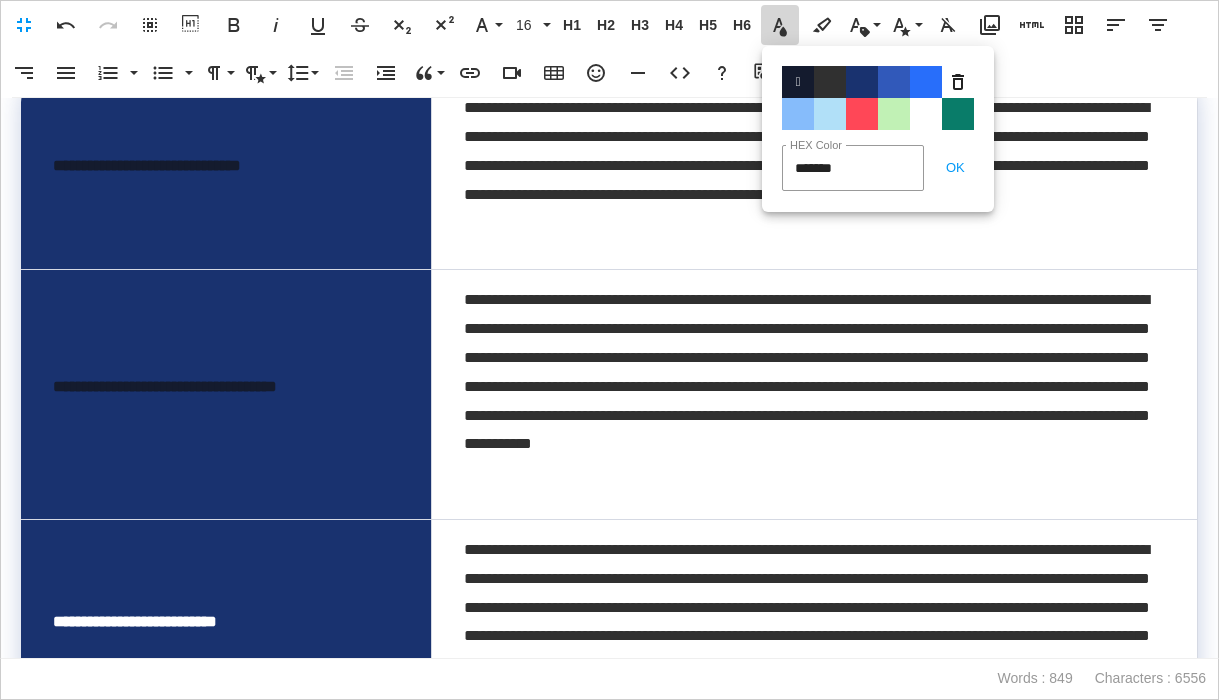click on "Color#FFFFFF" at bounding box center (926, 114) 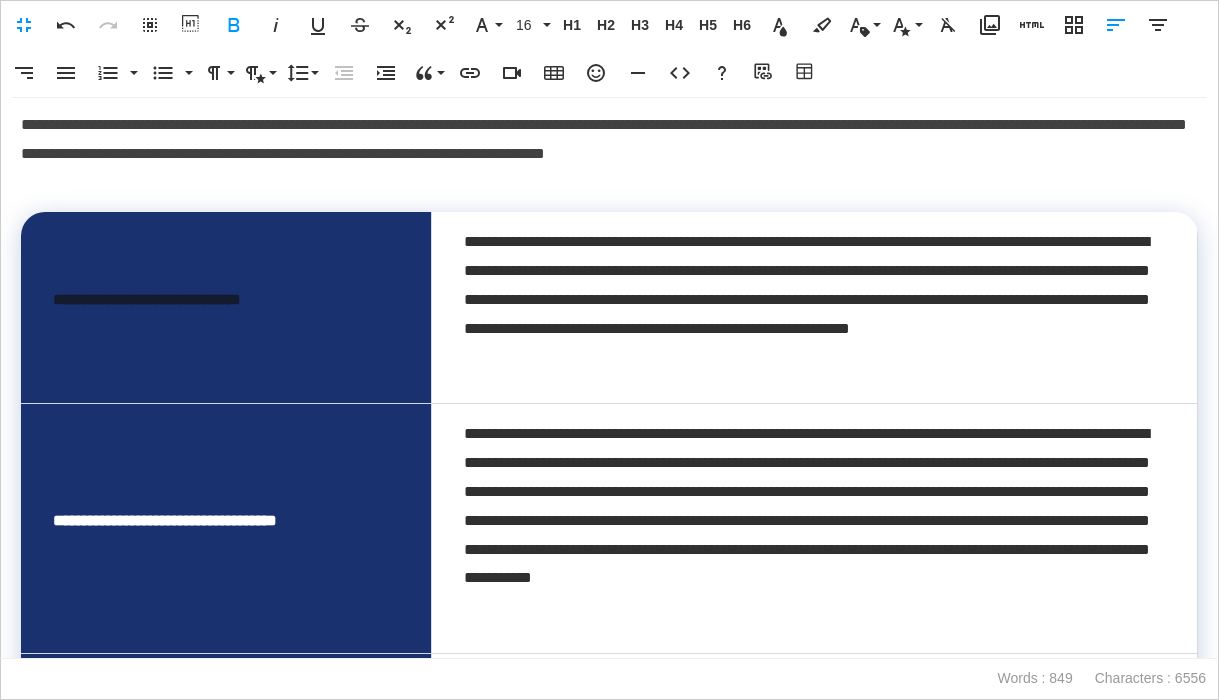 scroll, scrollTop: 0, scrollLeft: 0, axis: both 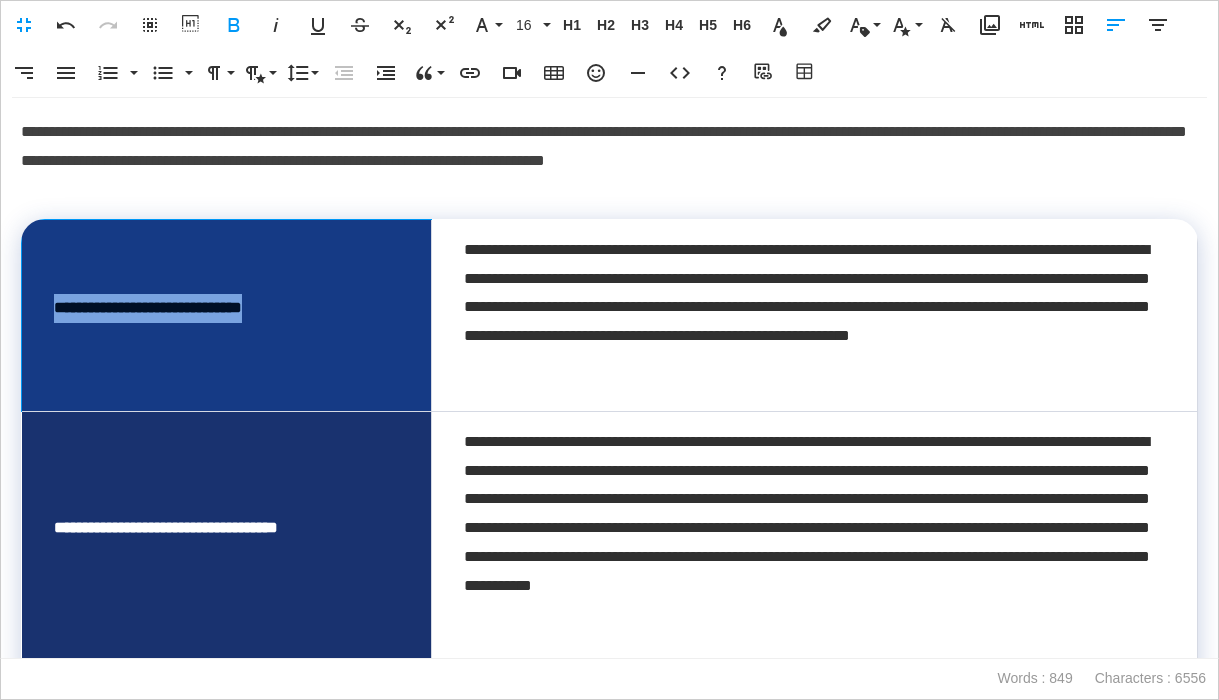 drag, startPoint x: 330, startPoint y: 306, endPoint x: 55, endPoint y: 320, distance: 275.35614 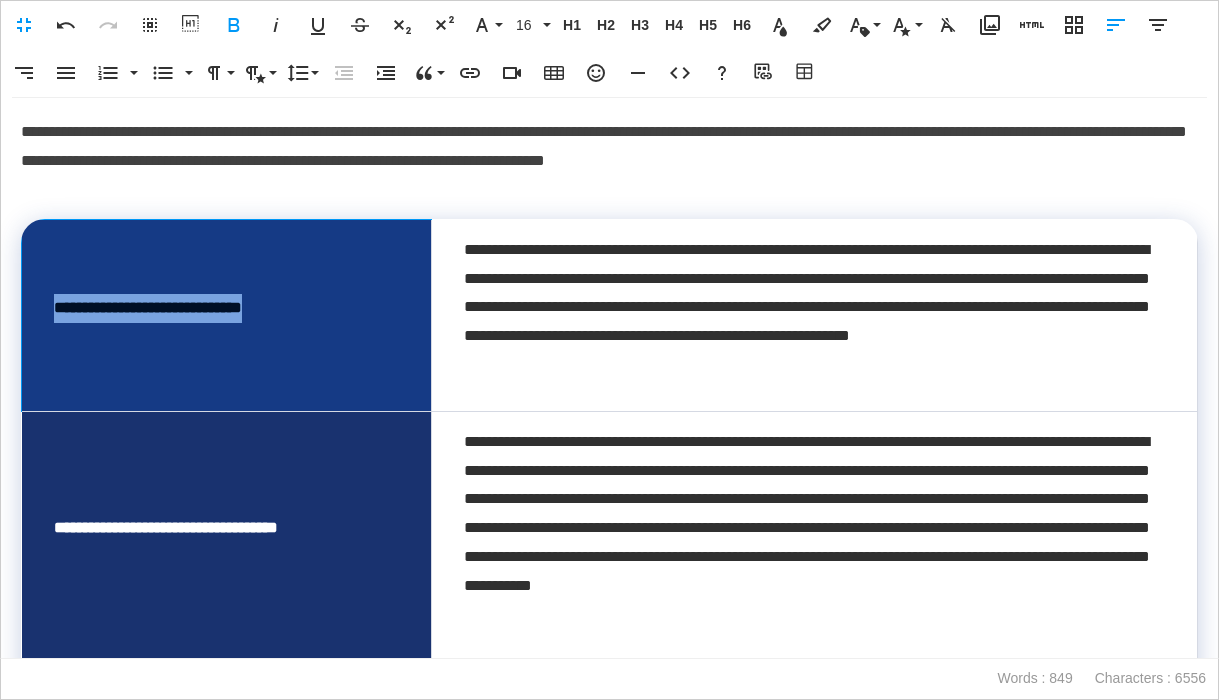 click on "**********" at bounding box center [226, 308] 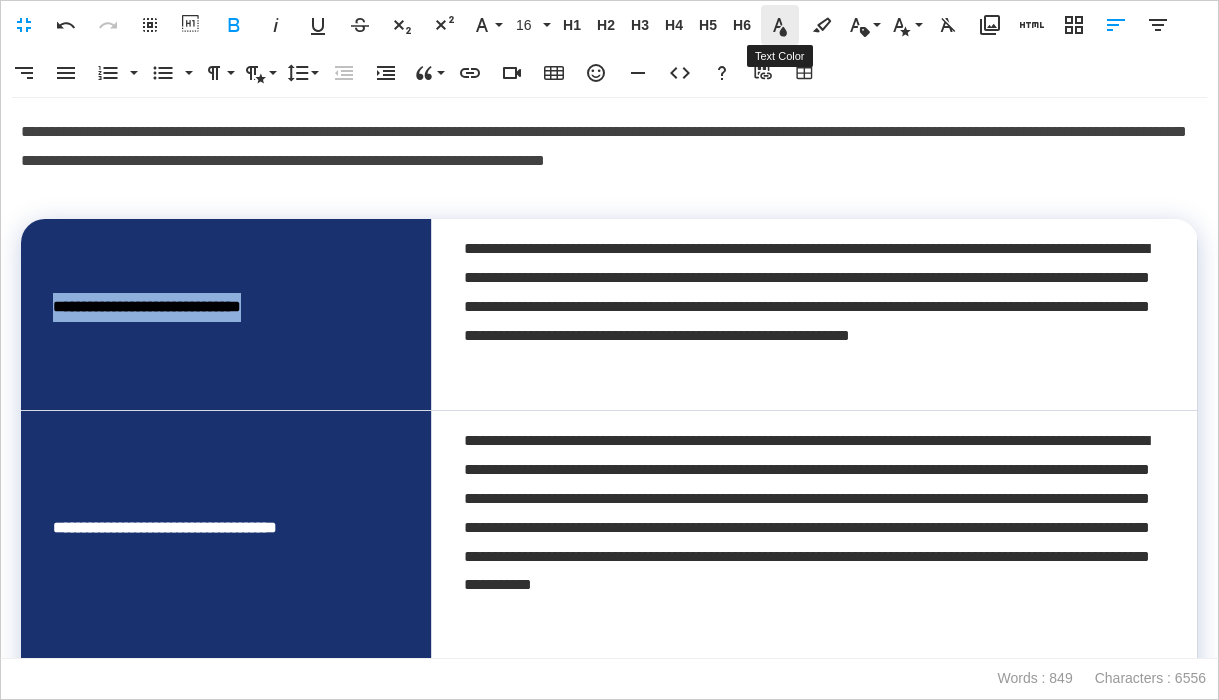 click on "Text Color" at bounding box center (780, 25) 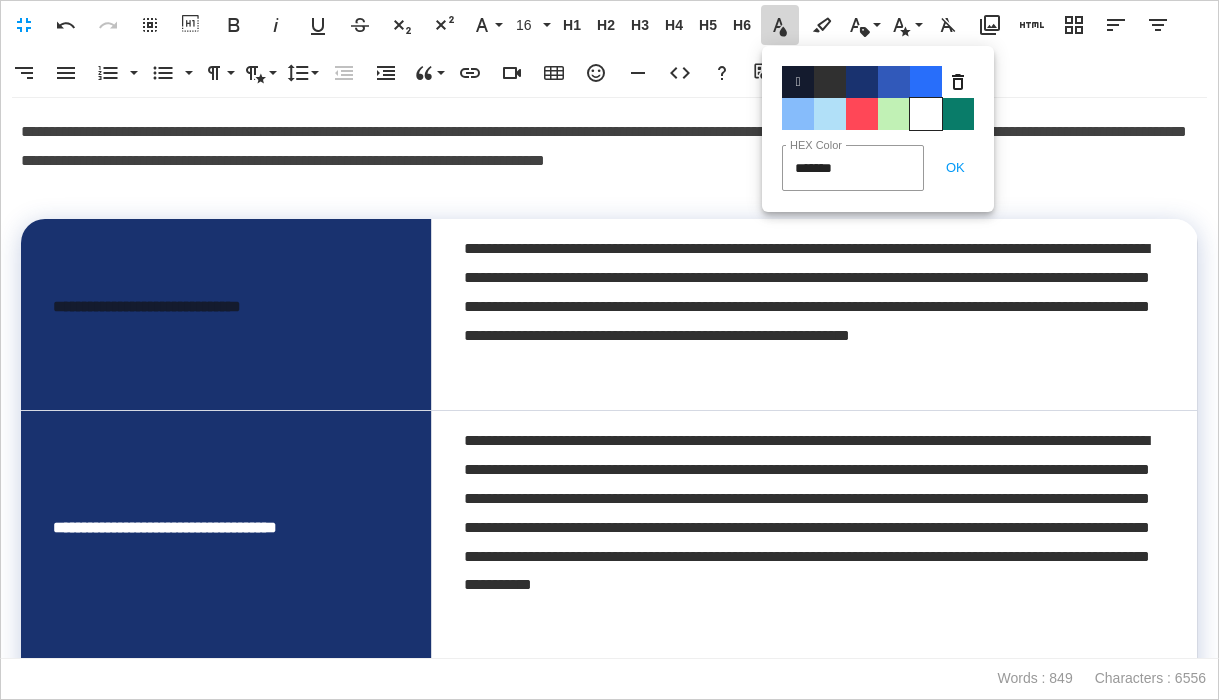 click on "Color#FFFFFF" at bounding box center [926, 114] 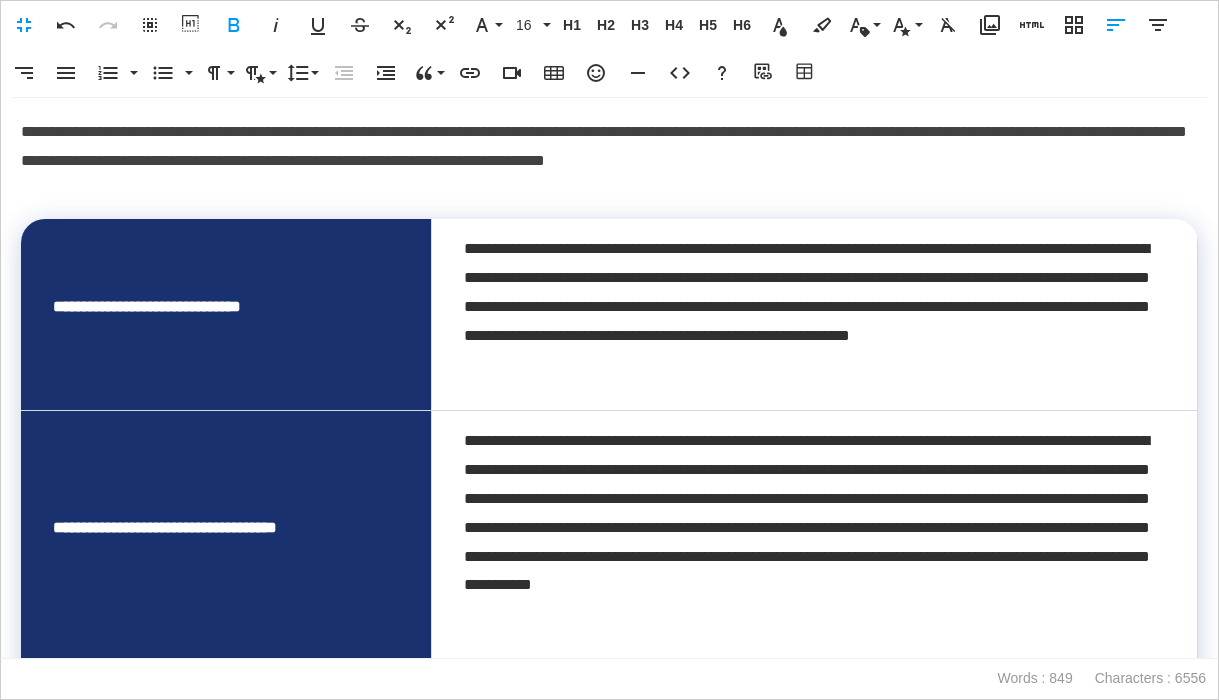 click on "**********" at bounding box center (609, 161) 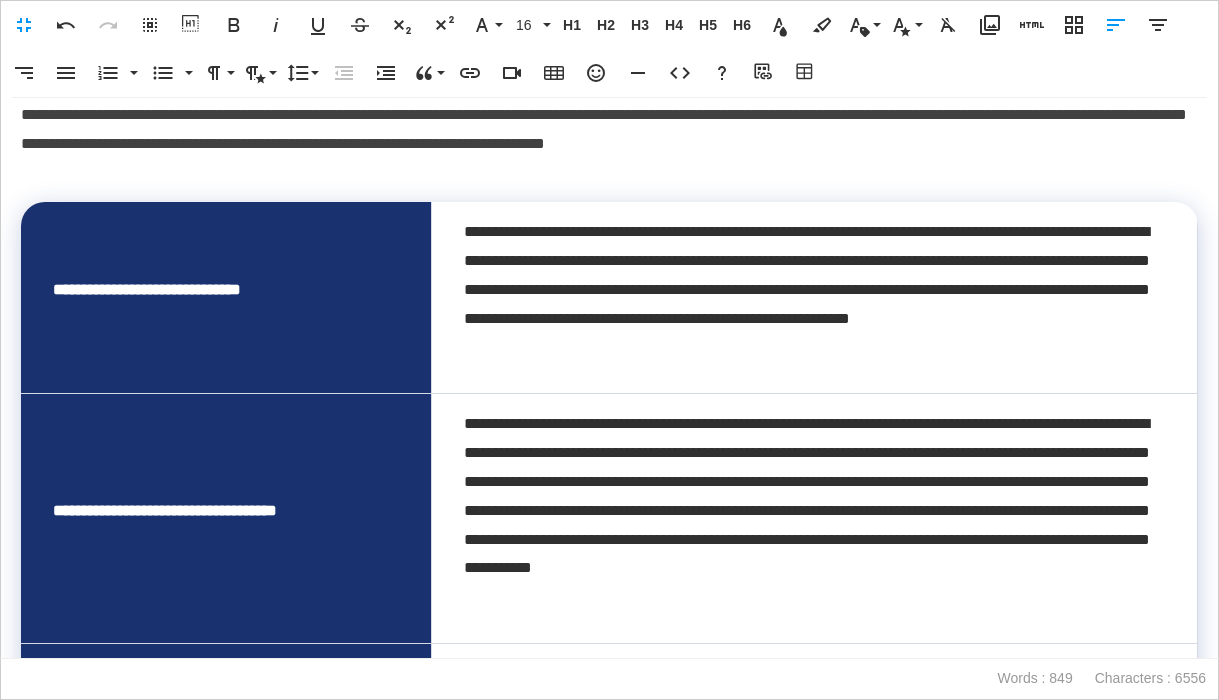 scroll, scrollTop: 0, scrollLeft: 0, axis: both 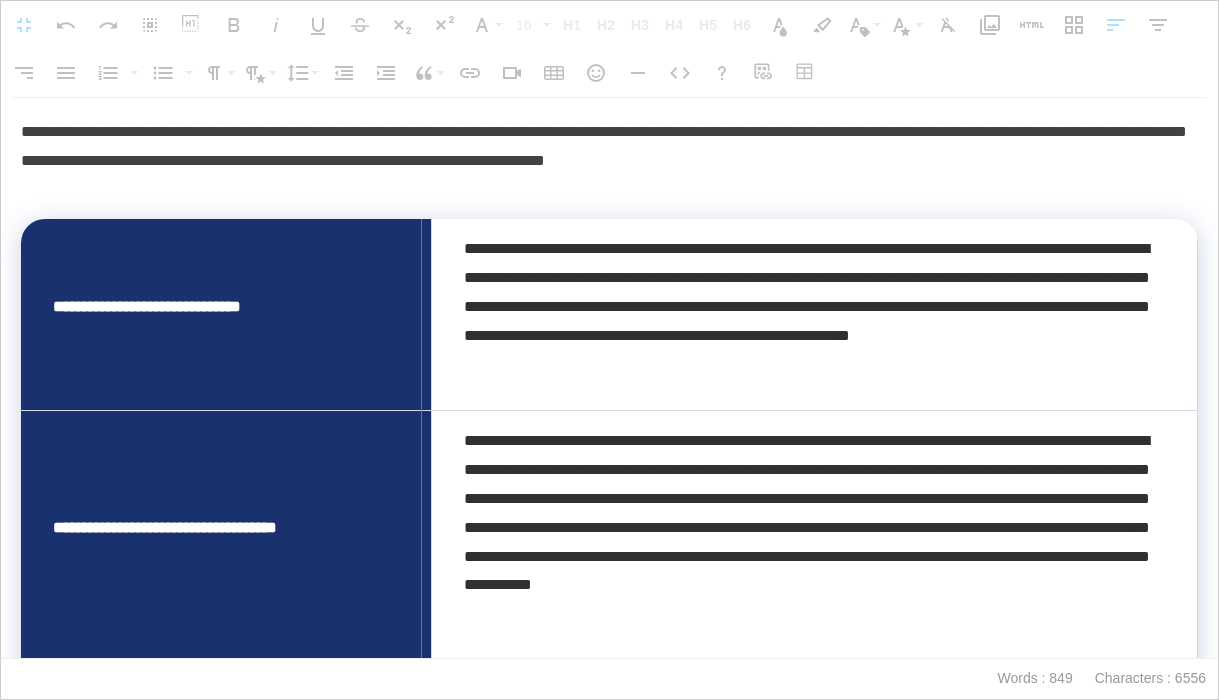 click at bounding box center [421, 1441] 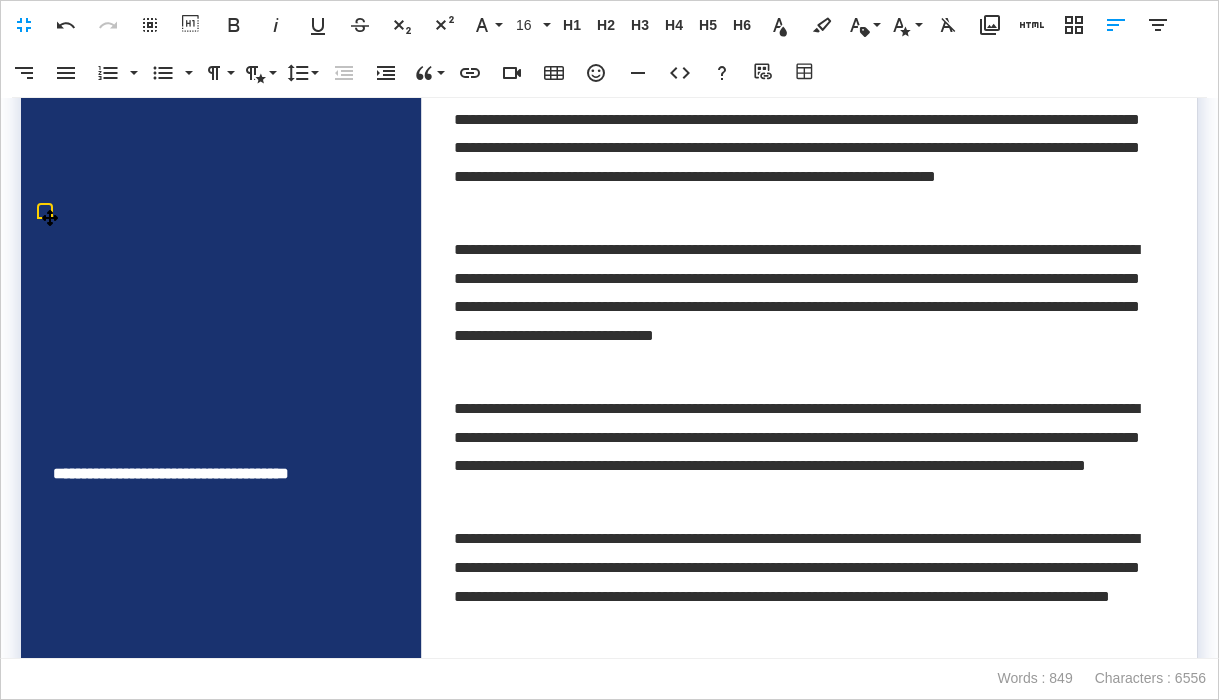 scroll, scrollTop: 2108, scrollLeft: 0, axis: vertical 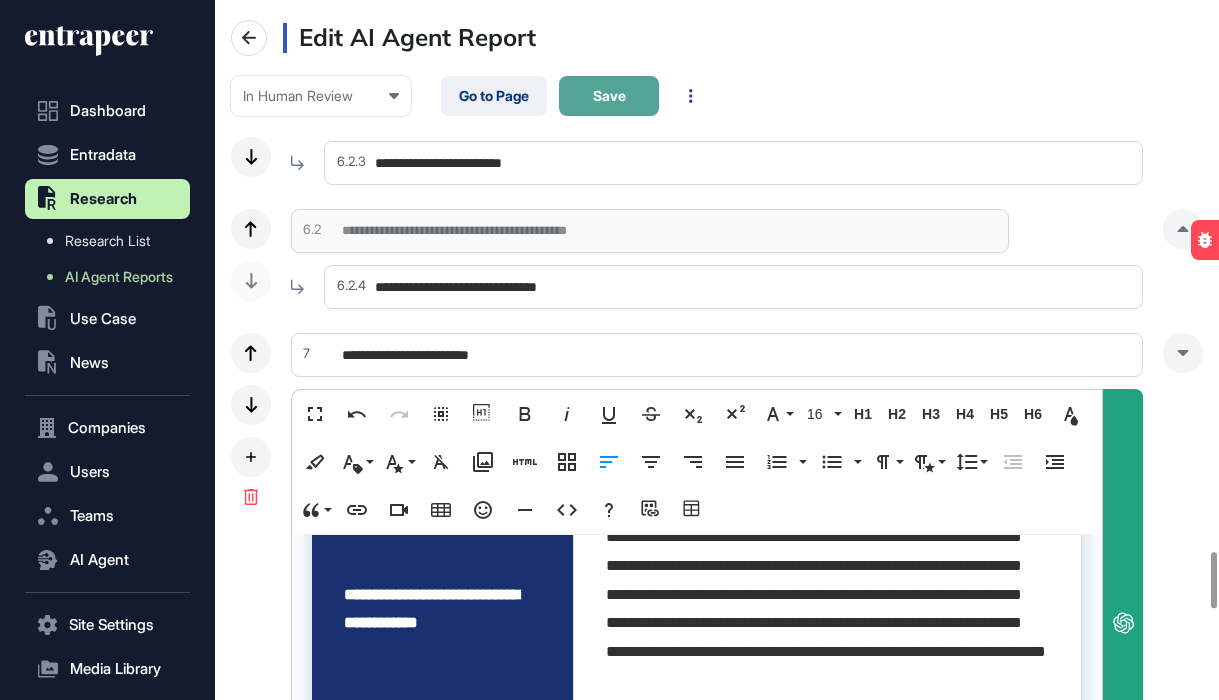 click on "Save" 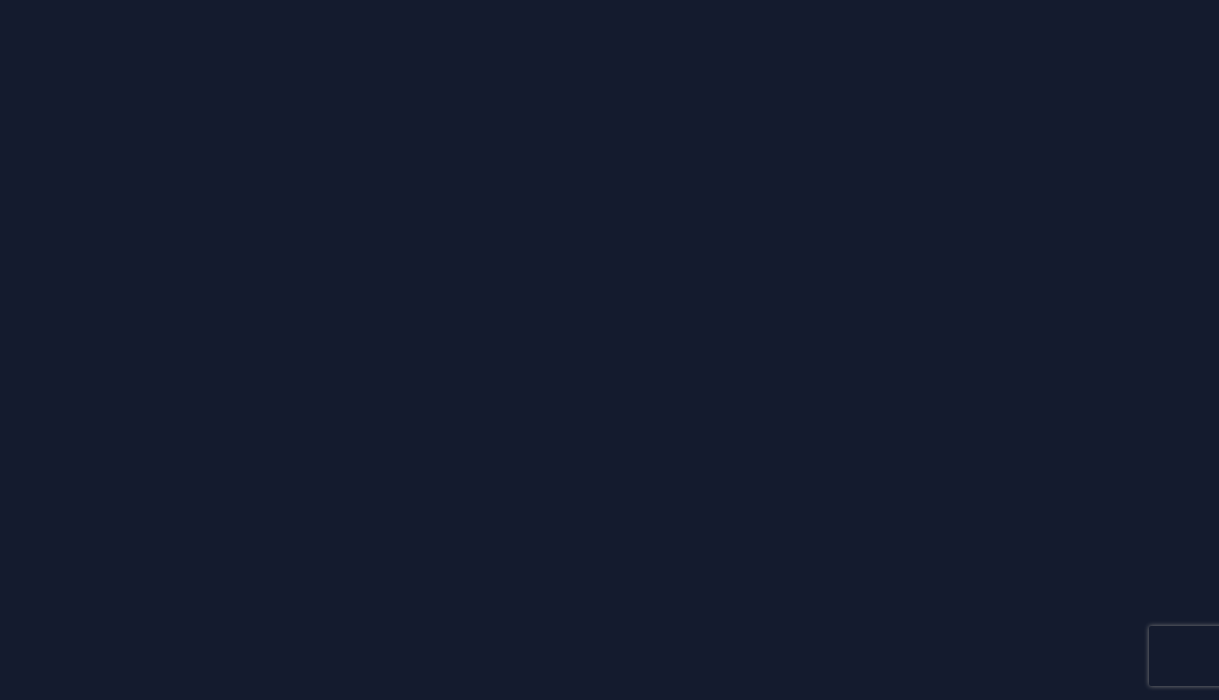 scroll, scrollTop: 0, scrollLeft: 0, axis: both 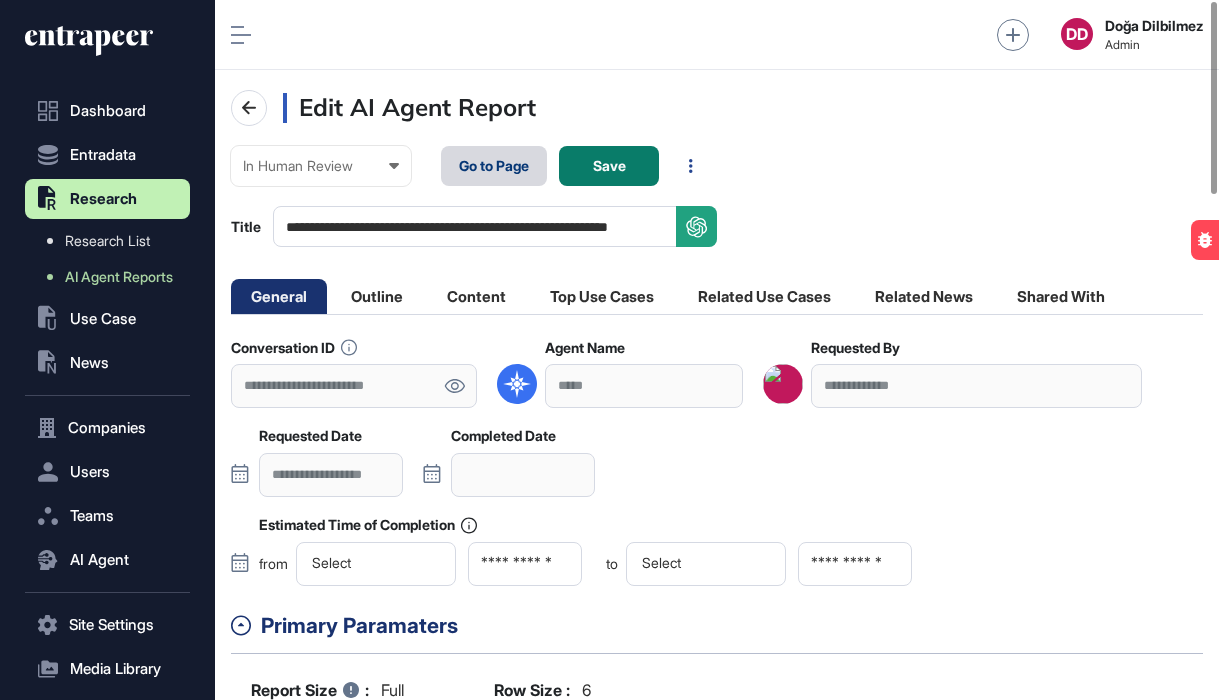 click on "Go to Page" at bounding box center [494, 166] 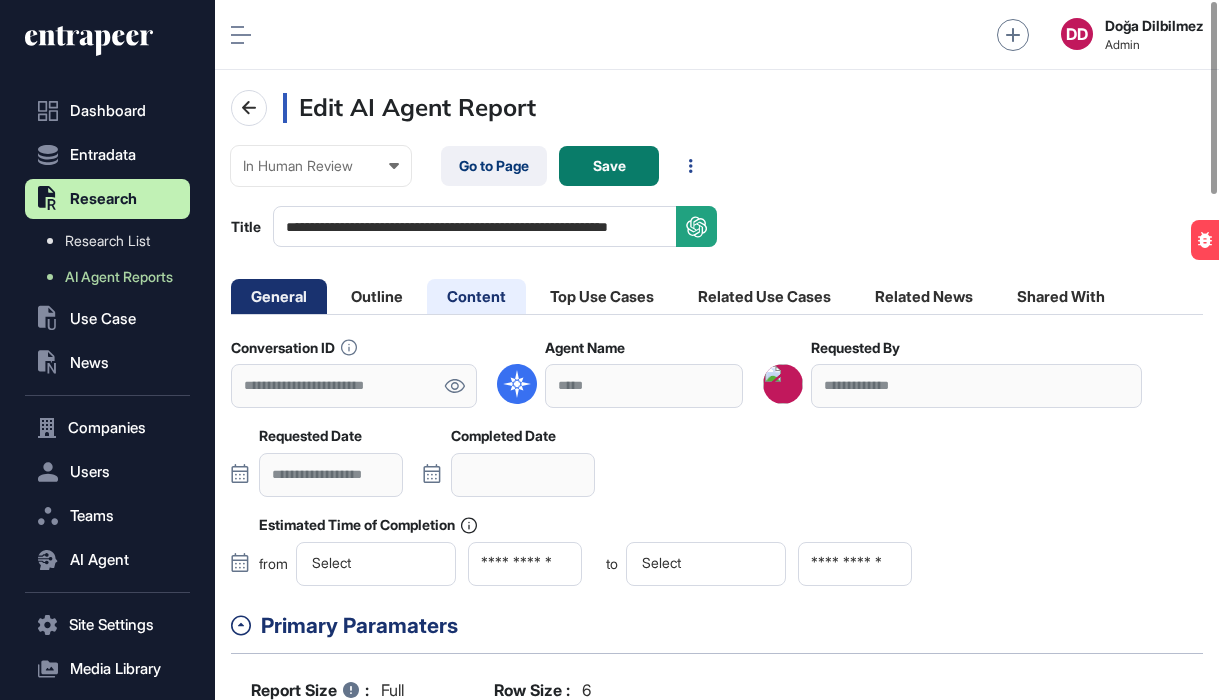 click on "Content" 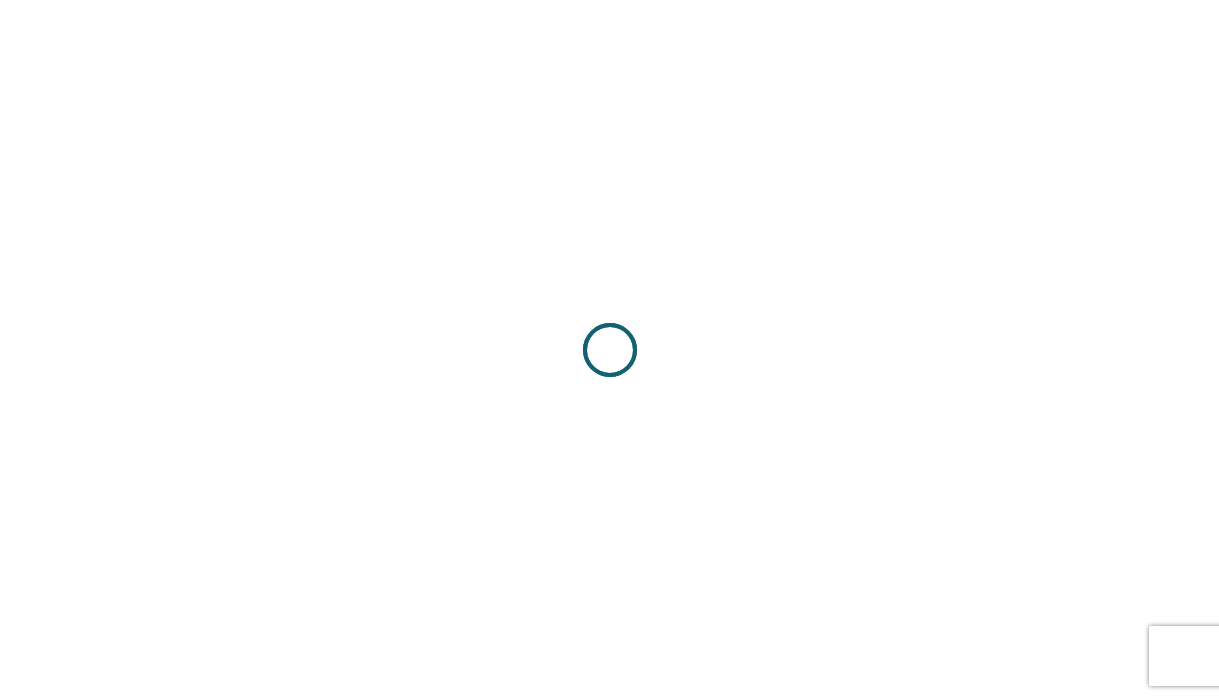 scroll, scrollTop: 0, scrollLeft: 0, axis: both 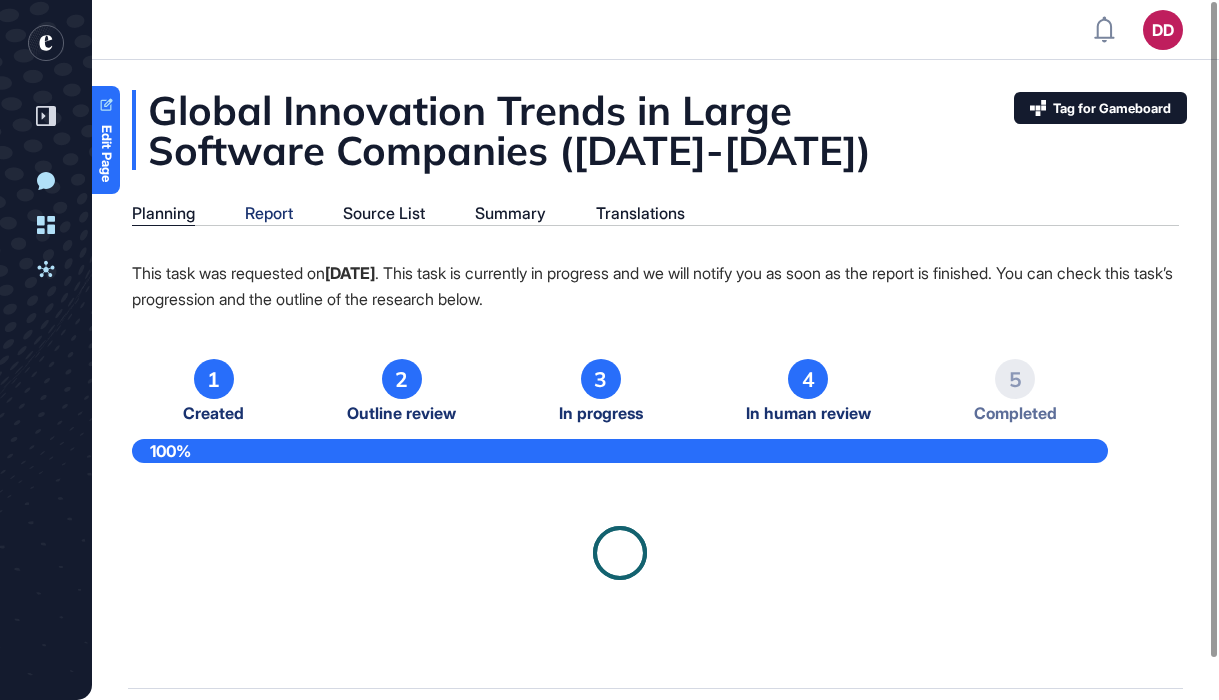 click on "Report" at bounding box center [269, 213] 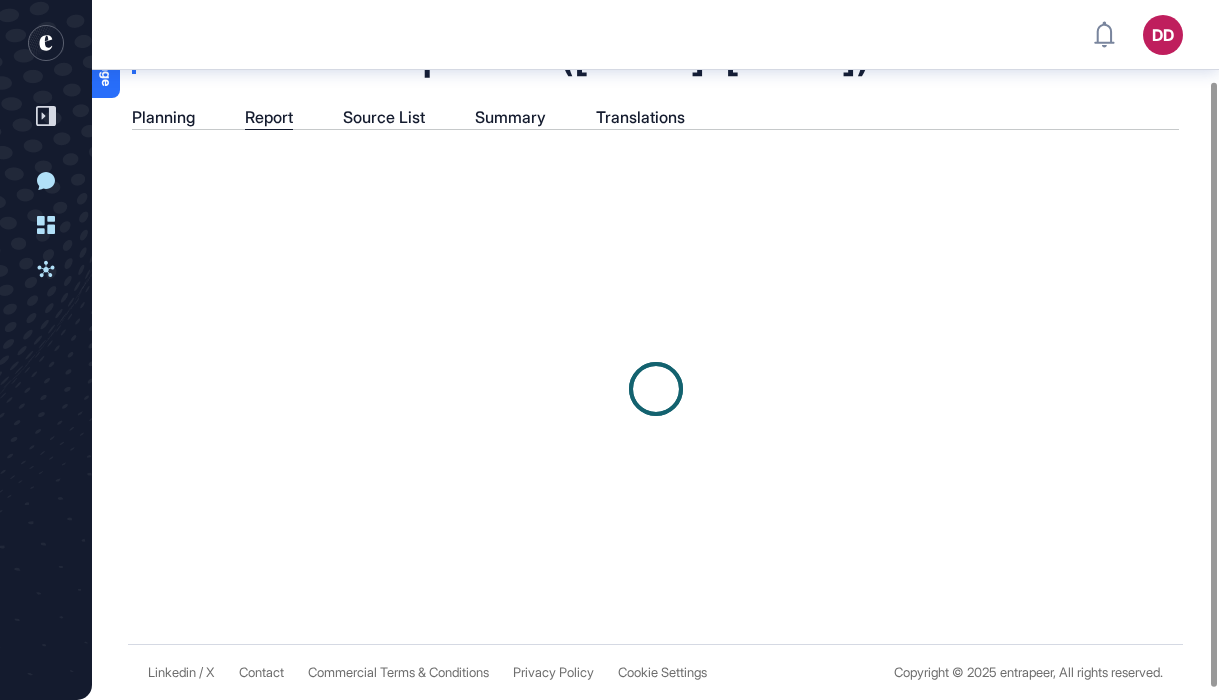 scroll, scrollTop: 0, scrollLeft: 0, axis: both 